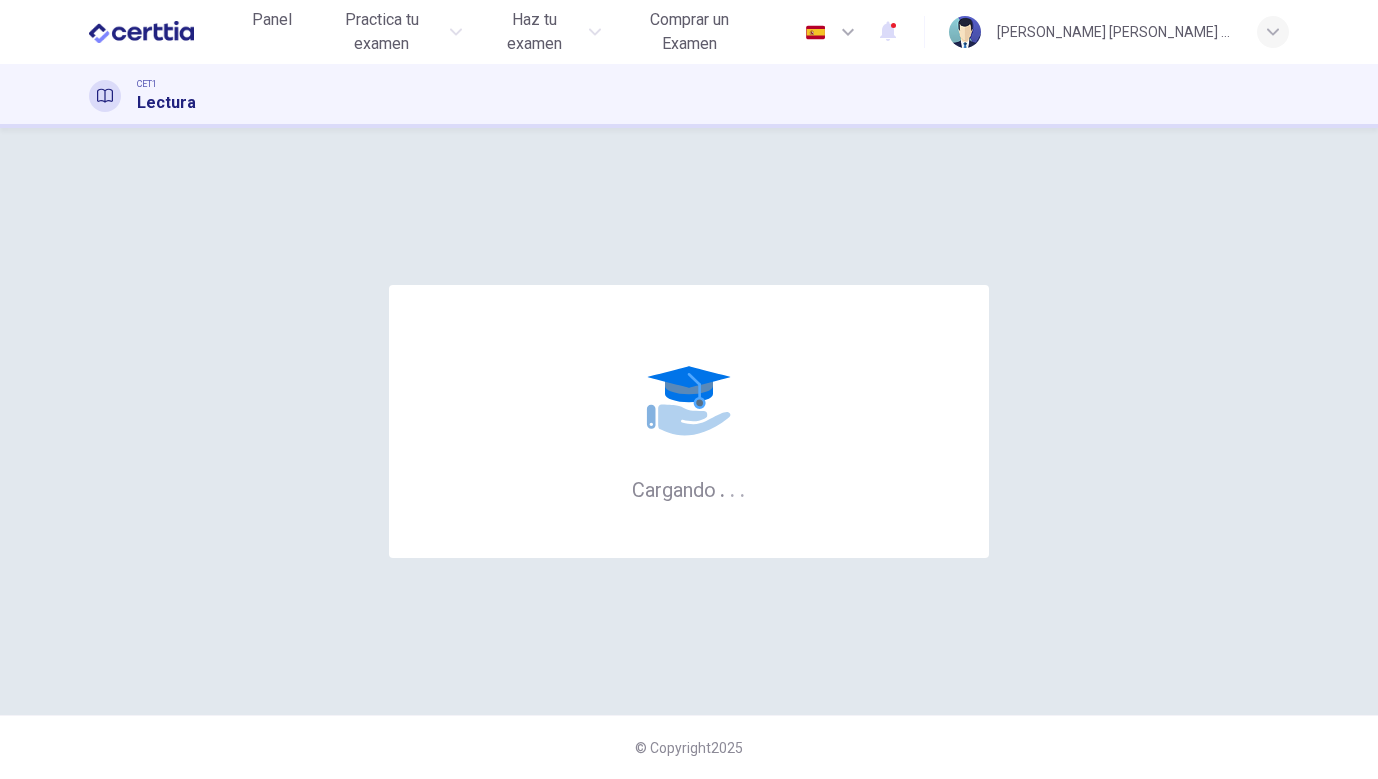 scroll, scrollTop: 0, scrollLeft: 0, axis: both 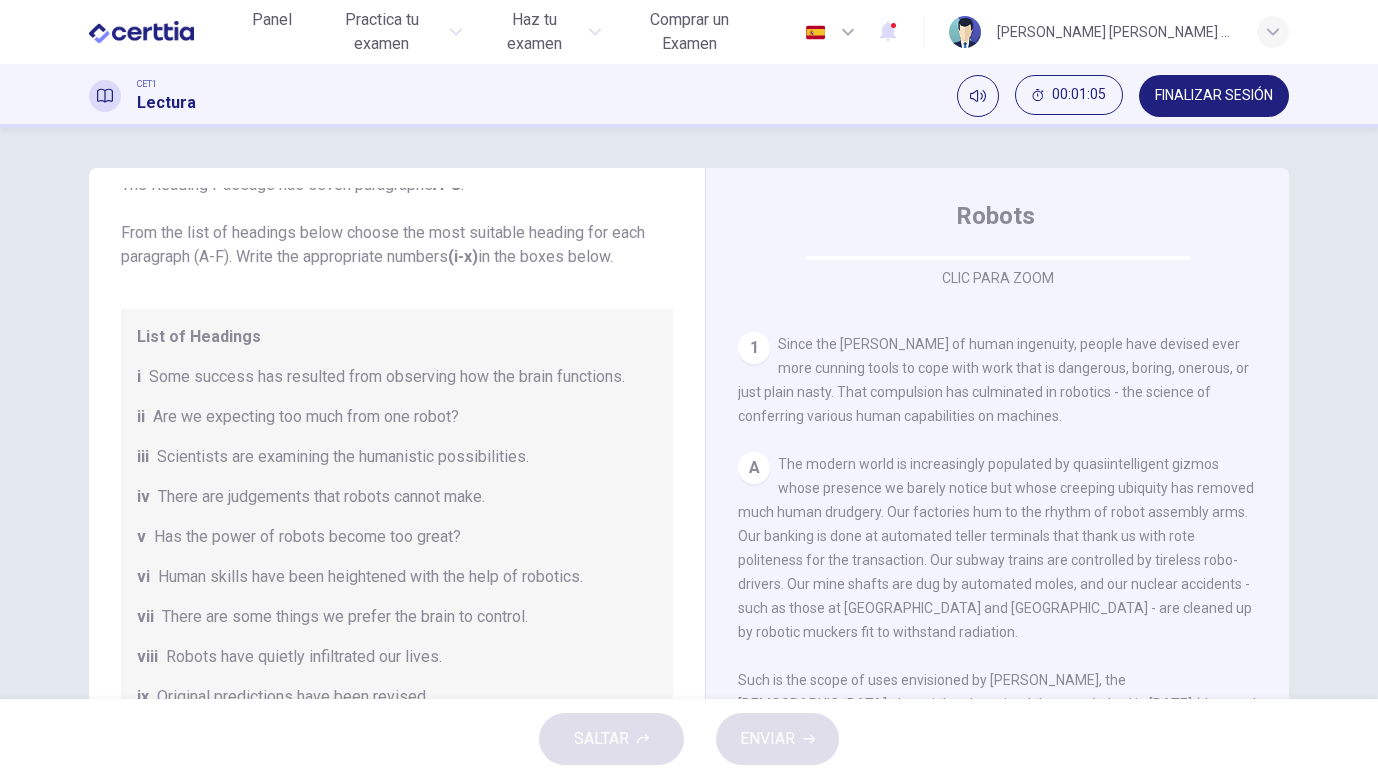 drag, startPoint x: 120, startPoint y: 233, endPoint x: 601, endPoint y: 270, distance: 482.421 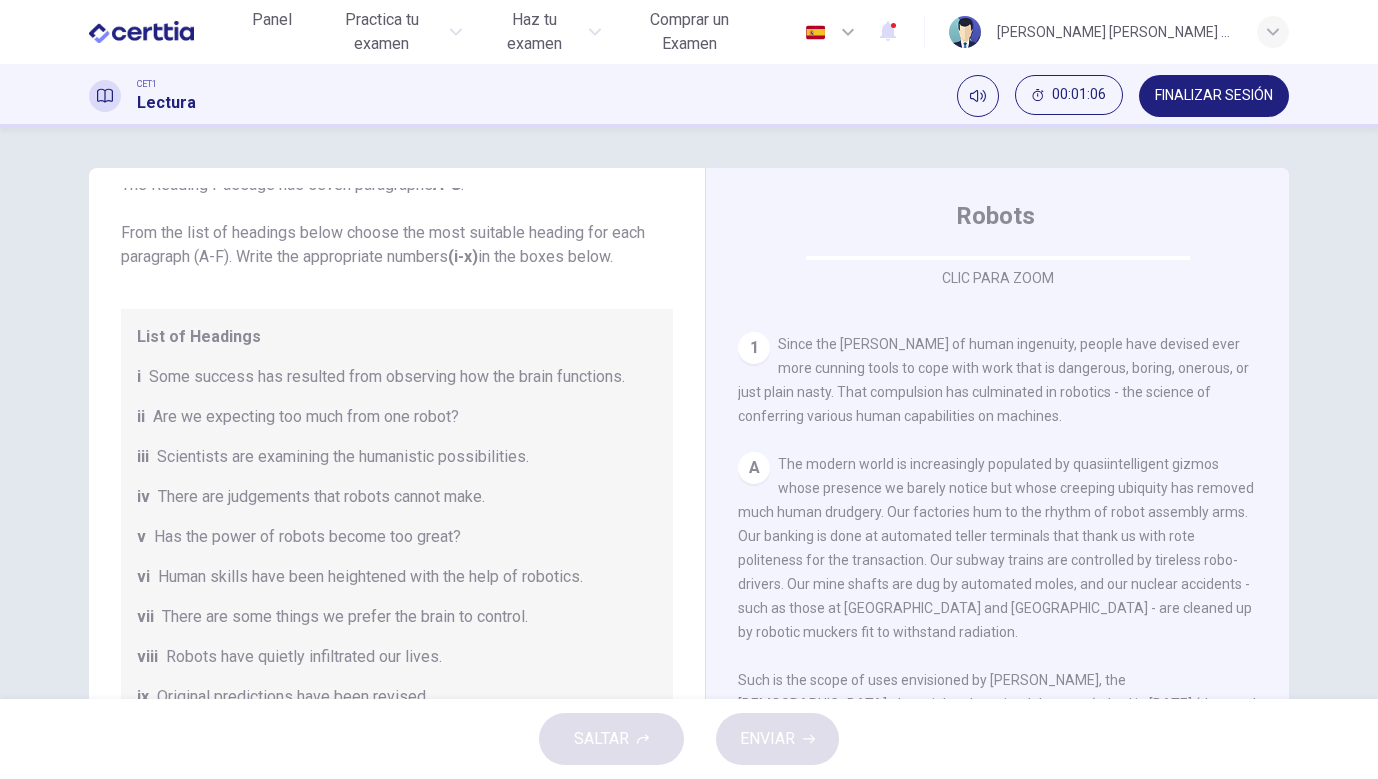 drag, startPoint x: 619, startPoint y: 262, endPoint x: 309, endPoint y: 188, distance: 318.7099 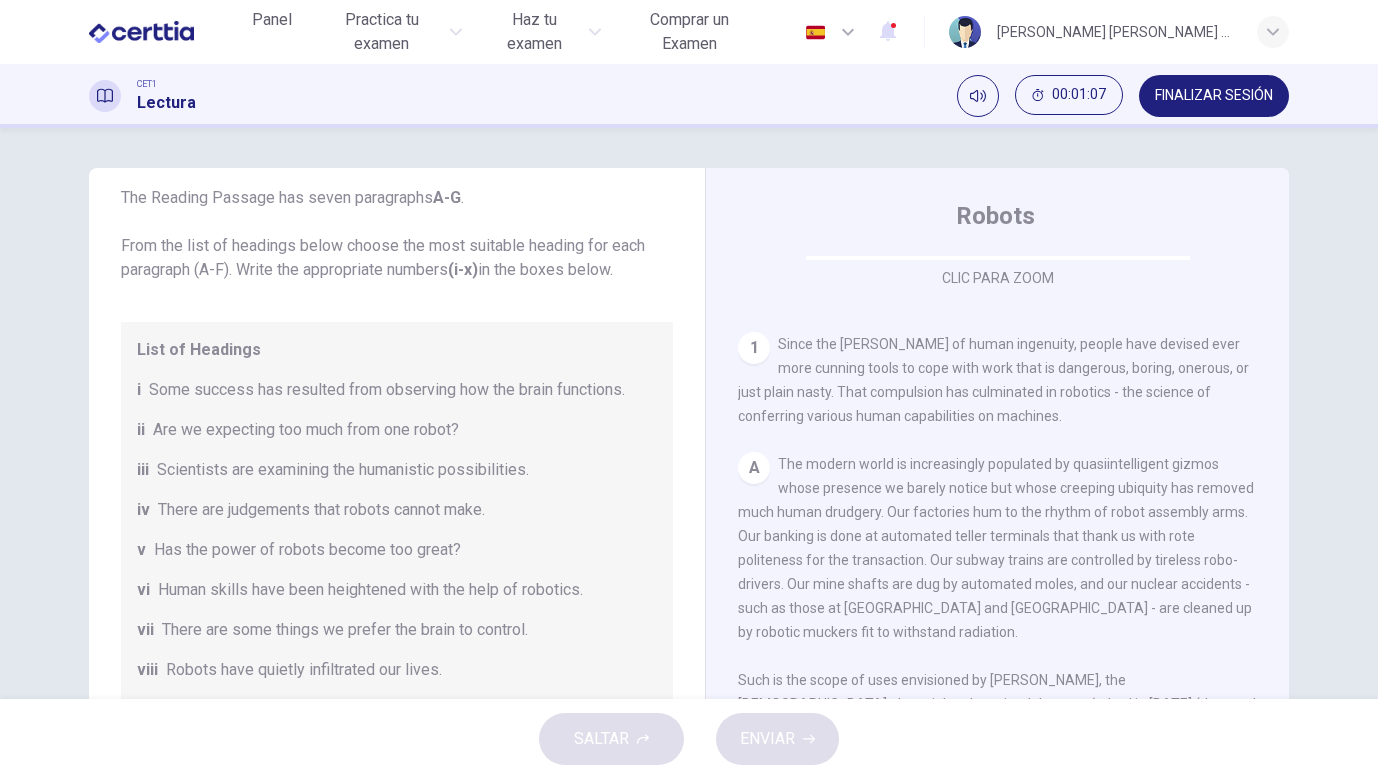 scroll, scrollTop: 61, scrollLeft: 0, axis: vertical 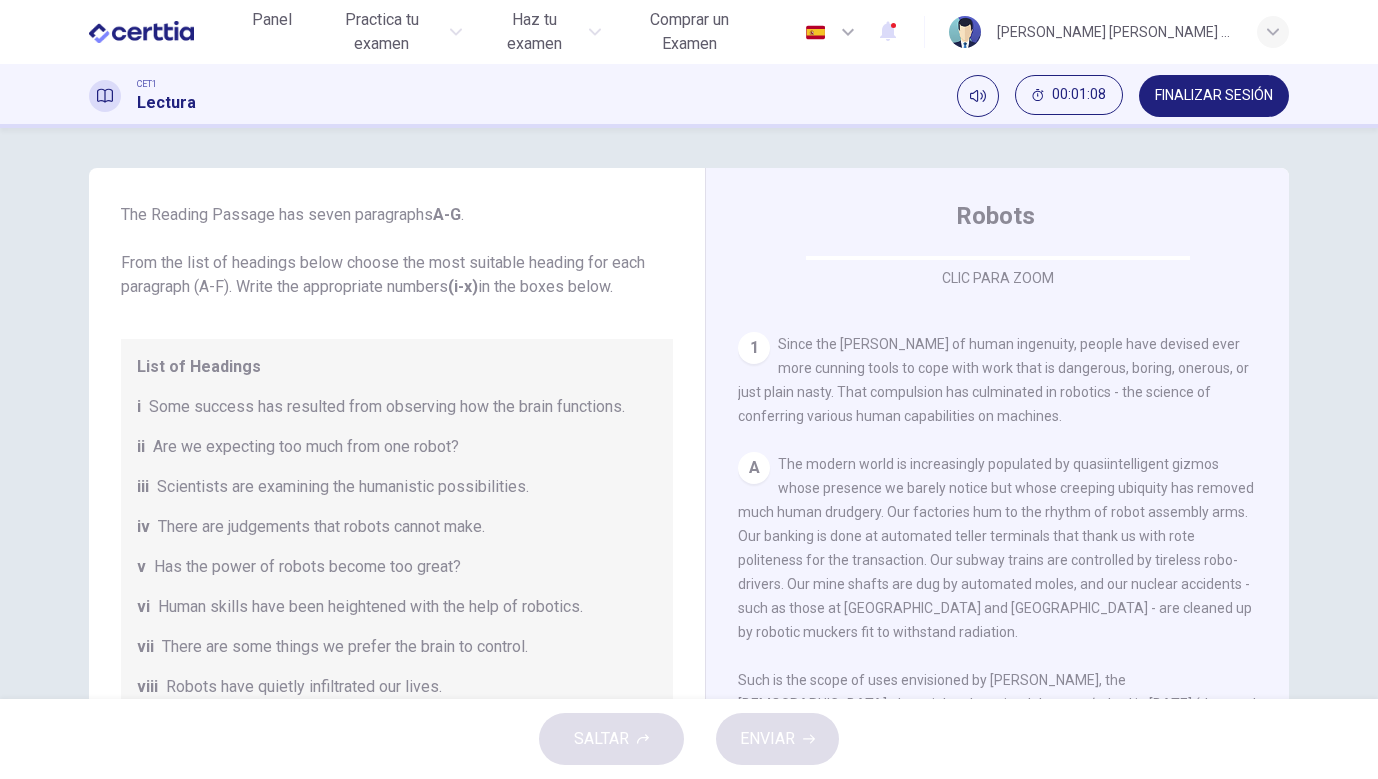 click on "The Reading Passage has seven paragraphs  A-G .  From the list of headings below choose the most suitable heading for each
paragraph (A-F).
Write the appropriate numbers  (i-x)  in the boxes below." at bounding box center (397, 251) 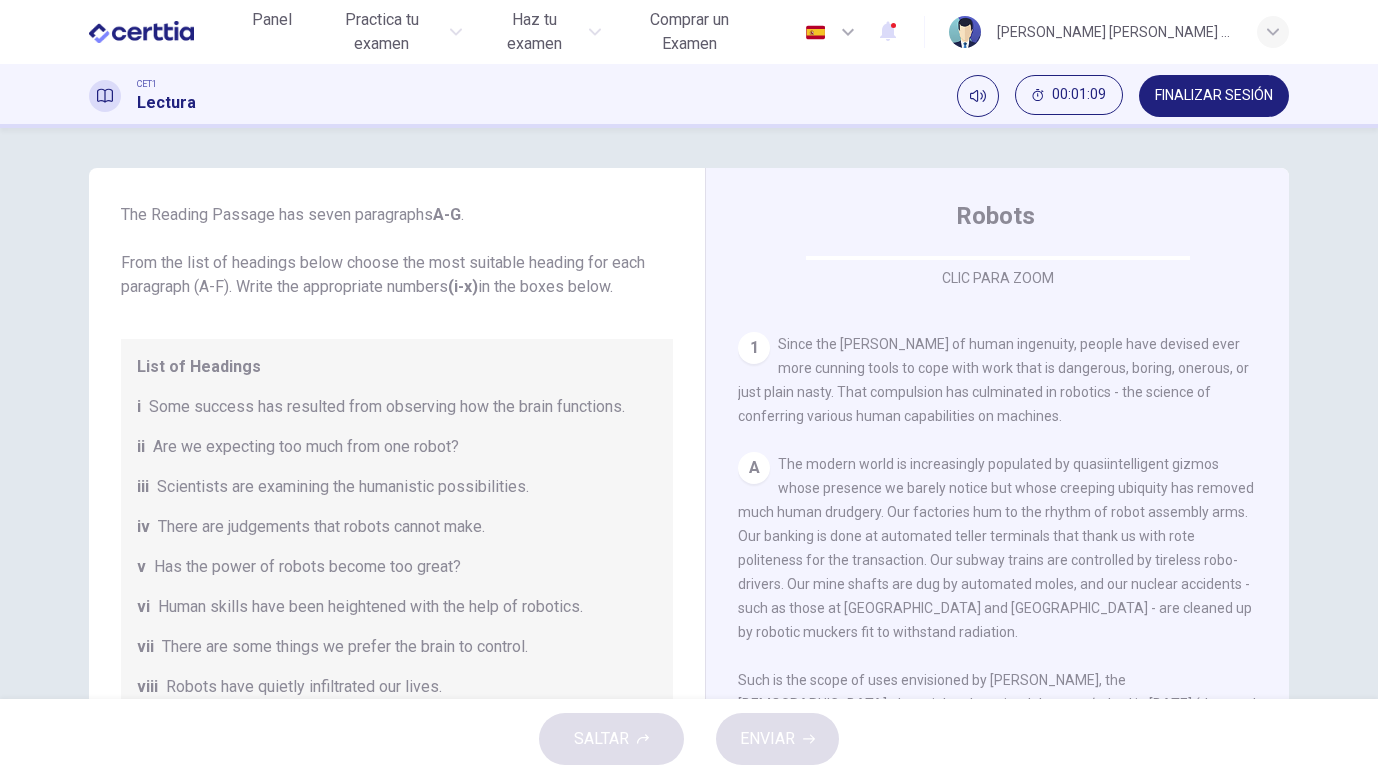 click on "Pregunta 1 The Reading Passage has seven paragraphs  A-G .  From the list of headings below choose the most suitable heading for each
paragraph (A-F).
Write the appropriate numbers  (i-x)  in the boxes below. List of Headings i Some success has resulted from observing how the brain functions. ii Are we expecting too much from one robot? iii Scientists are examining the humanistic possibilities. iv There are judgements that robots cannot make. v Has the power of robots become too great? vi Human skills have been heightened with the help of robotics. vii There are some things we prefer the brain to control. viii Robots have quietly infiltrated our lives. ix Original predictions have been revised. x Another approach meets the same result. 1 ​ ​ Paragraph A 2 ​ ​ Paragraph B 3 ​ ​ Paragraph C 4 ​ ​ Paragraph D 5 ​ ​ Paragraph E 6 ​ ​ Paragraph F" at bounding box center (397, 647) 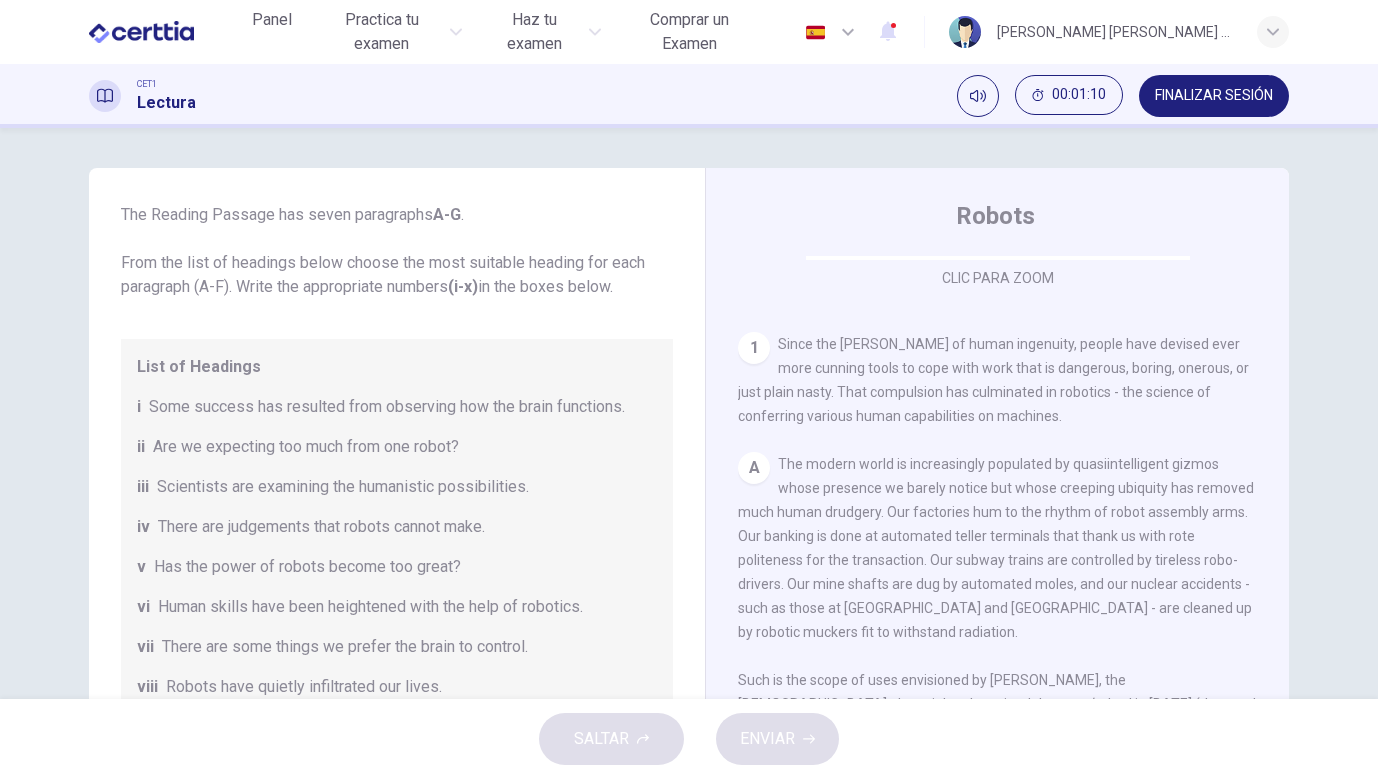 drag, startPoint x: 119, startPoint y: 254, endPoint x: 318, endPoint y: 325, distance: 211.28653 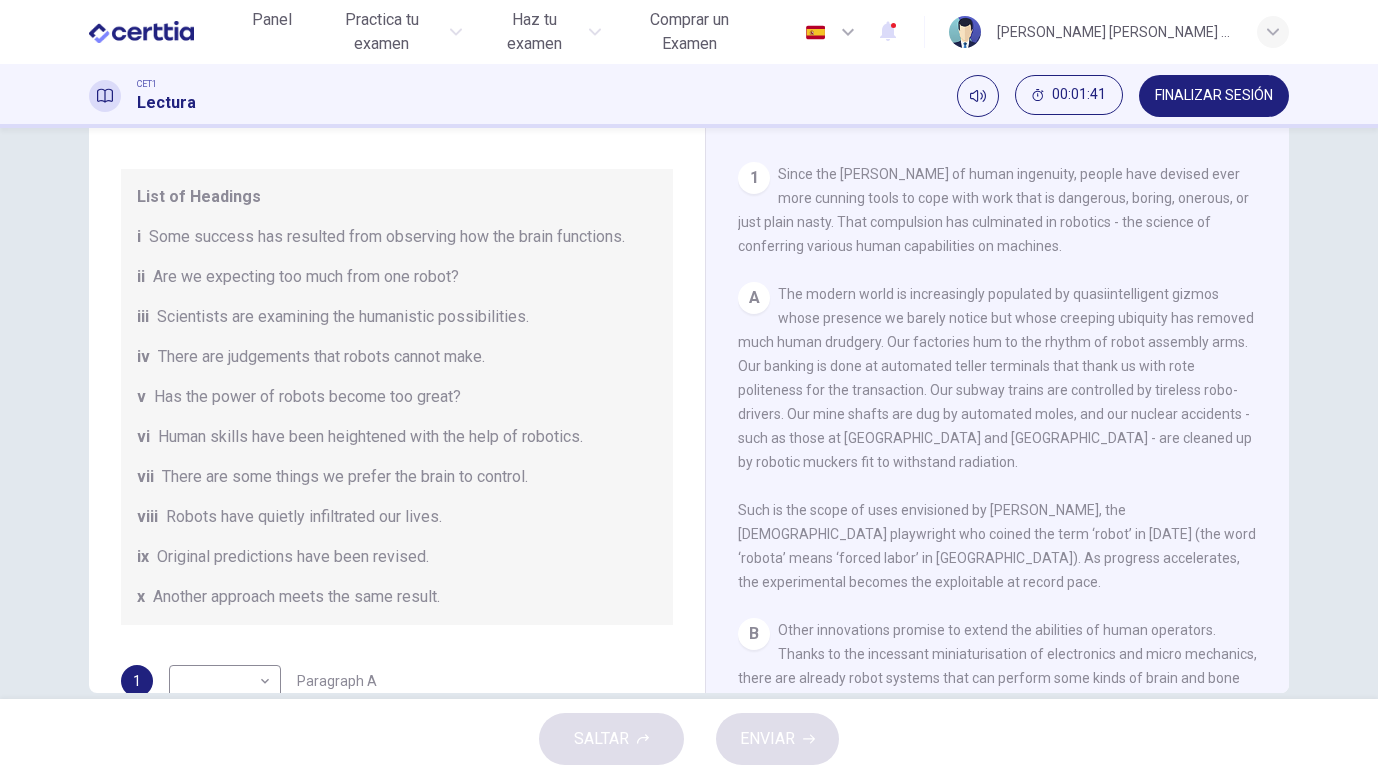 scroll, scrollTop: 204, scrollLeft: 0, axis: vertical 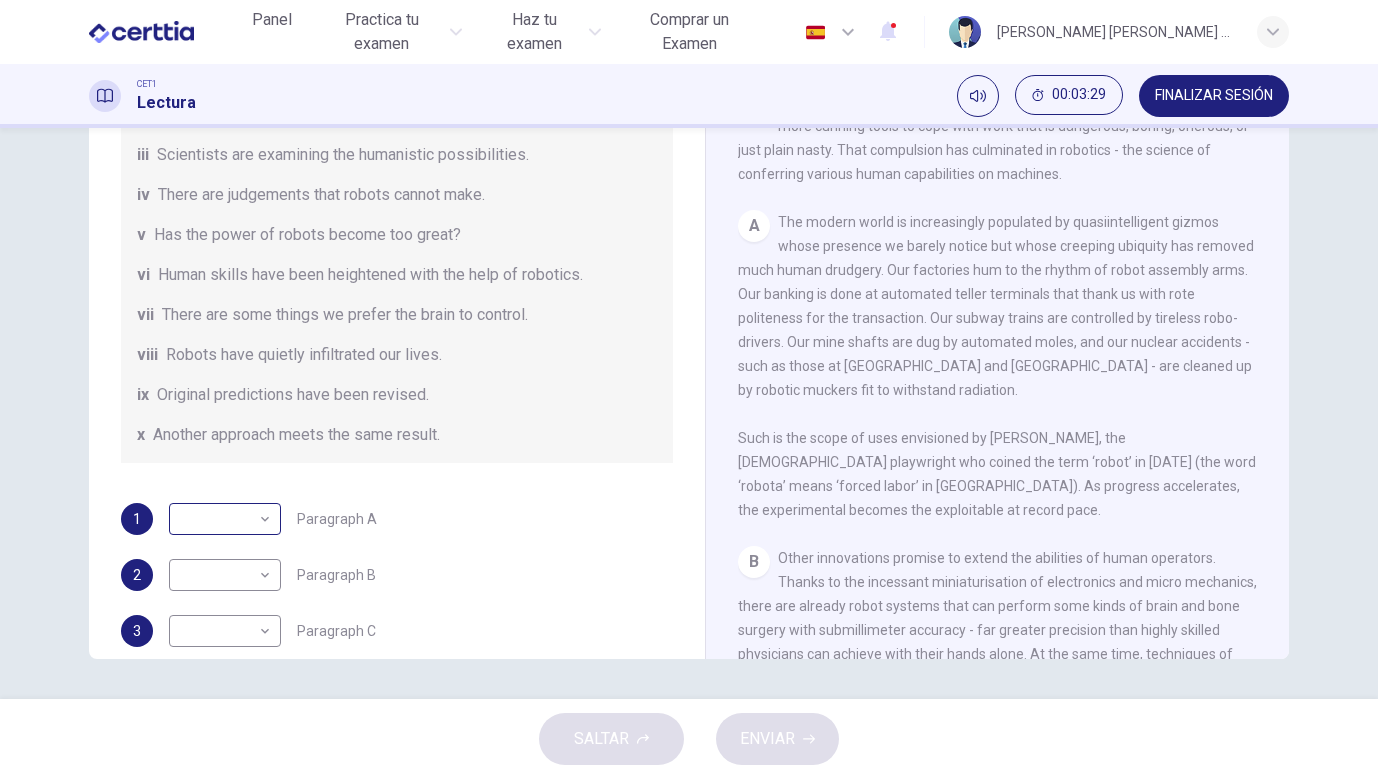 click on "Este sitio utiliza cookies, como se explica en nuestra  Política de Privacidad . Si acepta el uso de cookies, haga clic en el botón Aceptar y continúe navegando por nuestro sitio.   Política de Privacidad Aceptar Panel Practica tu examen Haz tu examen Comprar un Examen Español ** ​ Jesús Antonio Laredo Sánchez CET1 Lectura 00:03:29 FINALIZAR SESIÓN Pregunta 1 The Reading Passage has seven paragraphs  A-G .  From the list of headings below choose the most suitable heading for each
paragraph (A-F).
Write the appropriate numbers  (i-x)  in the boxes below. List of Headings i Some success has resulted from observing how the brain functions. ii Are we expecting too much from one robot? iii Scientists are examining the humanistic possibilities. iv There are judgements that robots cannot make. v Has the power of robots become too great? vi Human skills have been heightened with the help of robotics. vii There are some things we prefer the brain to control. viii Robots have quietly infiltrated our lives. ix" at bounding box center [689, 389] 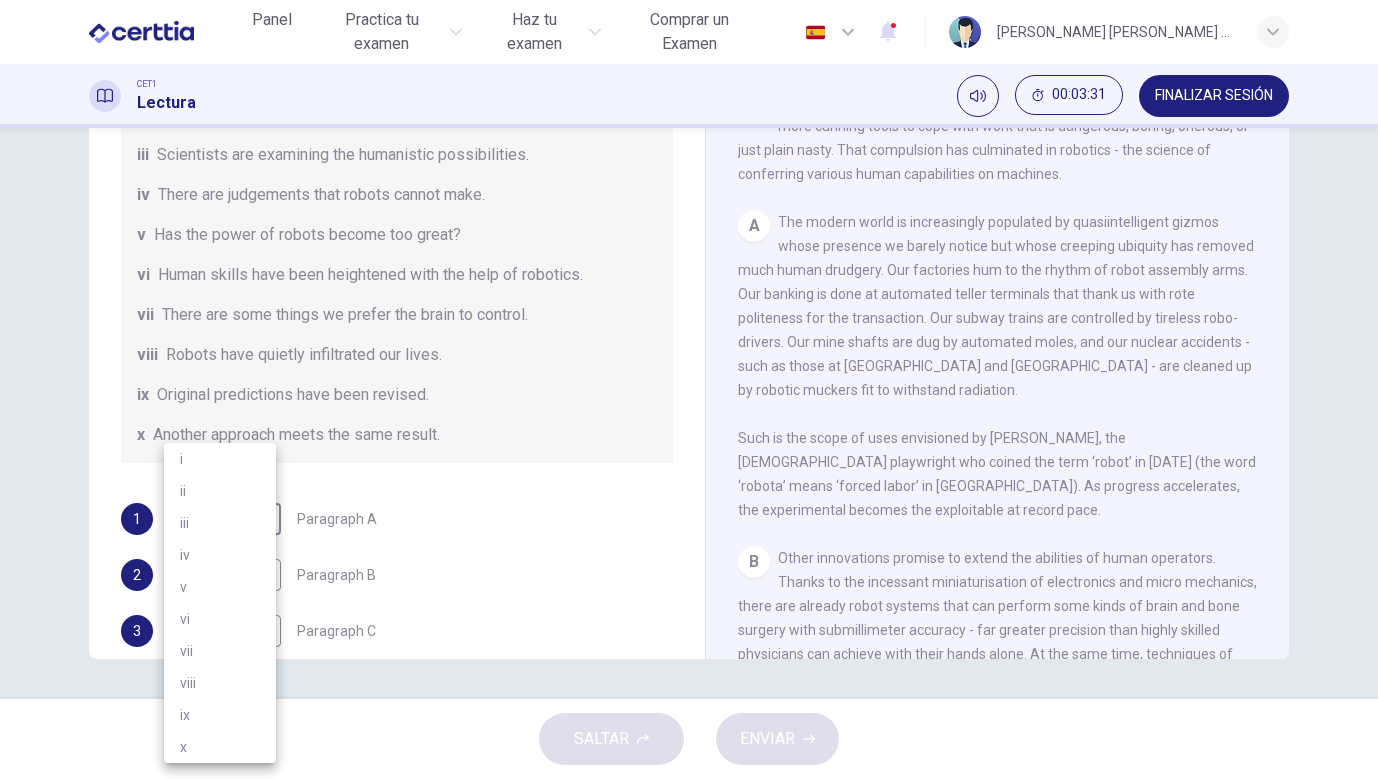 click at bounding box center [689, 389] 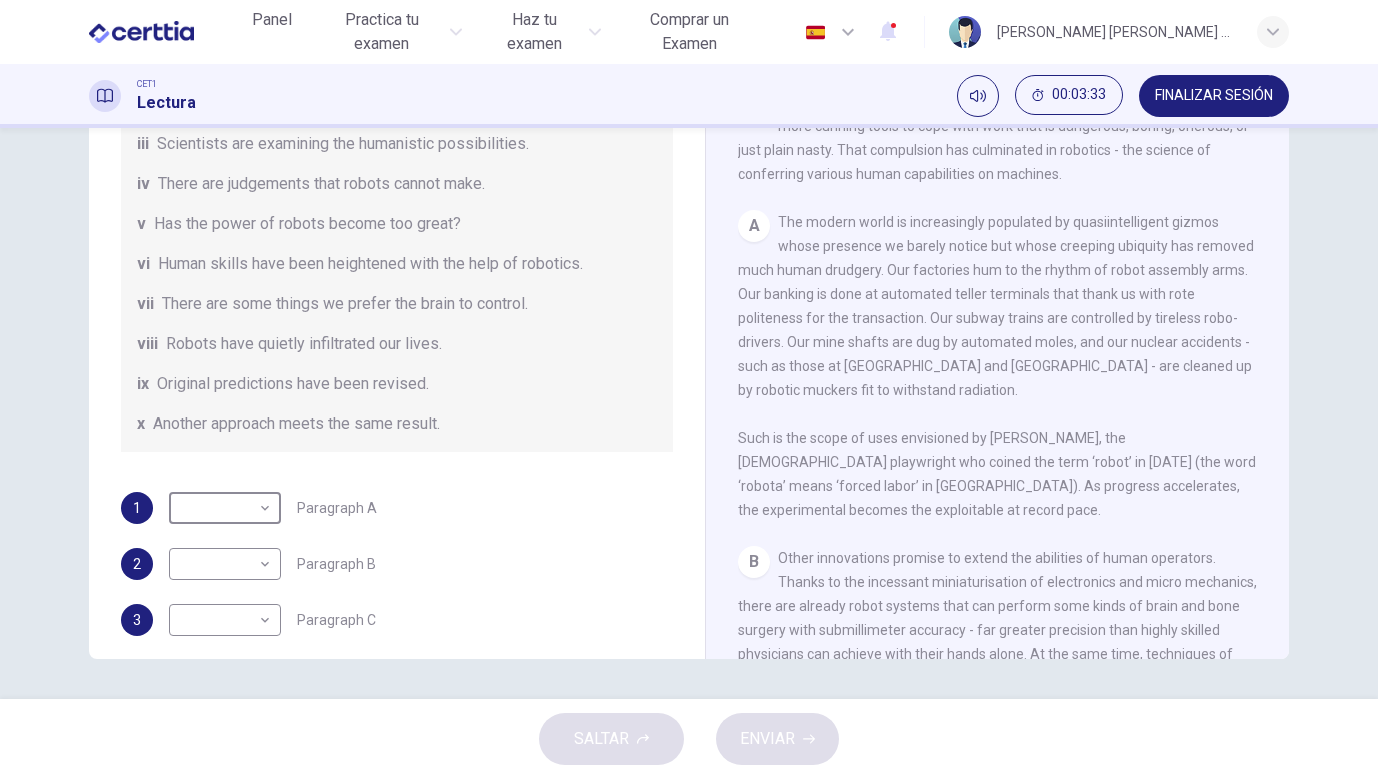 scroll, scrollTop: 208, scrollLeft: 0, axis: vertical 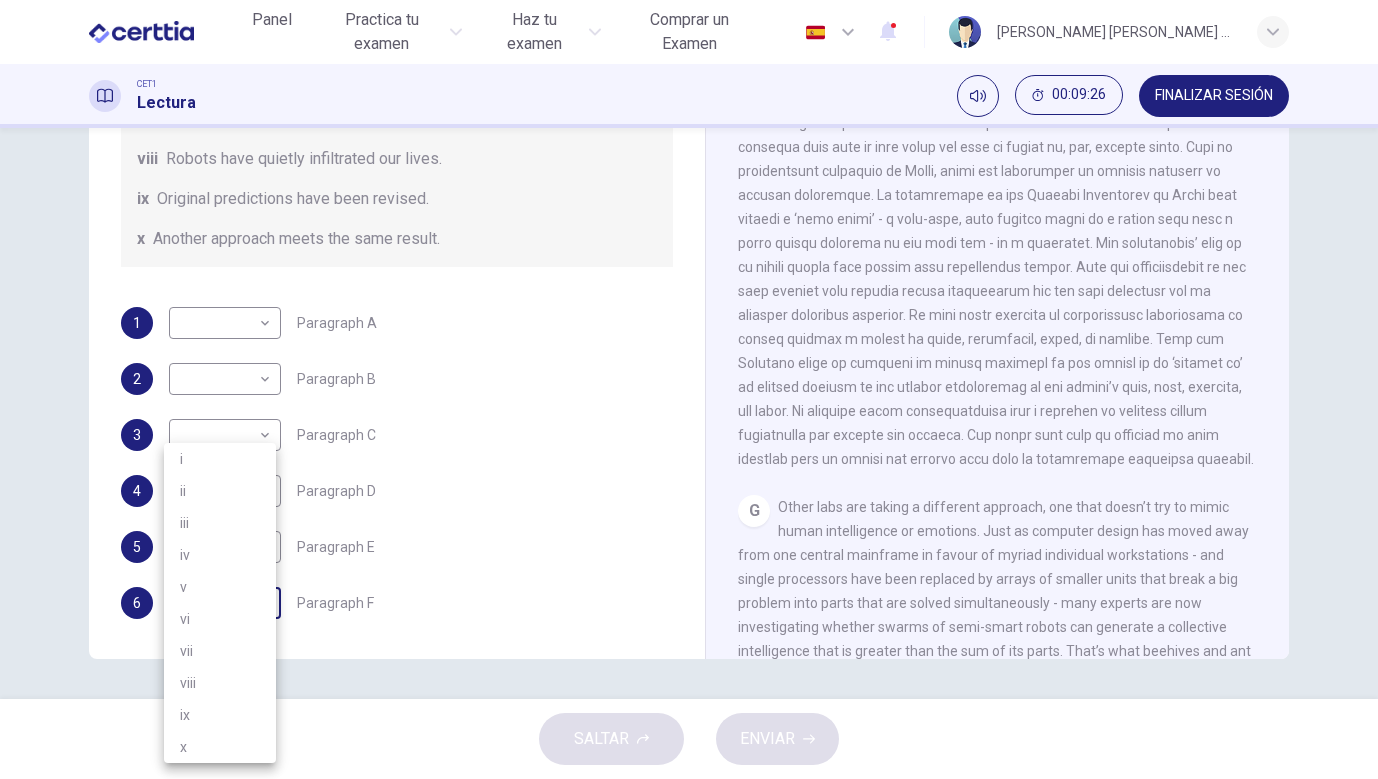 click on "Este sitio utiliza cookies, como se explica en nuestra  Política de Privacidad . Si acepta el uso de cookies, haga clic en el botón Aceptar y continúe navegando por nuestro sitio.   Política de Privacidad Aceptar Panel Practica tu examen Haz tu examen Comprar un Examen Español ** ​ Jesús Antonio Laredo Sánchez CET1 Lectura 00:09:26 FINALIZAR SESIÓN Pregunta 1 The Reading Passage has seven paragraphs  A-G .  From the list of headings below choose the most suitable heading for each
paragraph (A-F).
Write the appropriate numbers  (i-x)  in the boxes below. List of Headings i Some success has resulted from observing how the brain functions. ii Are we expecting too much from one robot? iii Scientists are examining the humanistic possibilities. iv There are judgements that robots cannot make. v Has the power of robots become too great? vi Human skills have been heightened with the help of robotics. vii There are some things we prefer the brain to control. viii Robots have quietly infiltrated our lives. ix" at bounding box center [689, 389] 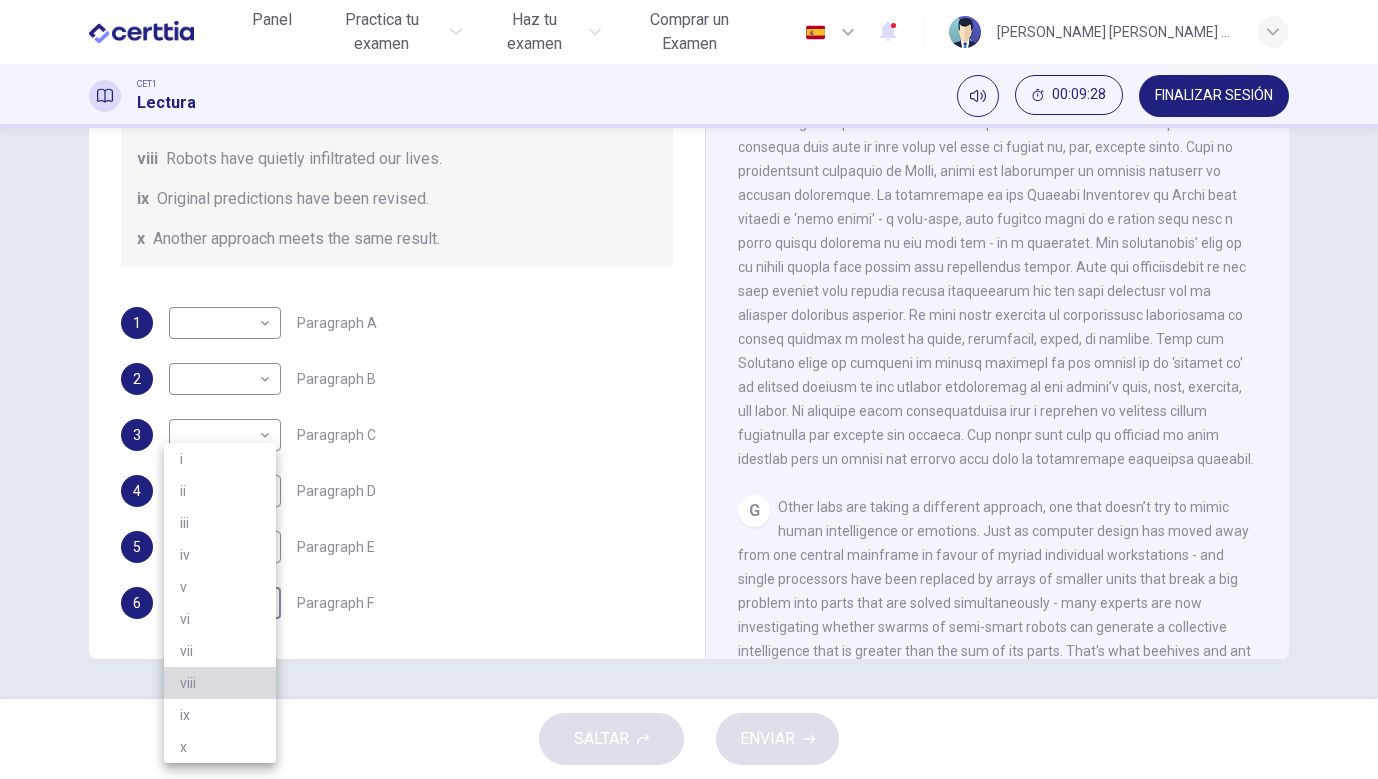 click on "viii" at bounding box center (220, 683) 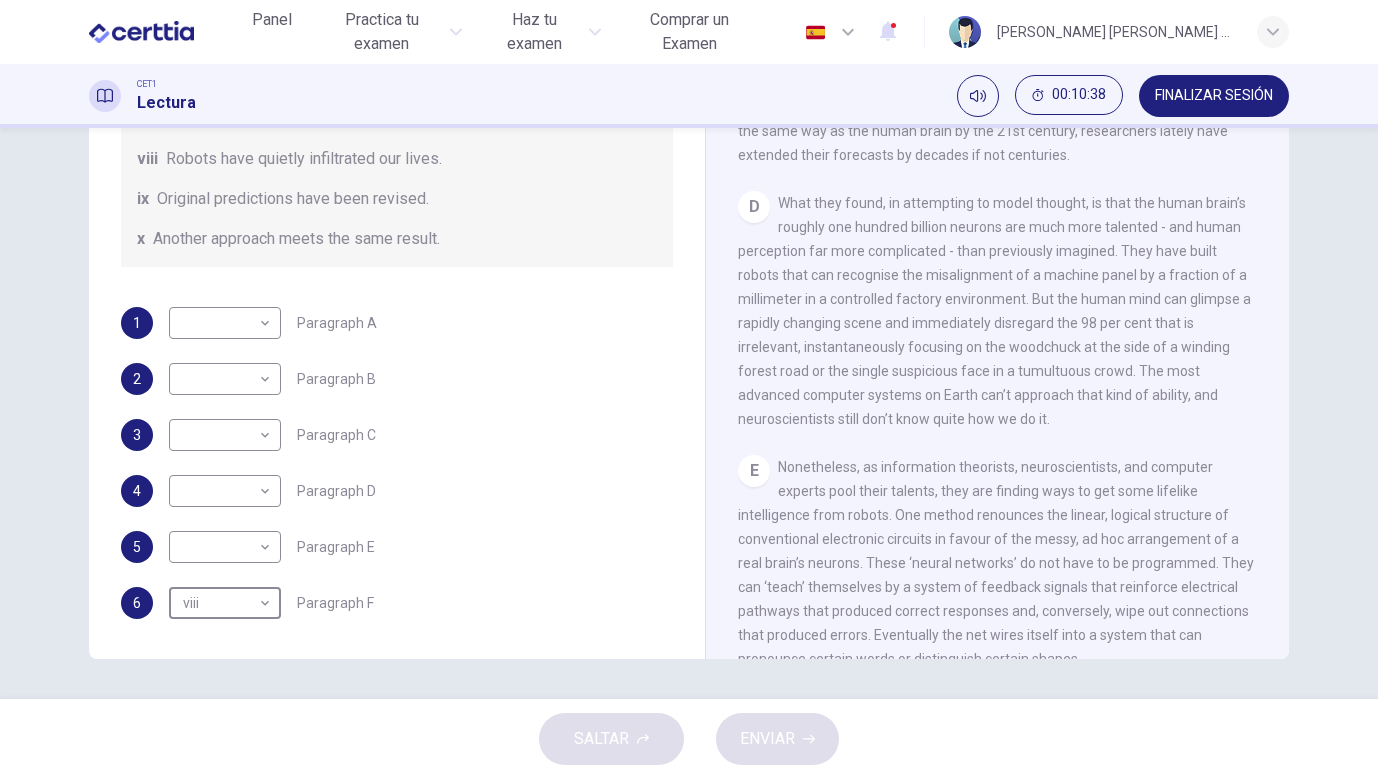 scroll, scrollTop: 1252, scrollLeft: 0, axis: vertical 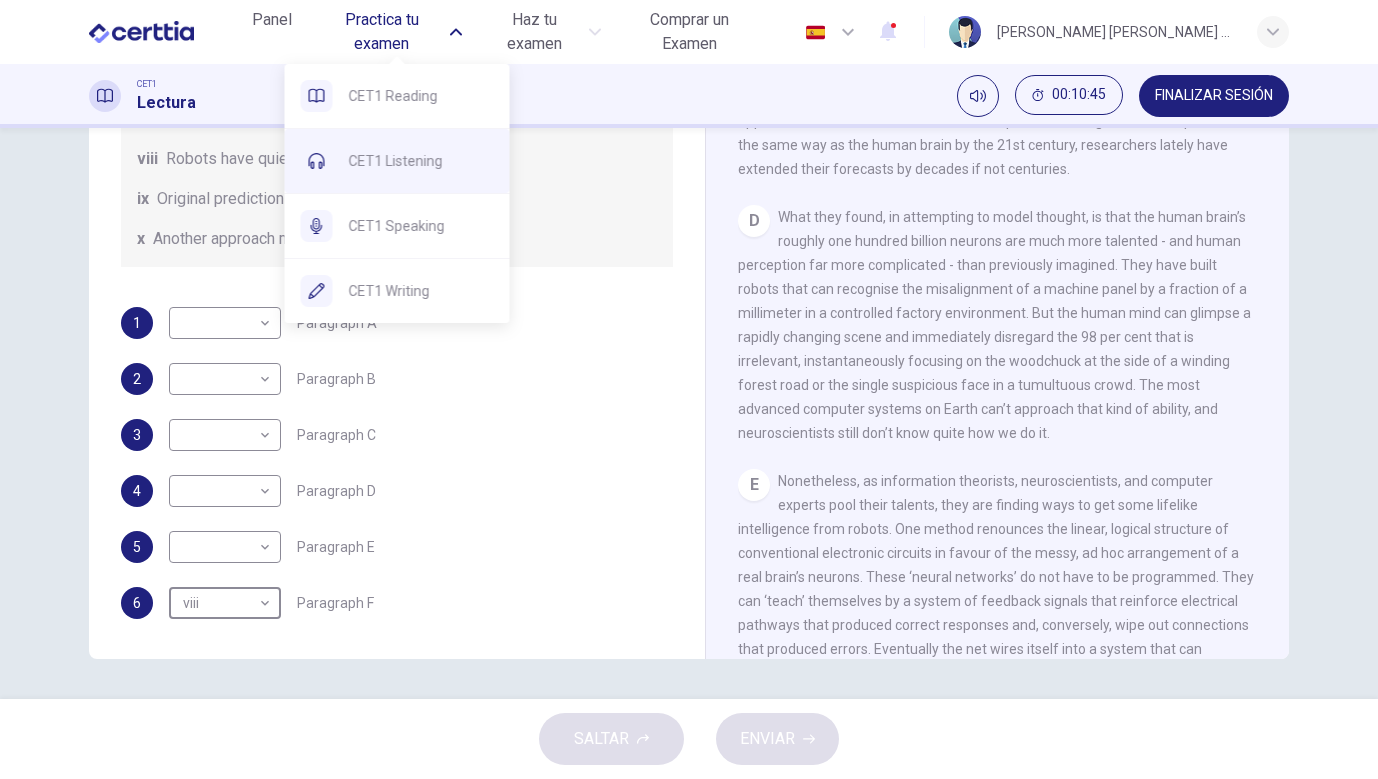 click on "CET1 Listening" at bounding box center (421, 161) 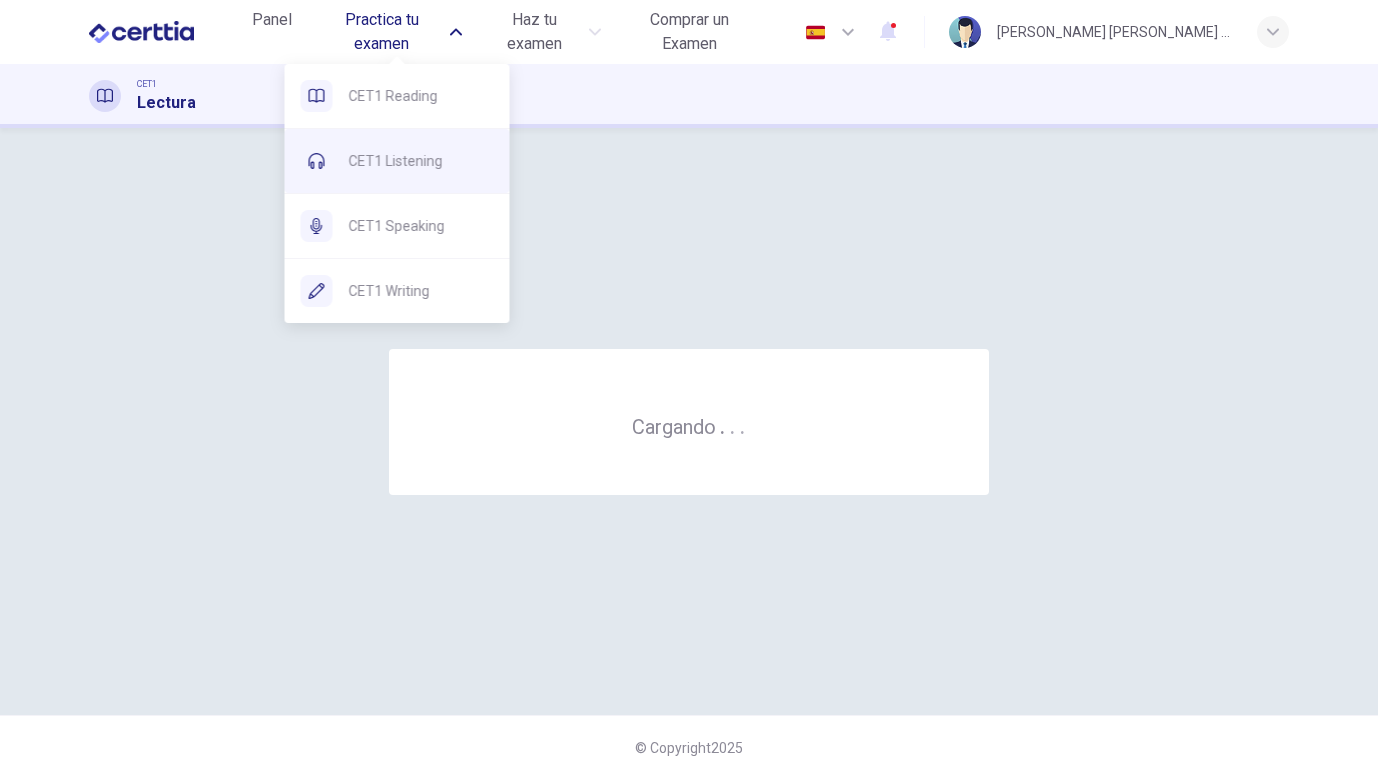 scroll, scrollTop: 0, scrollLeft: 0, axis: both 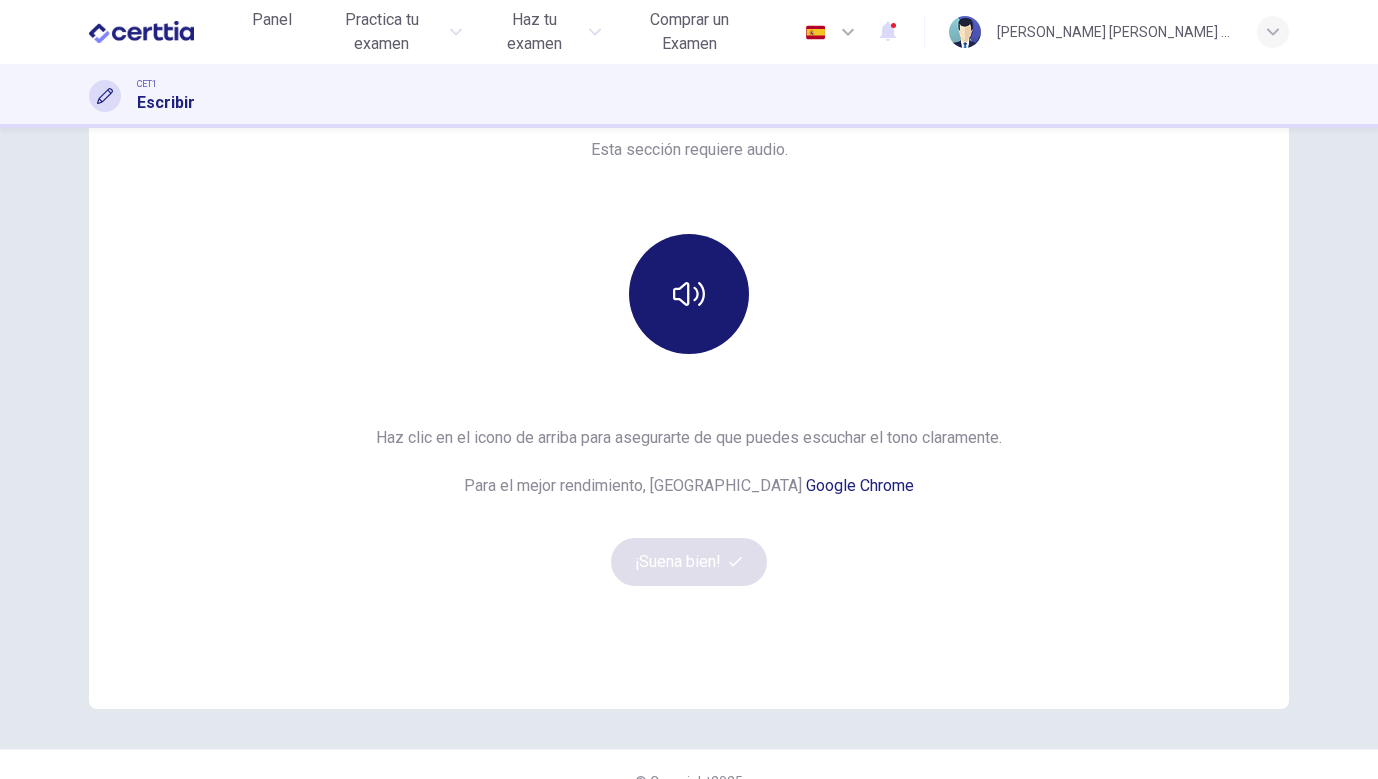 click at bounding box center [689, 294] 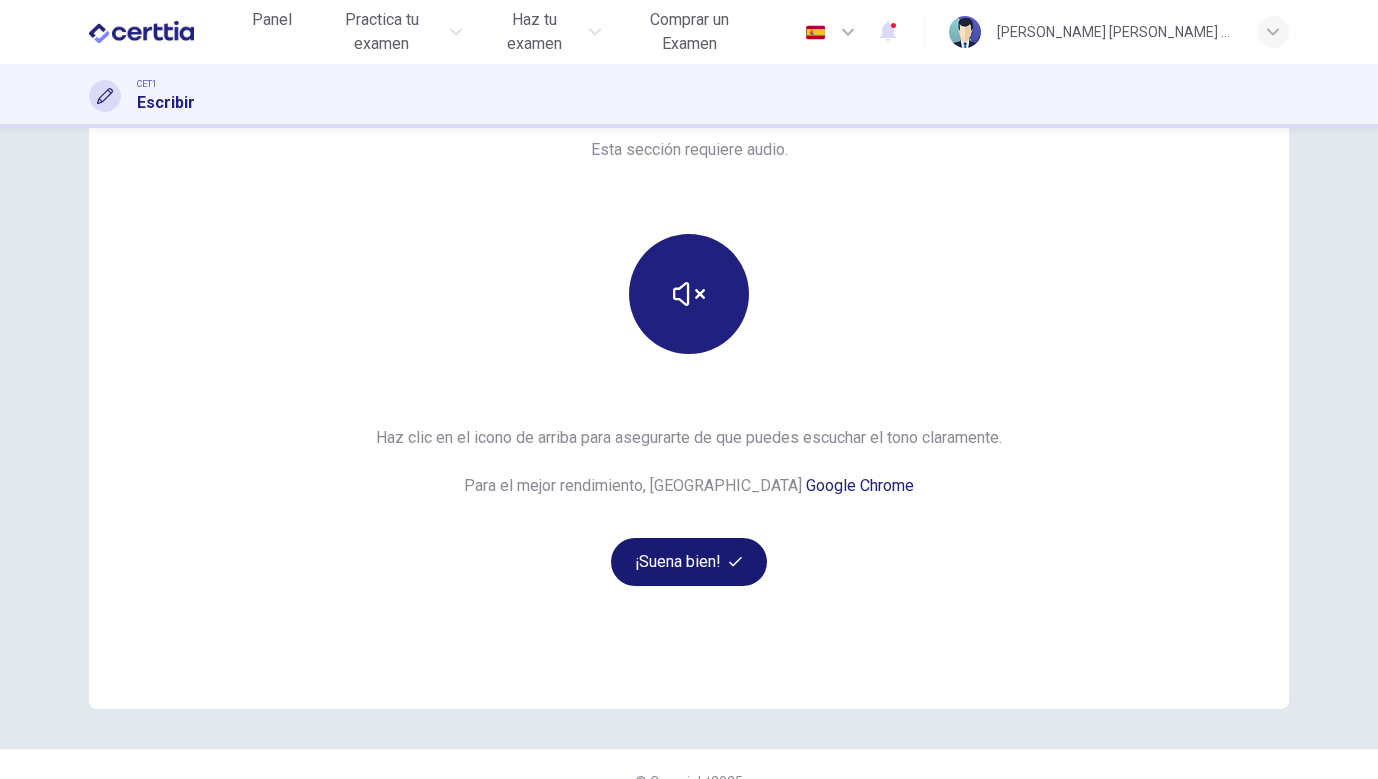 click on "¡Suena bien!" at bounding box center (689, 562) 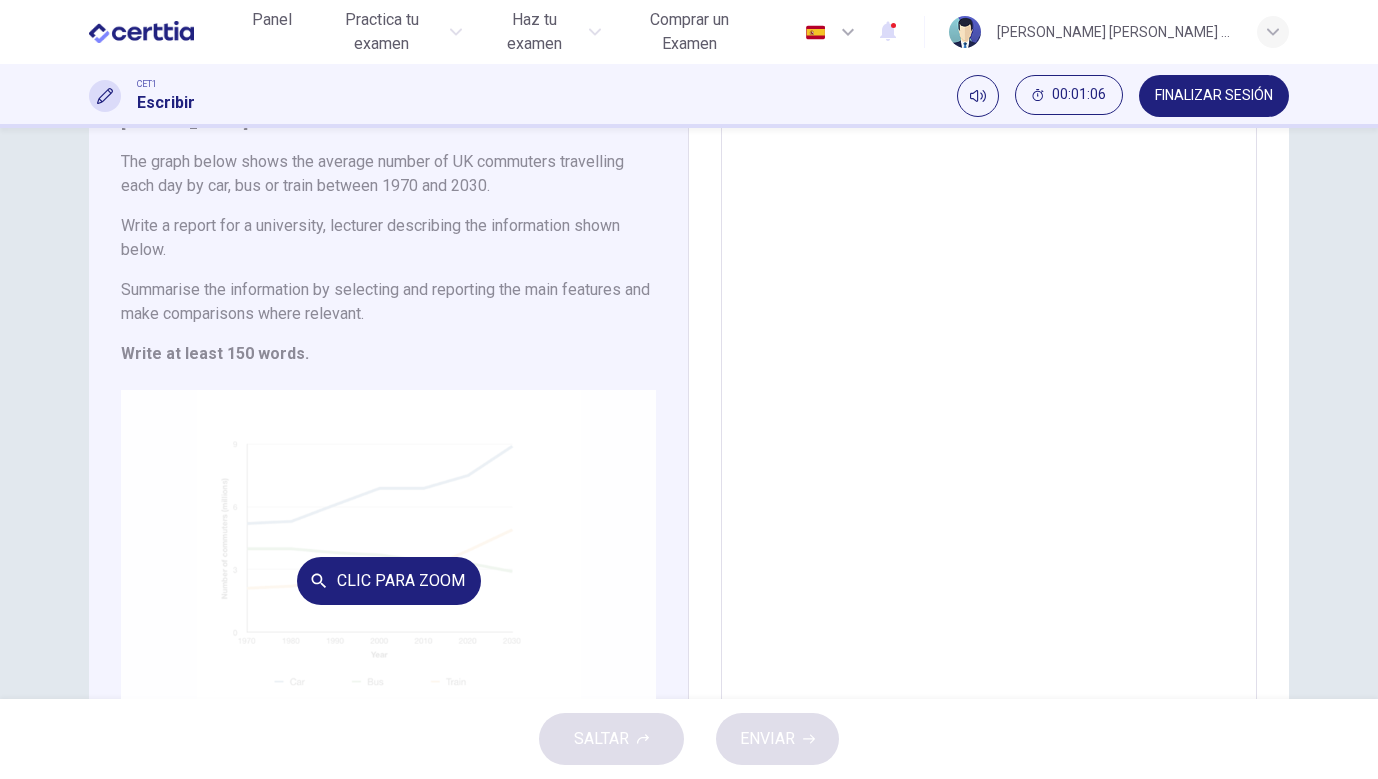 click on "Clic para zoom" at bounding box center (388, 580) 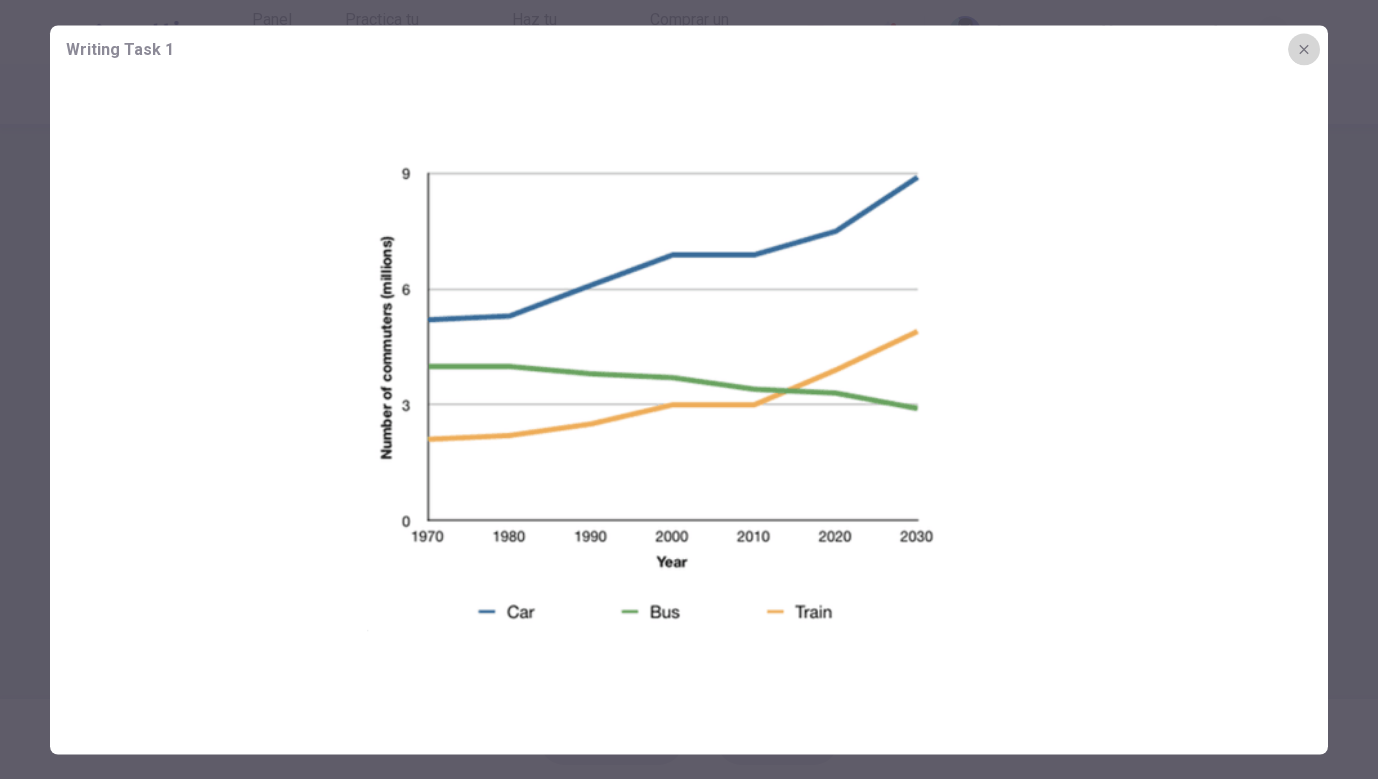 click 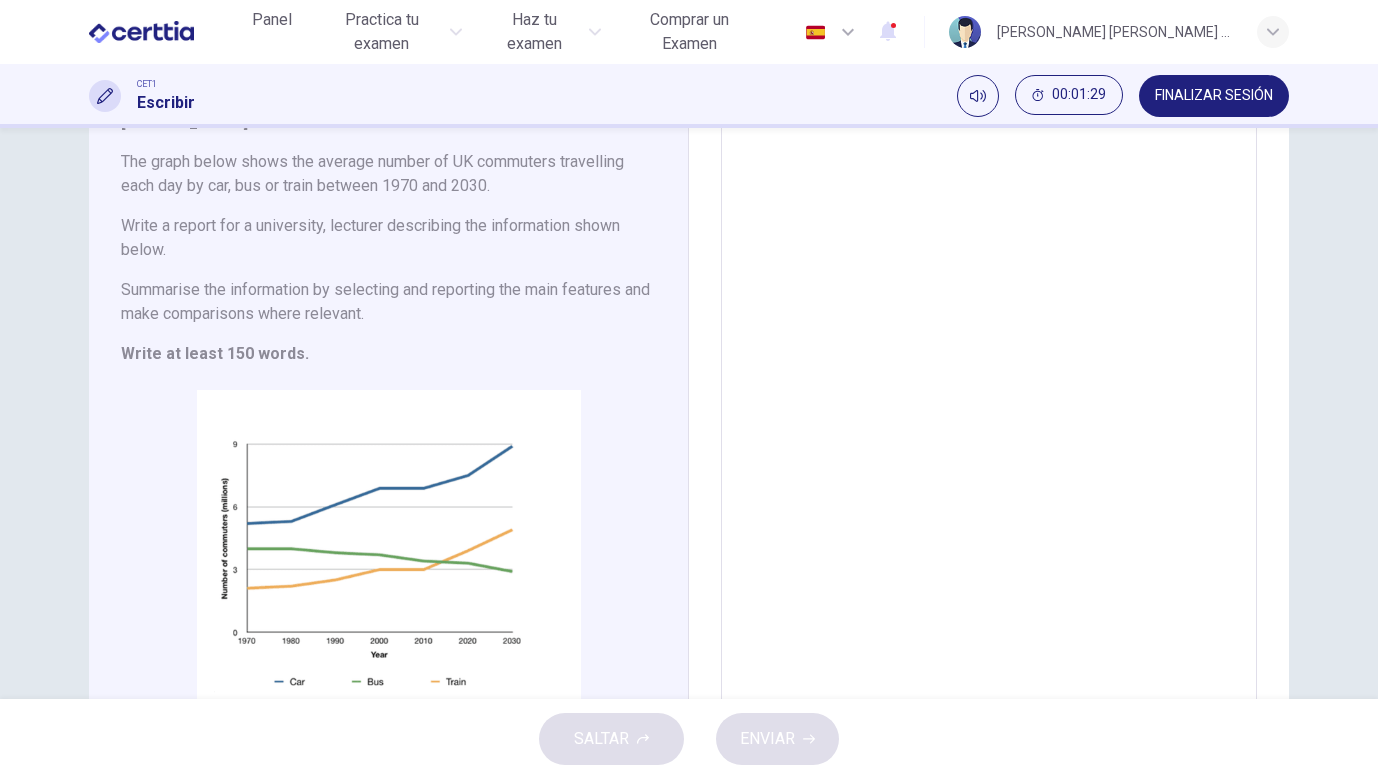 click at bounding box center [989, 412] 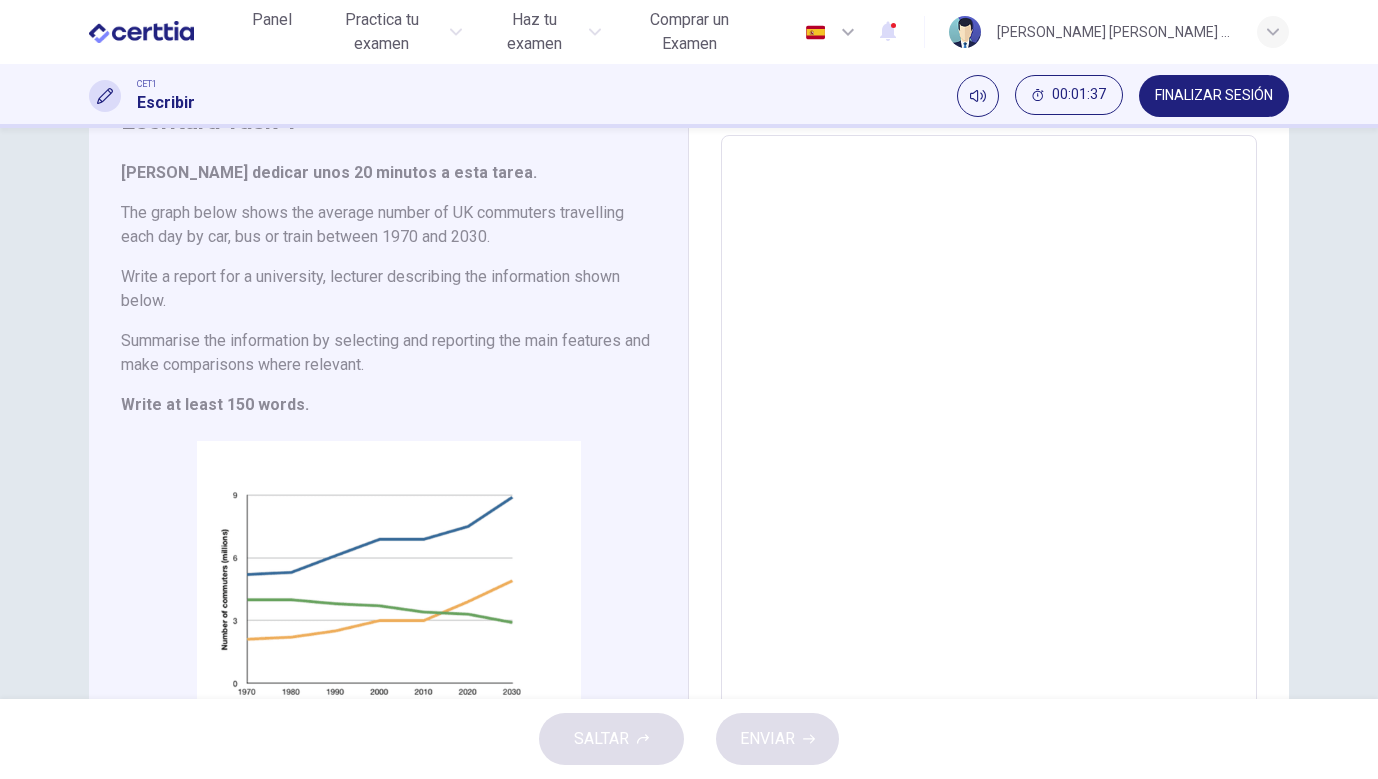 scroll, scrollTop: 100, scrollLeft: 0, axis: vertical 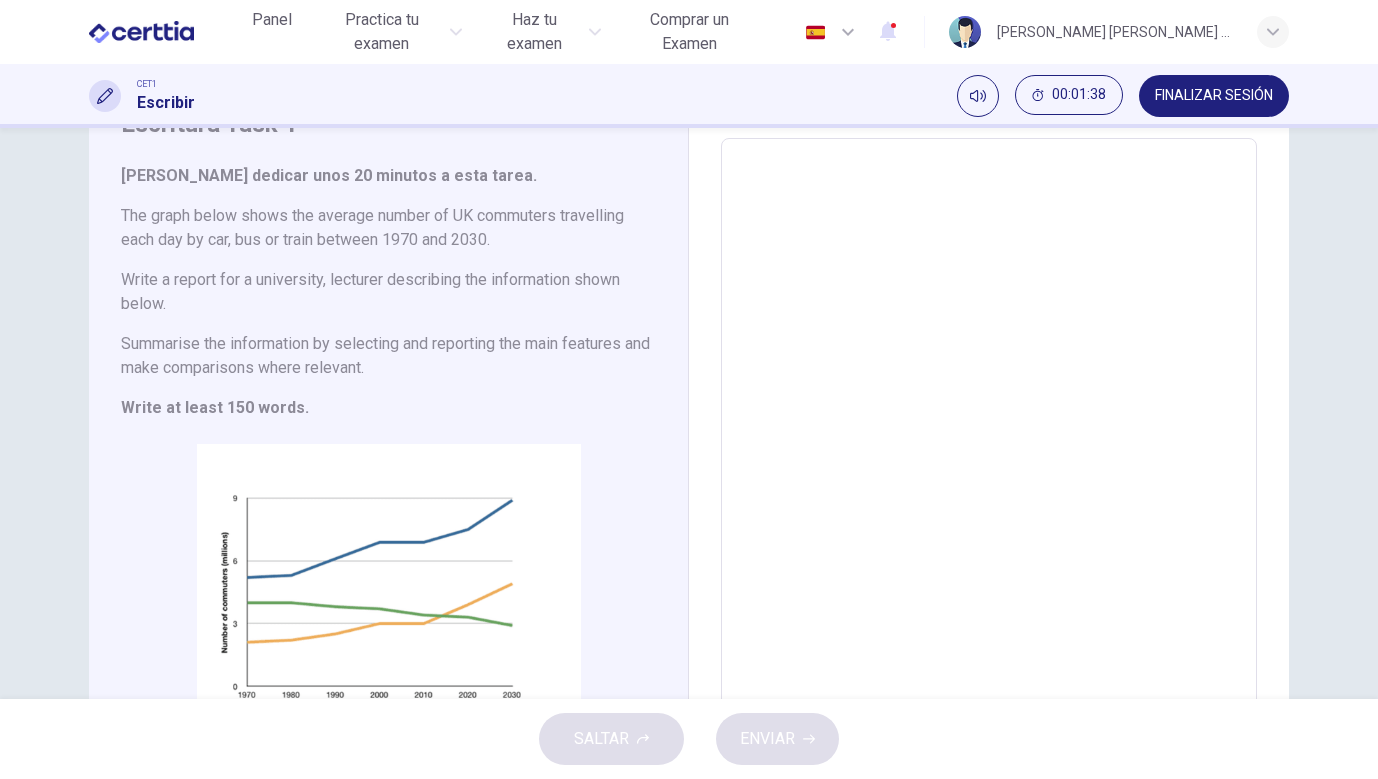type on "*" 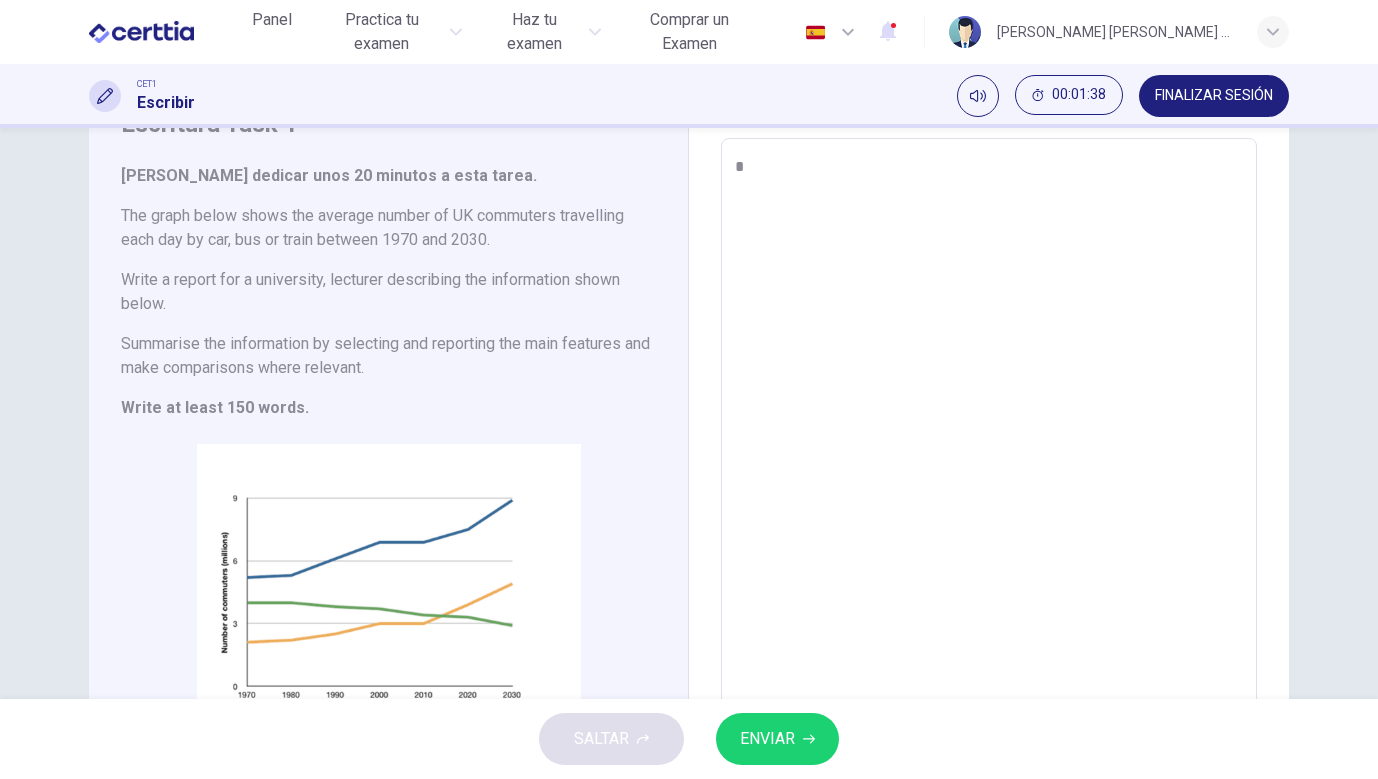 type on "**" 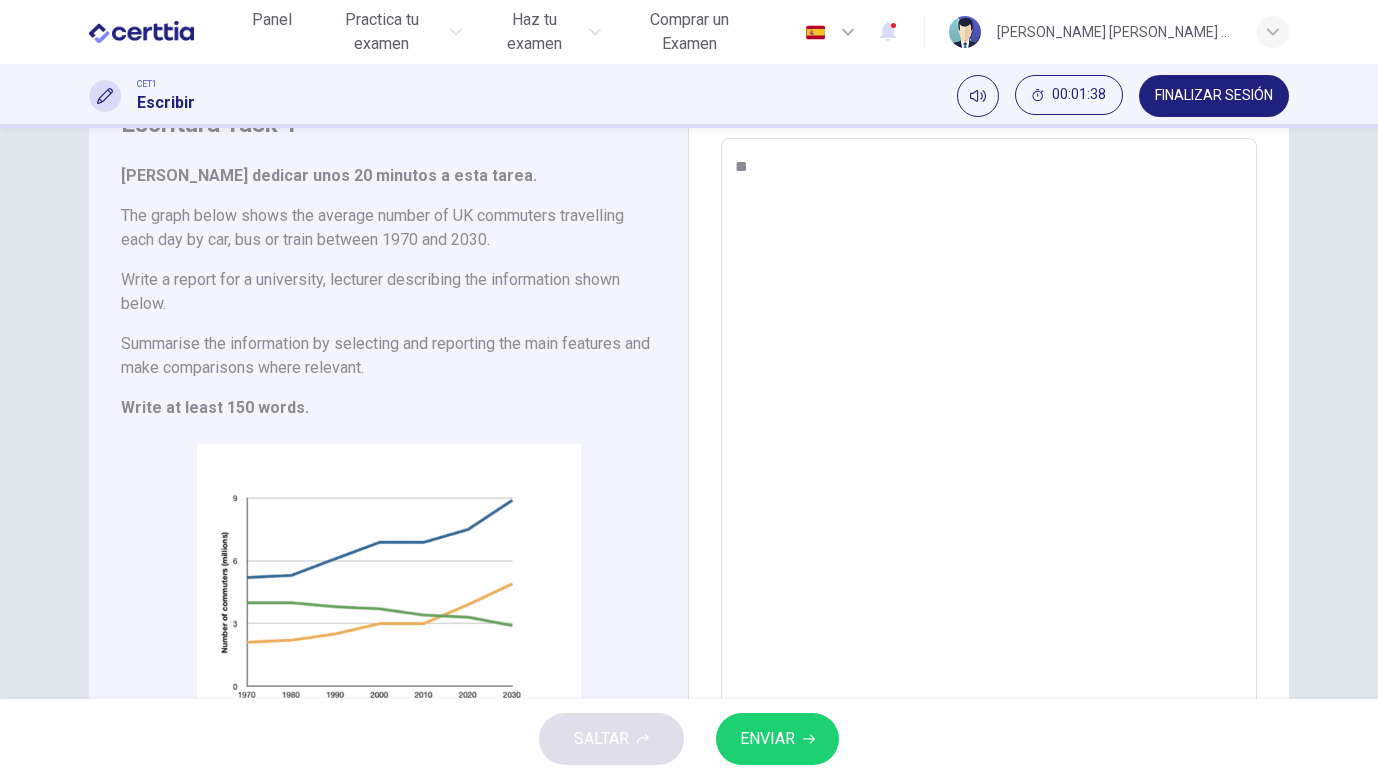 type on "*" 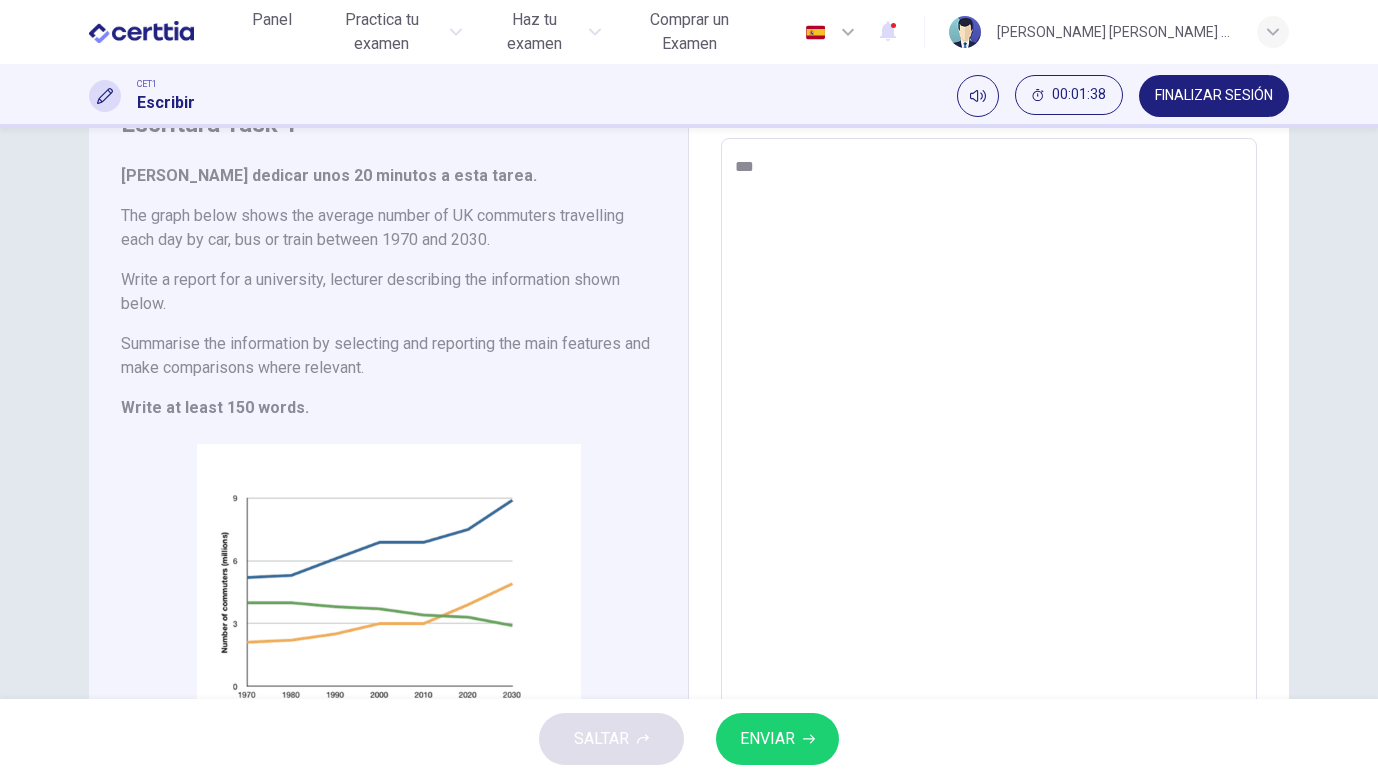 type on "*" 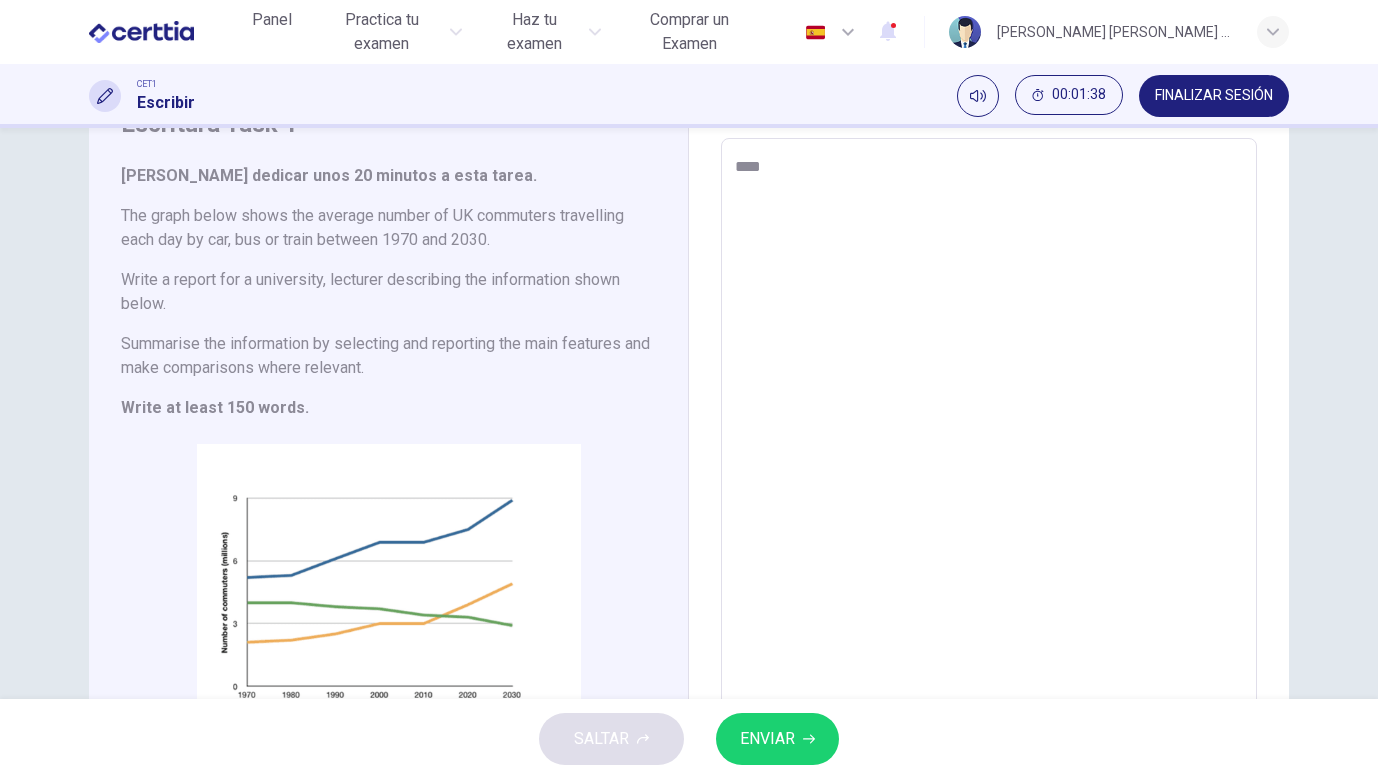 type on "*" 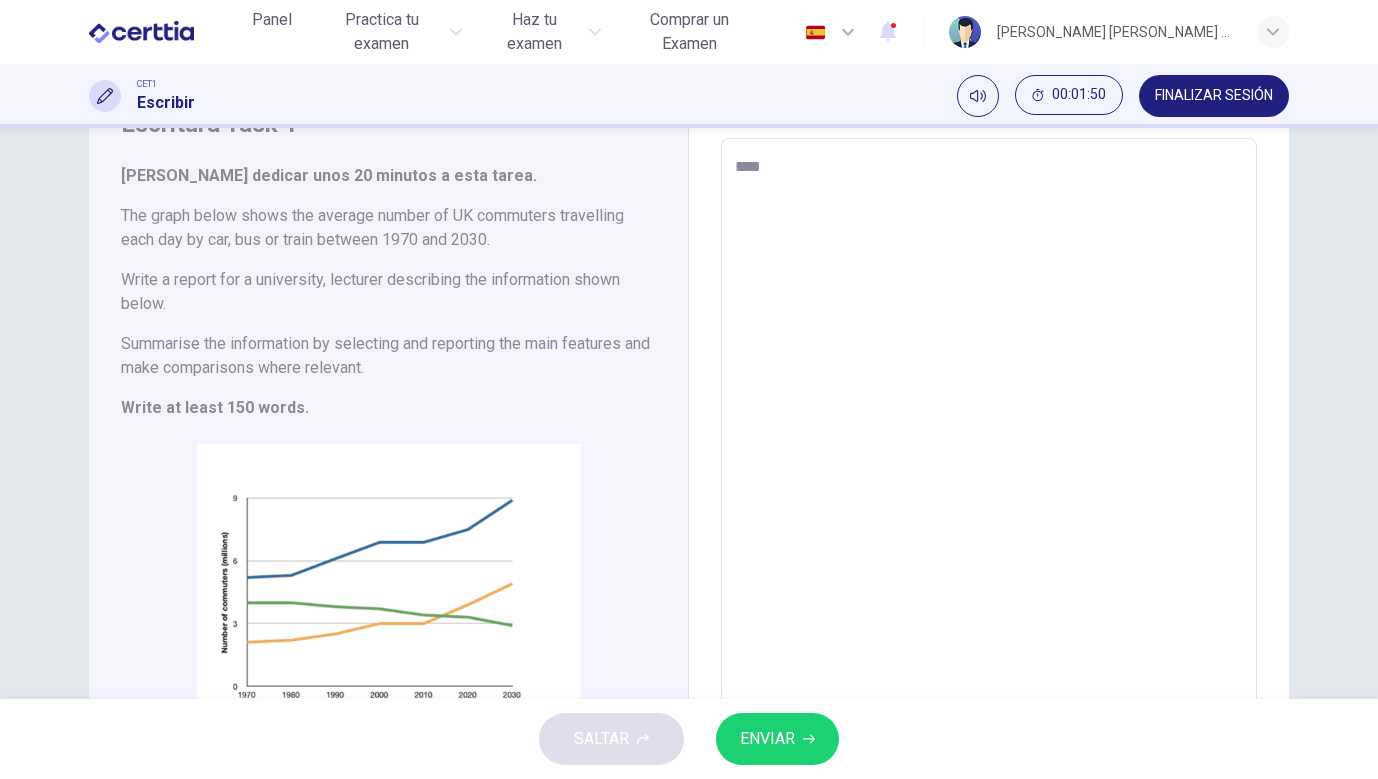 type on "*****" 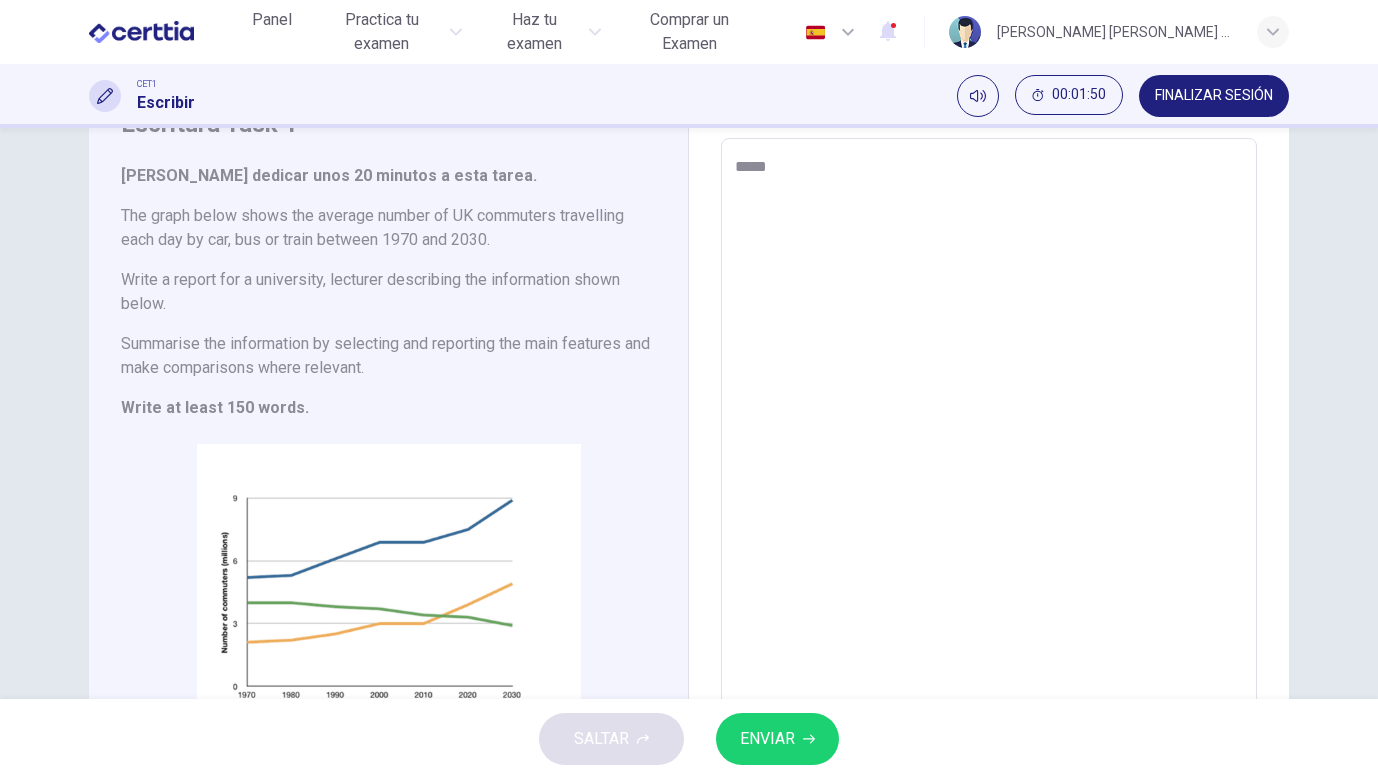 type on "******" 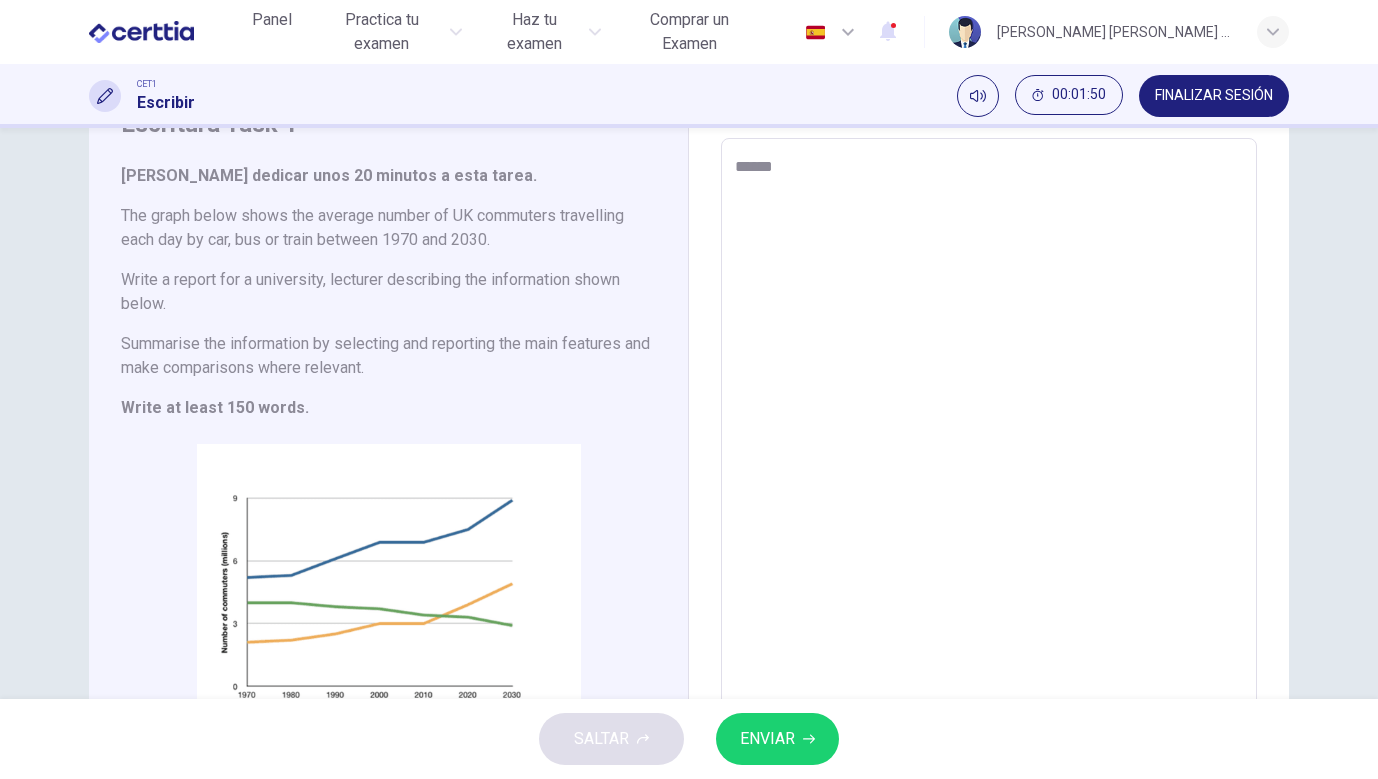 type on "*" 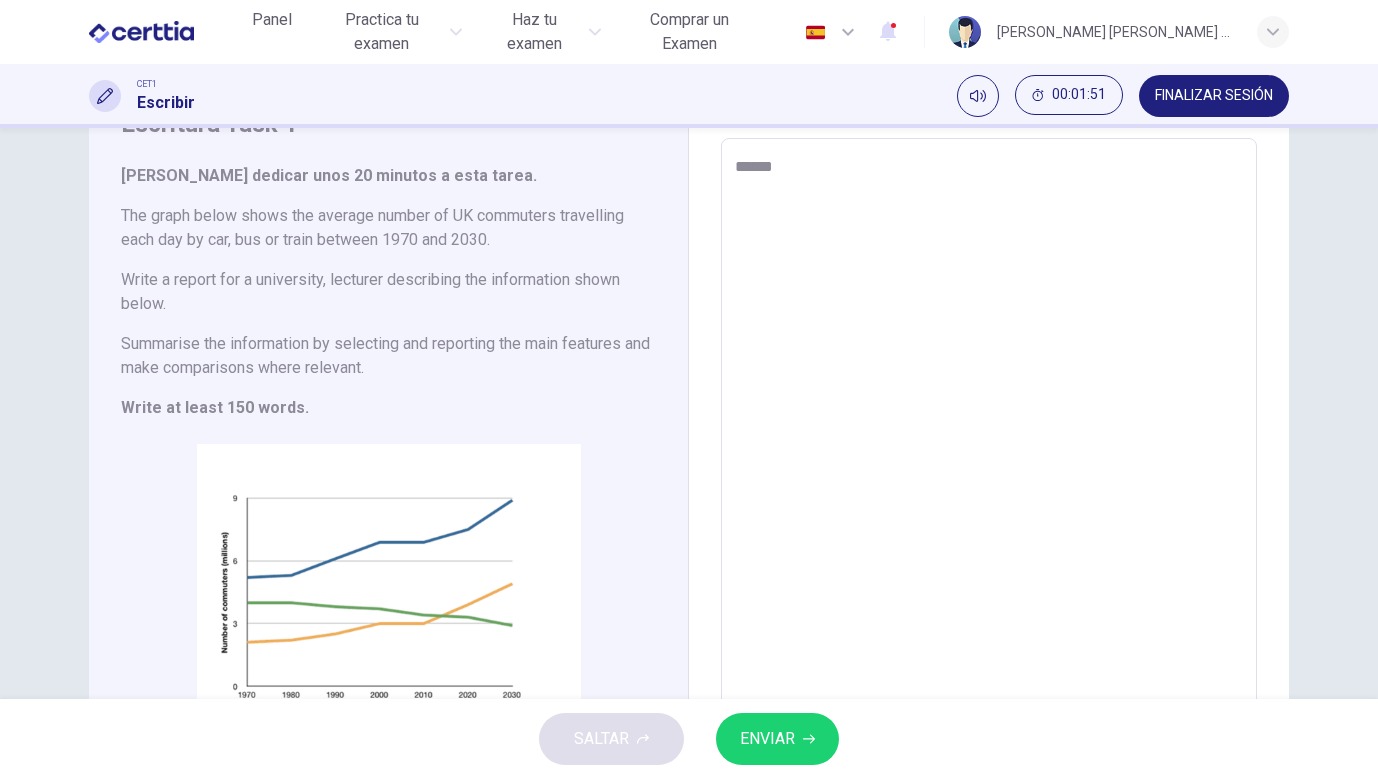 type on "*******" 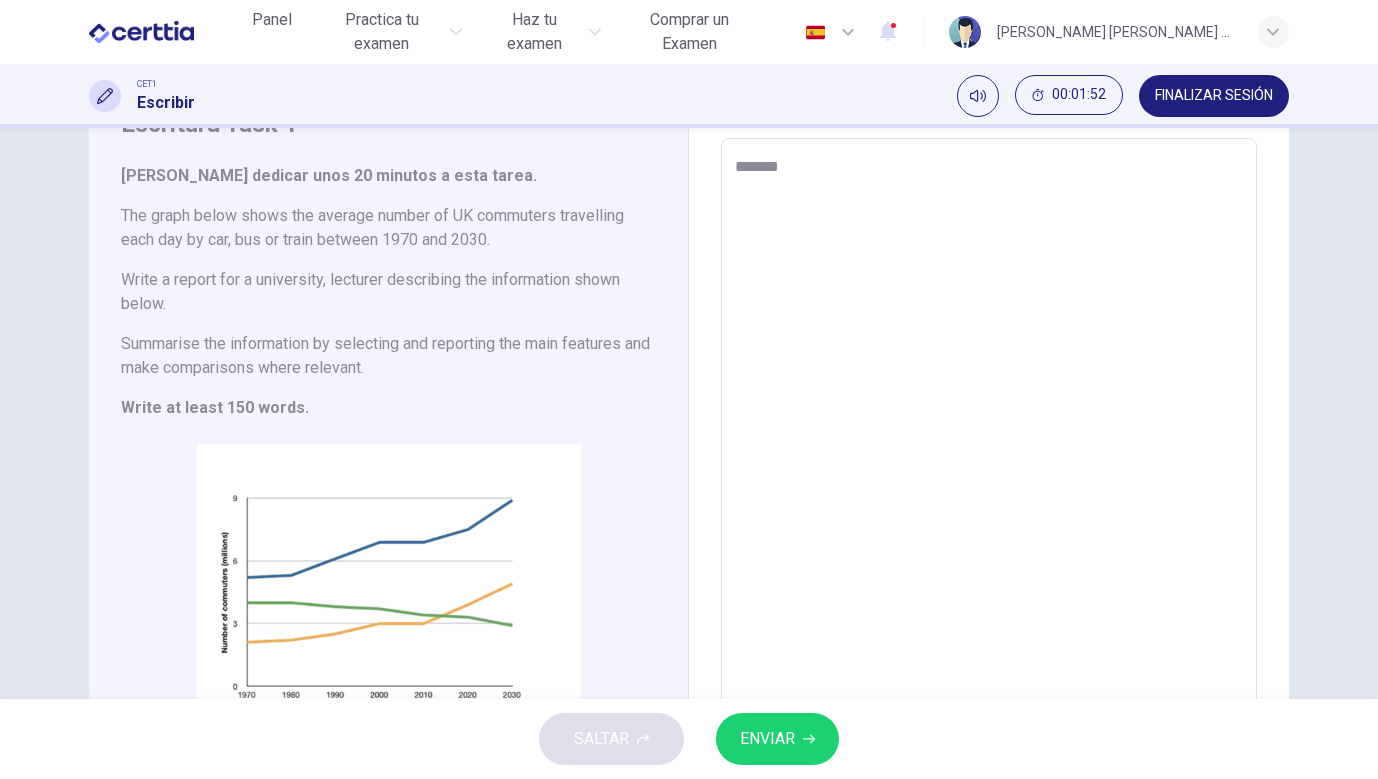 type on "********" 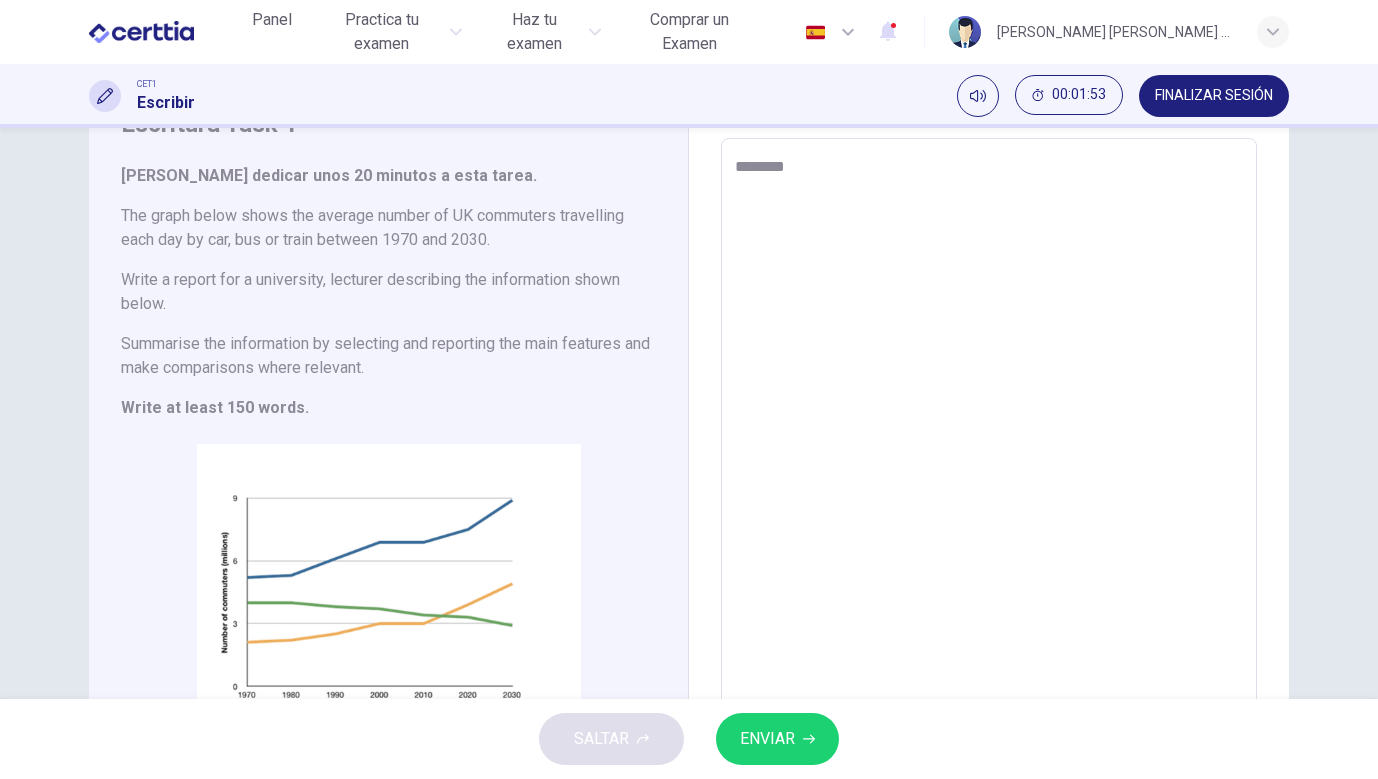 type on "*********" 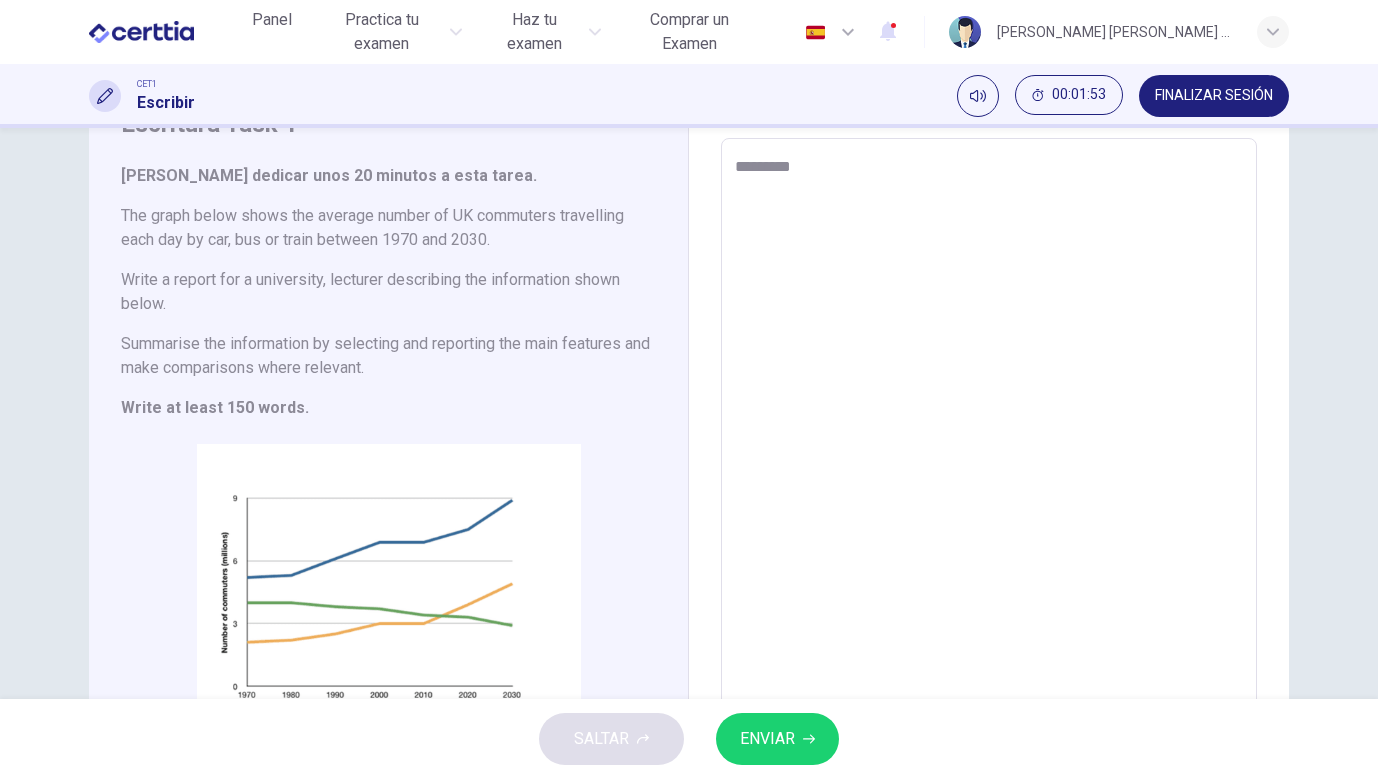 type on "*" 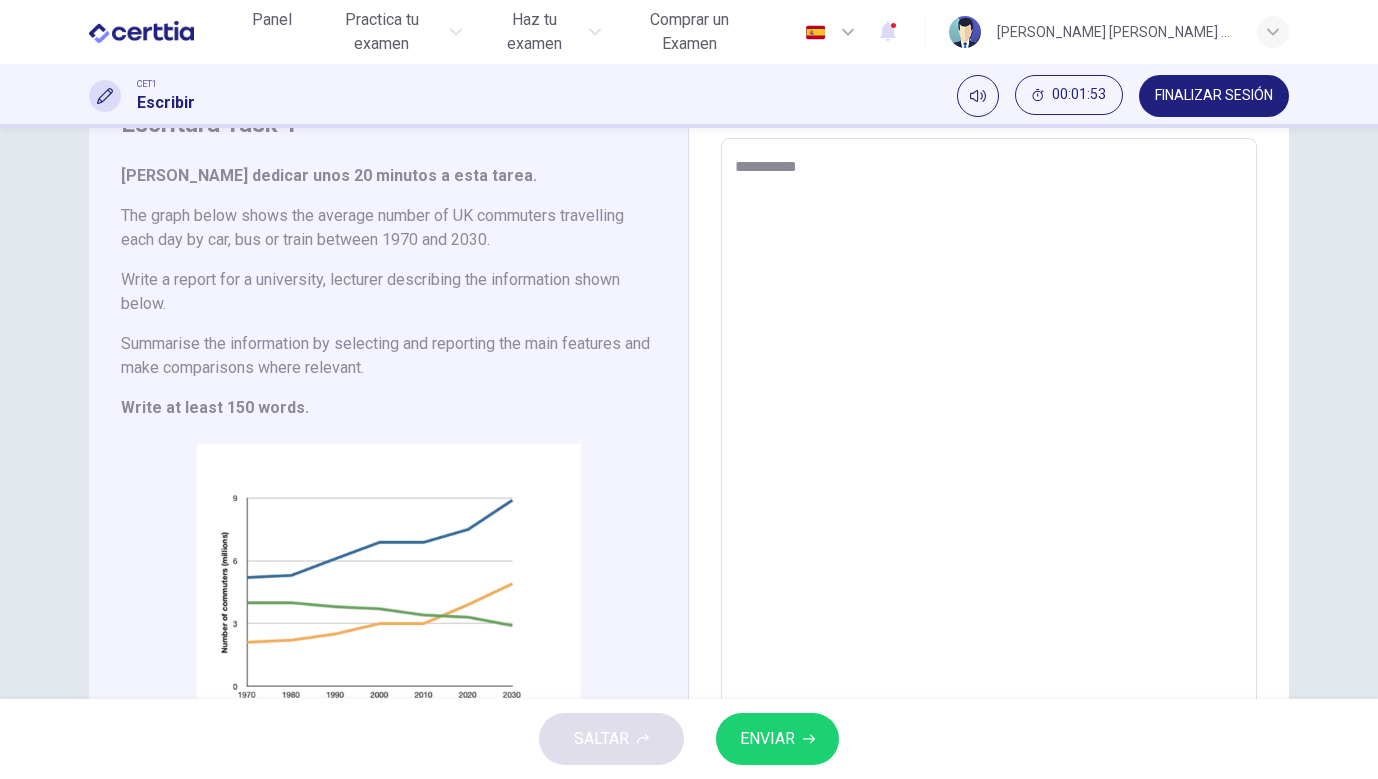 type on "*" 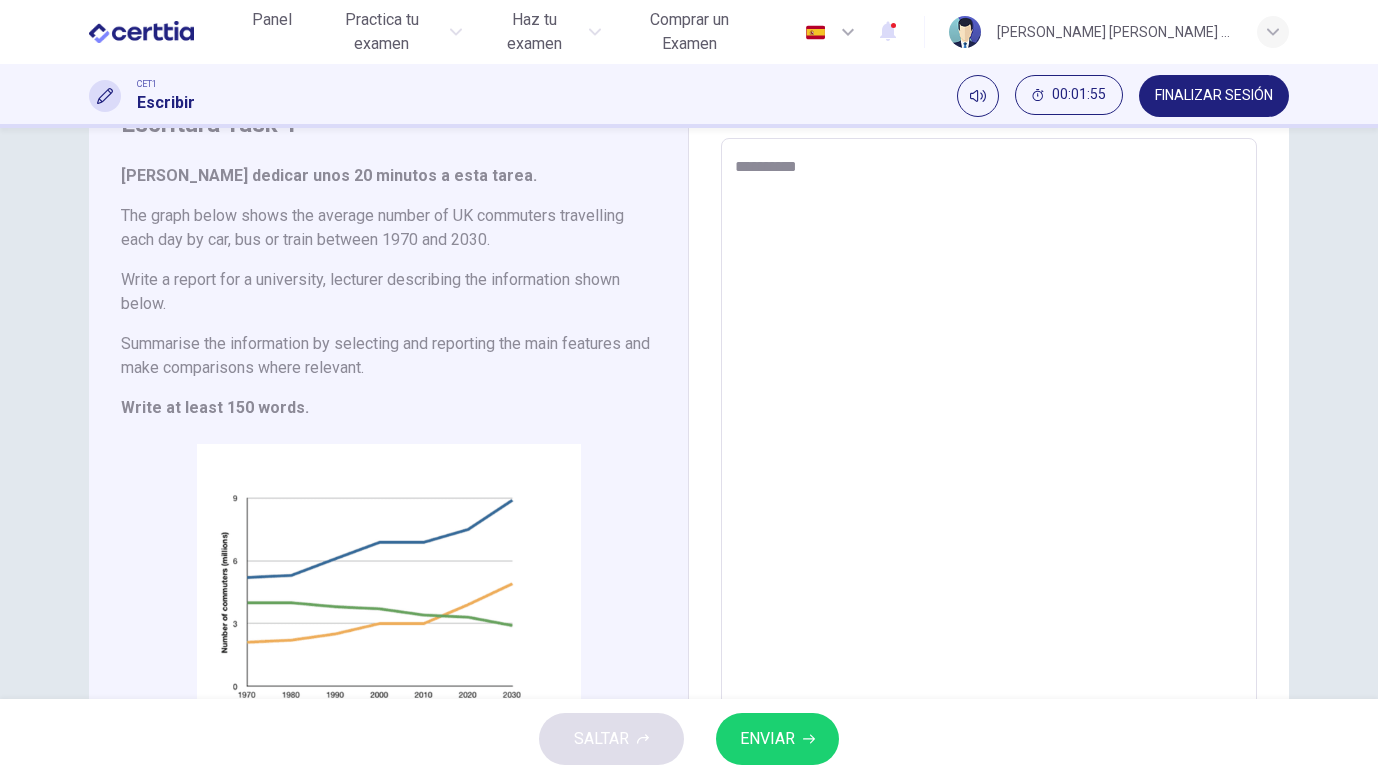 type on "*********" 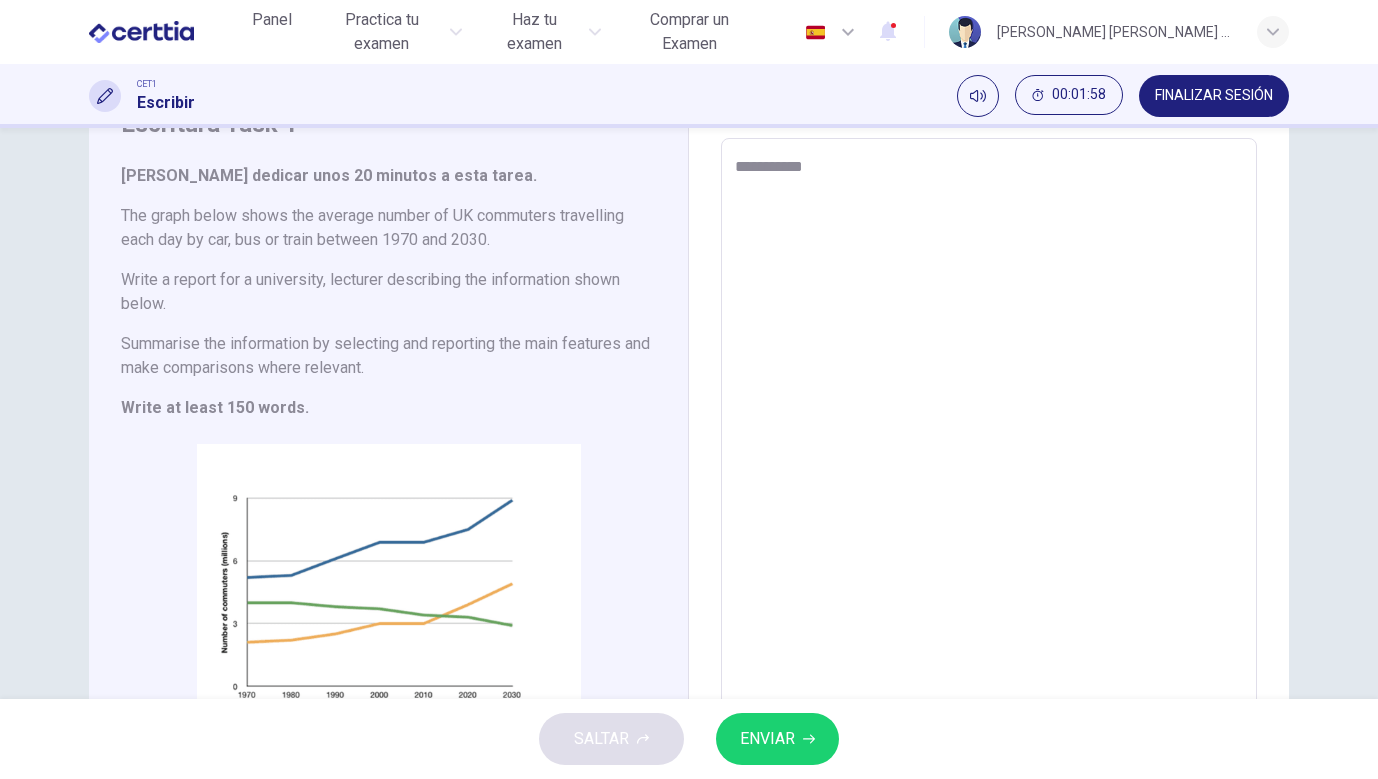 type on "**********" 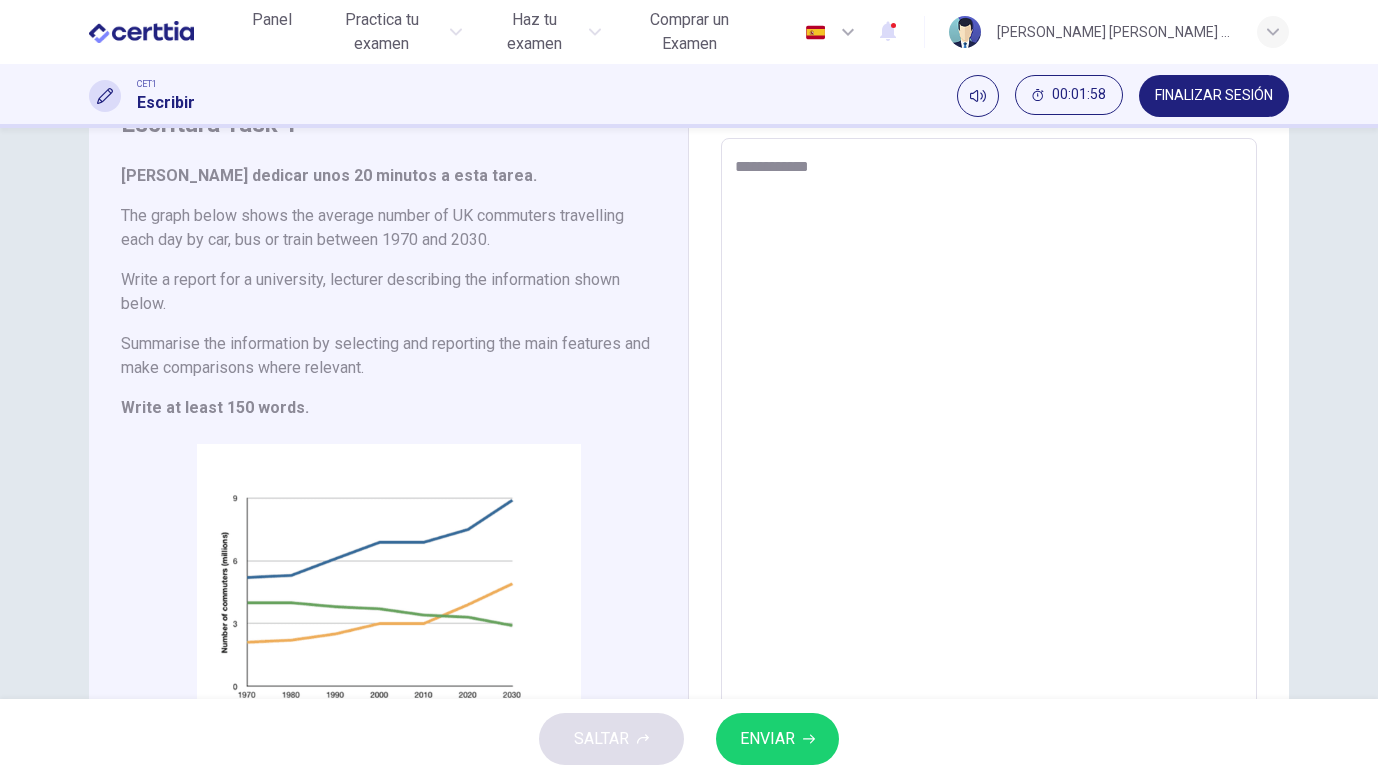 type on "**********" 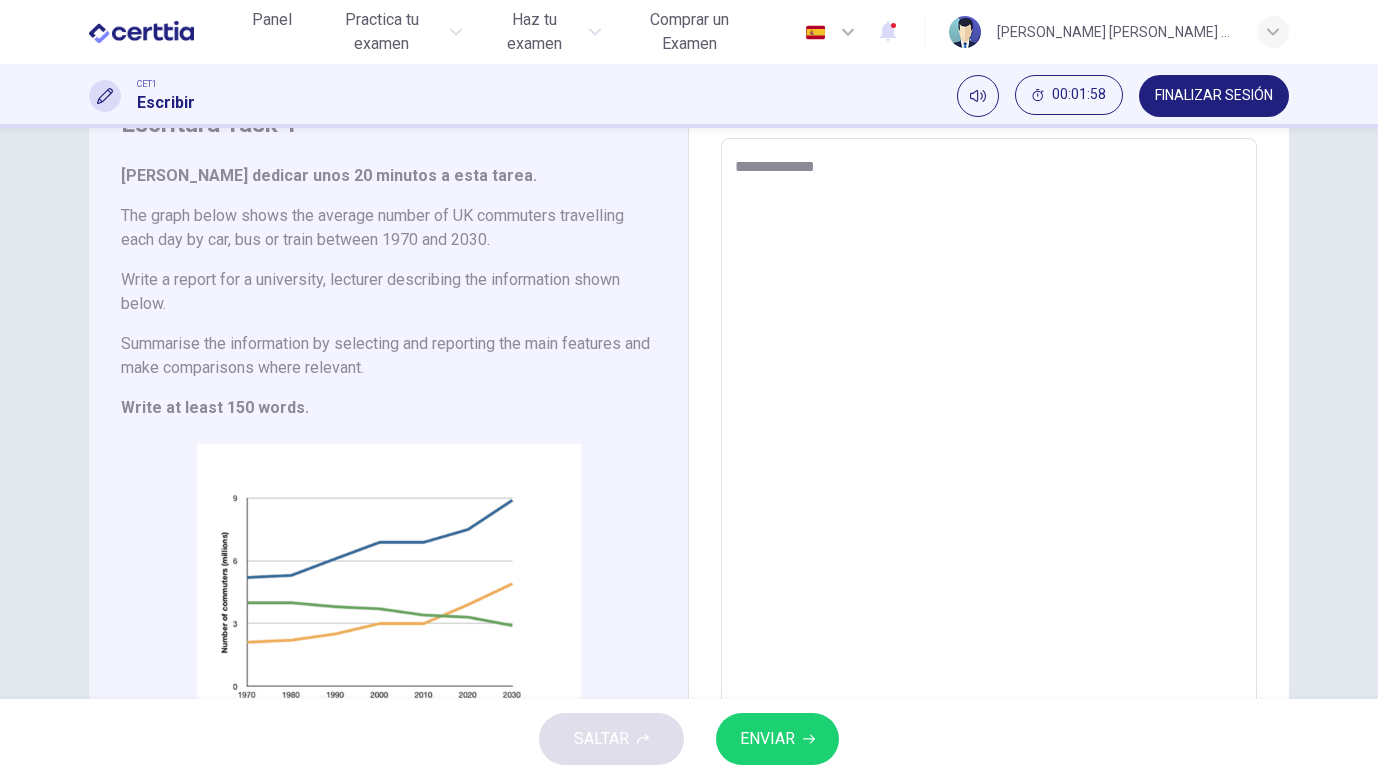 type on "*" 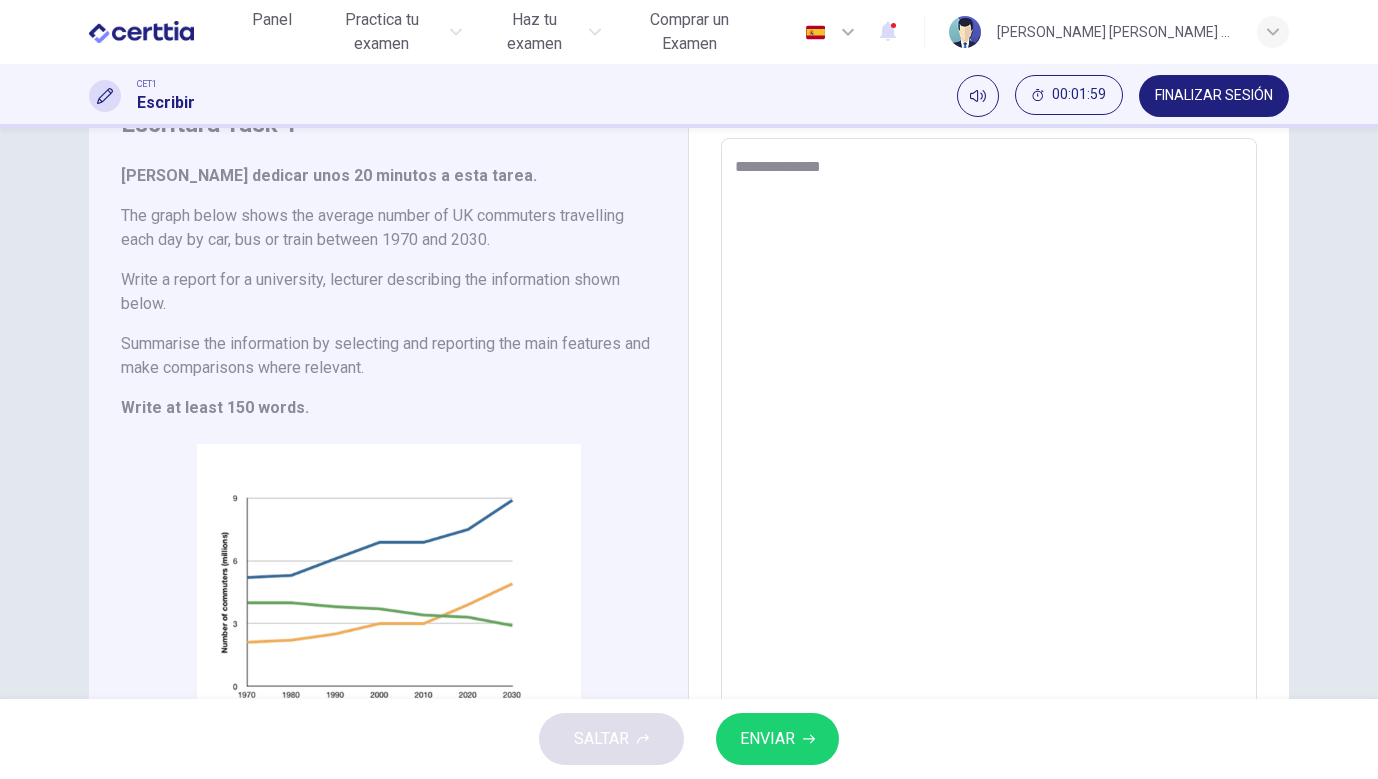 type on "**********" 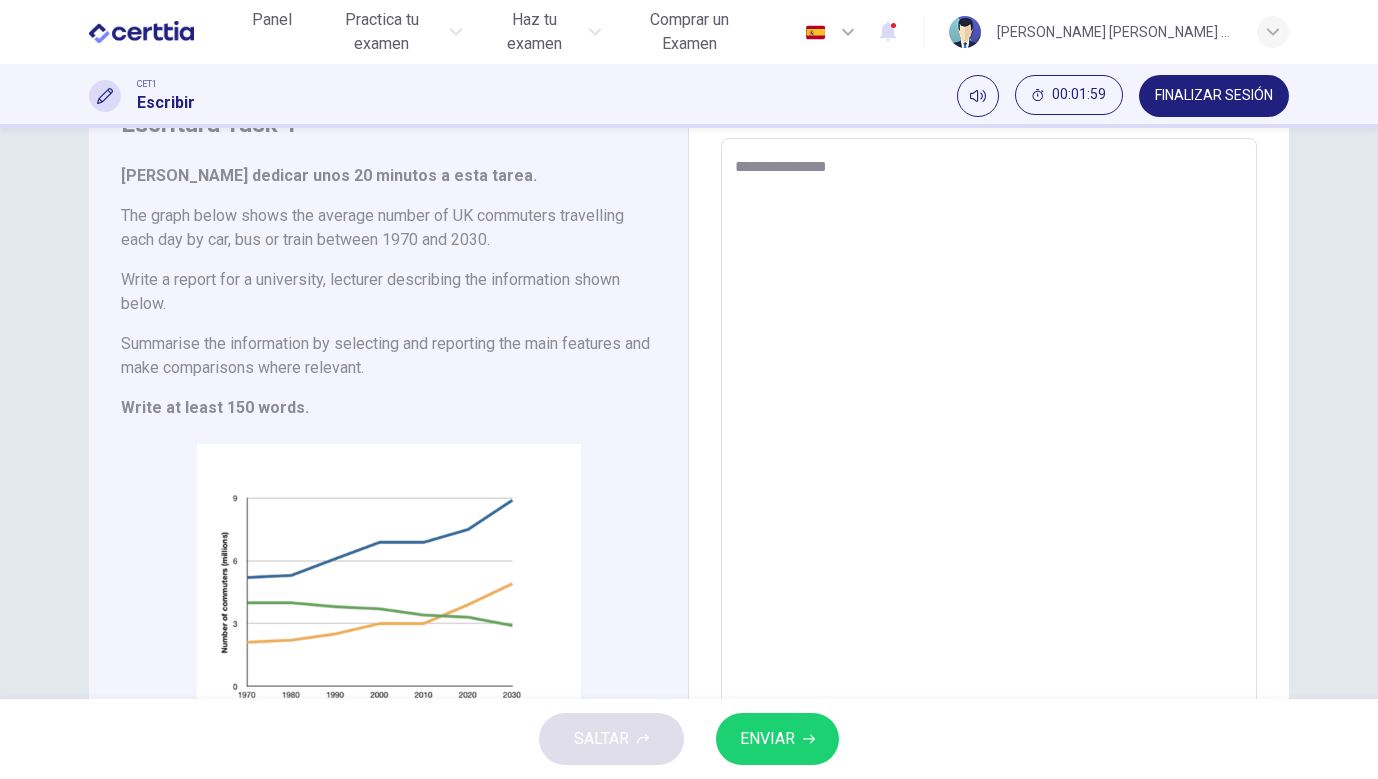 type on "*" 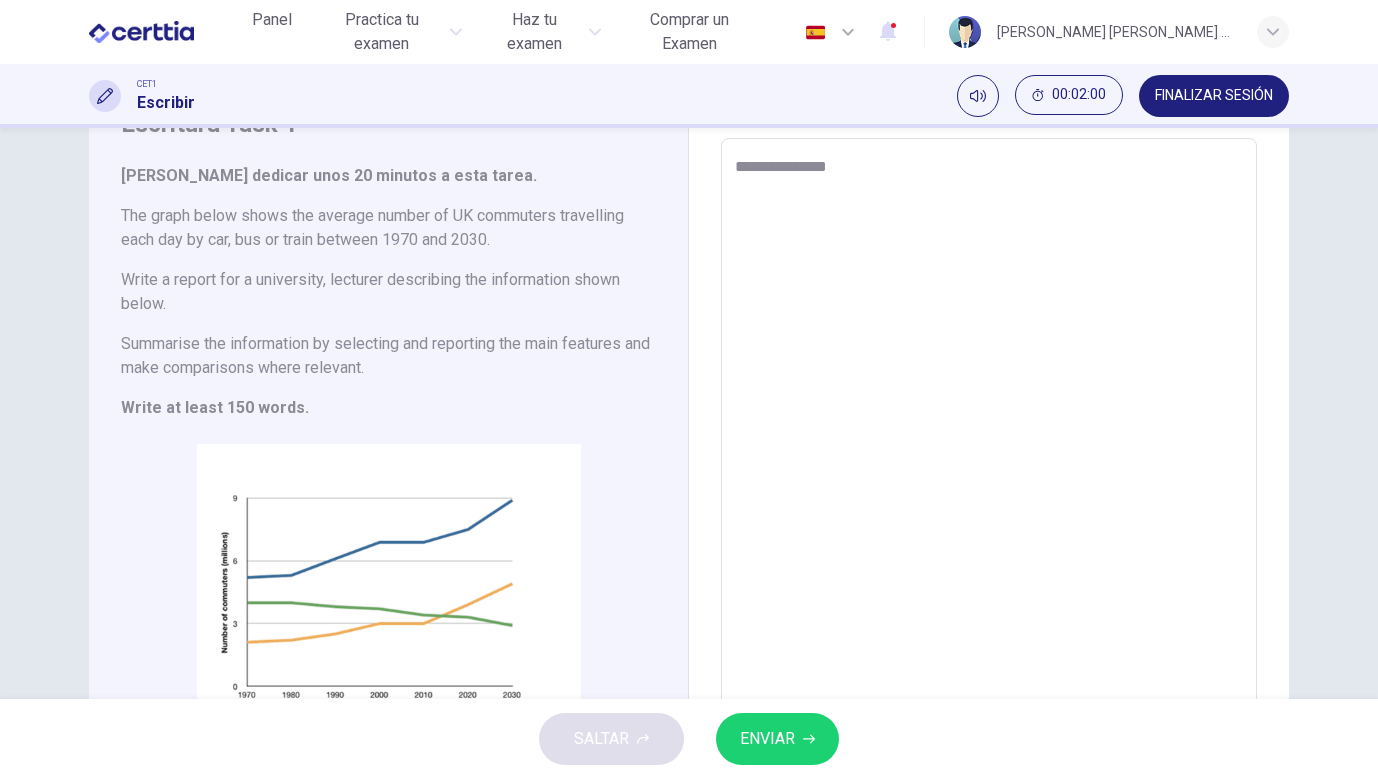 type on "**********" 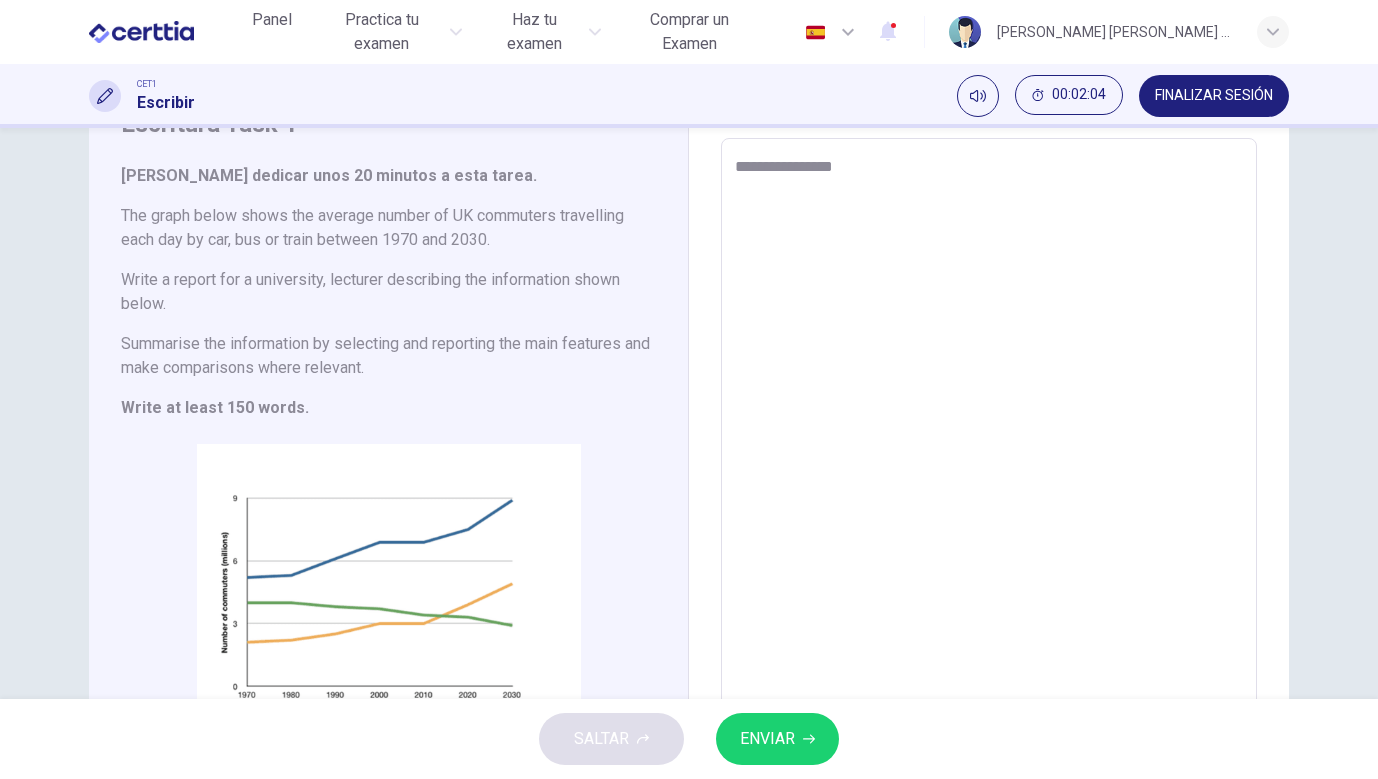 type on "**********" 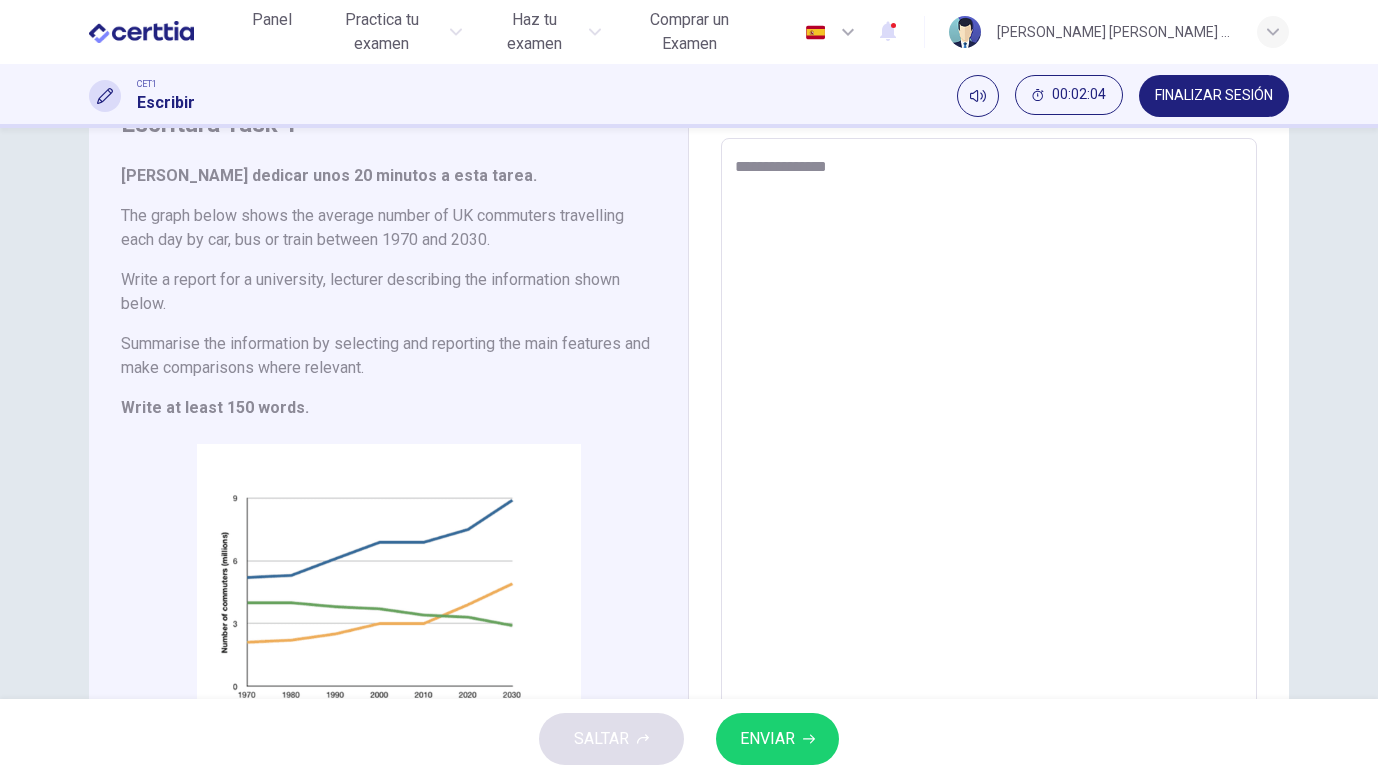type on "**********" 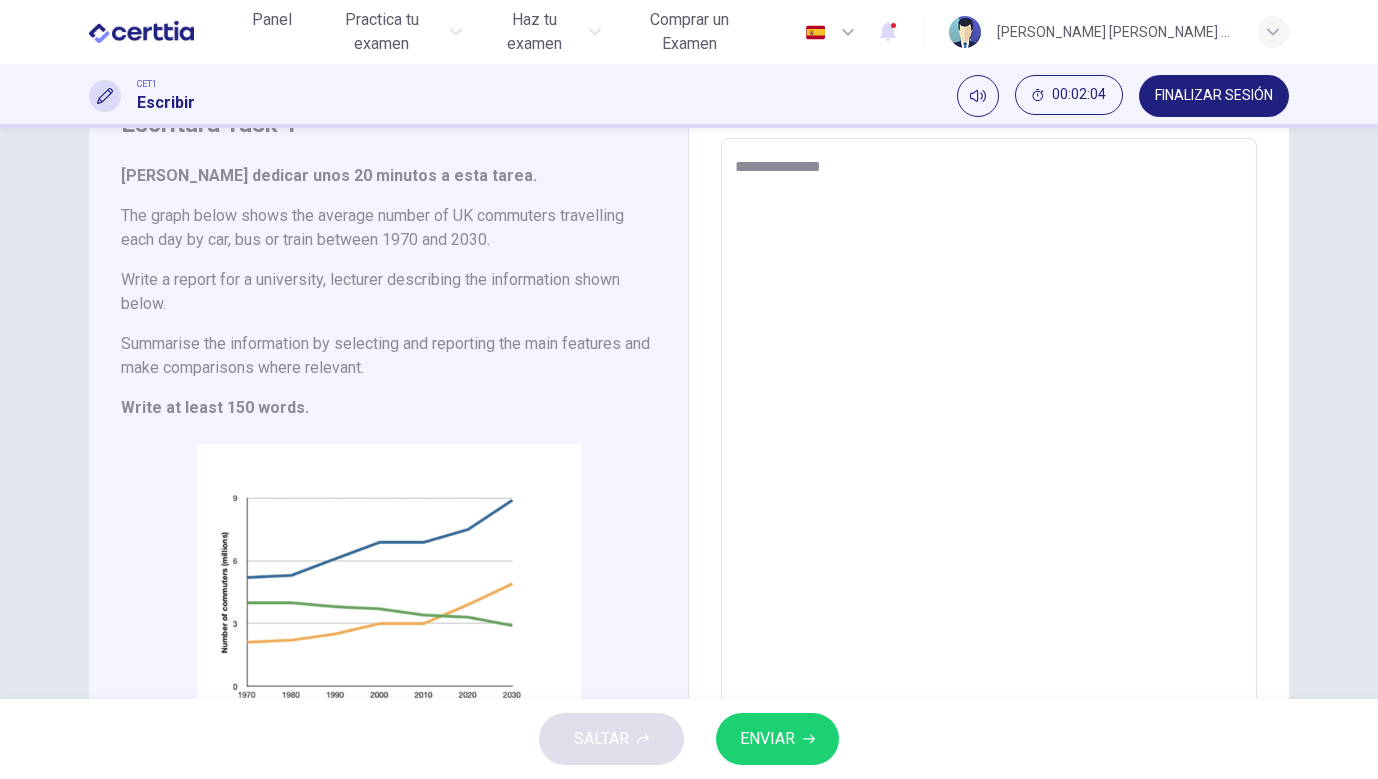 type on "*" 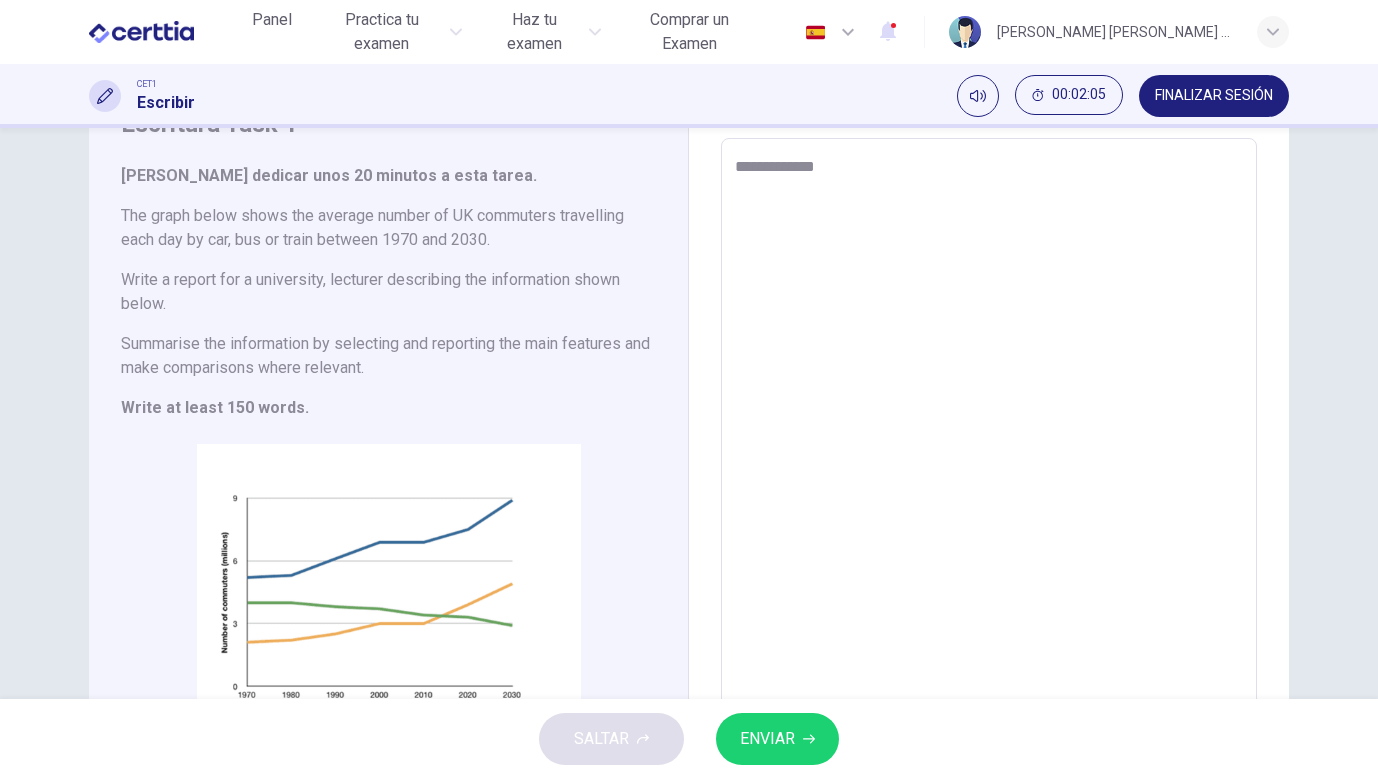 type on "**********" 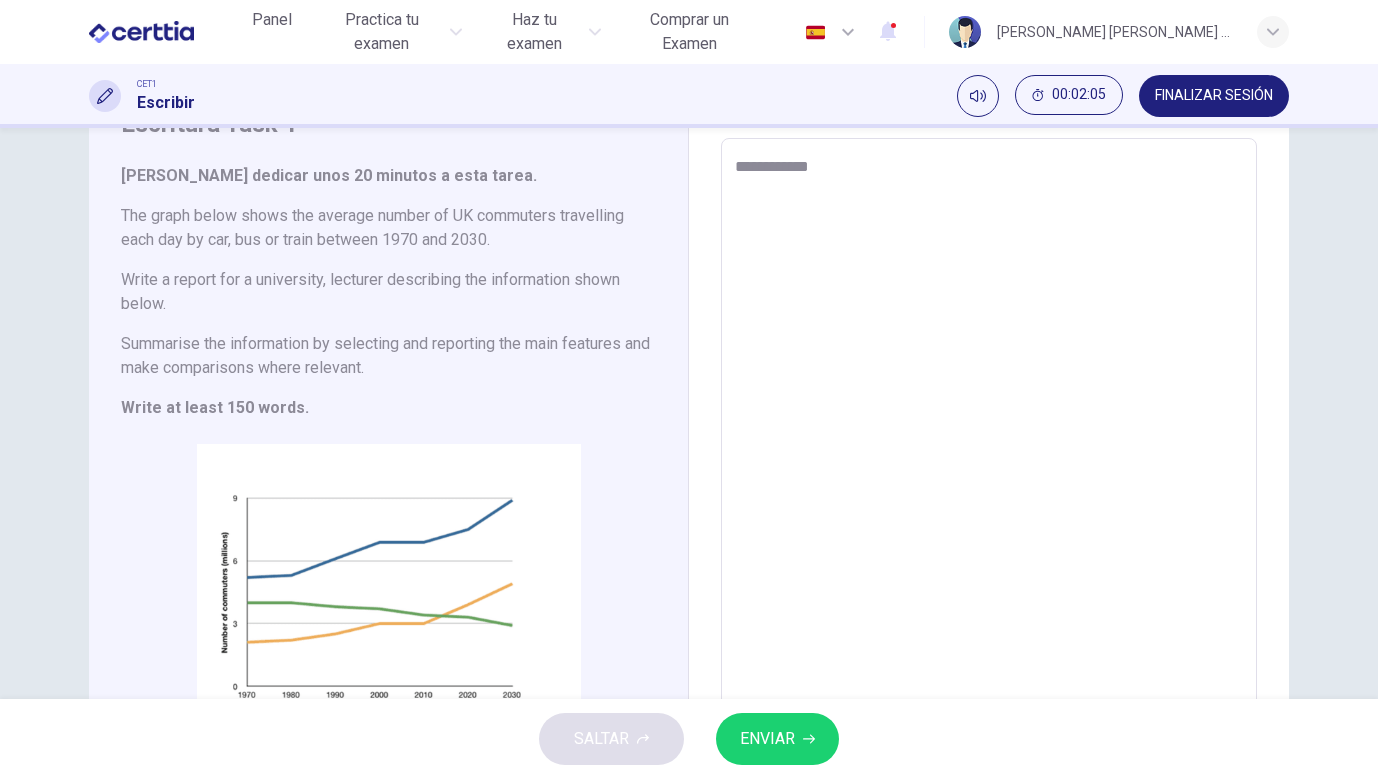 type on "*" 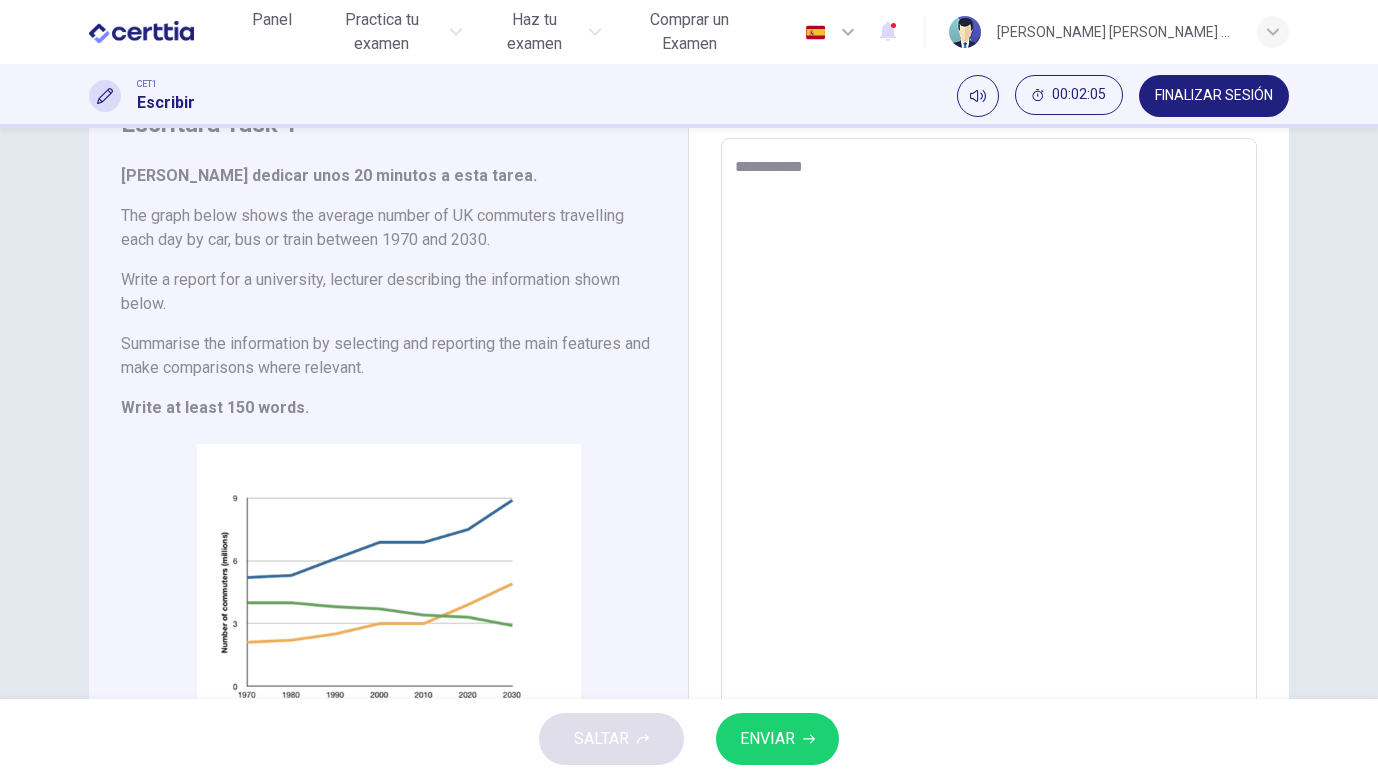 type on "*" 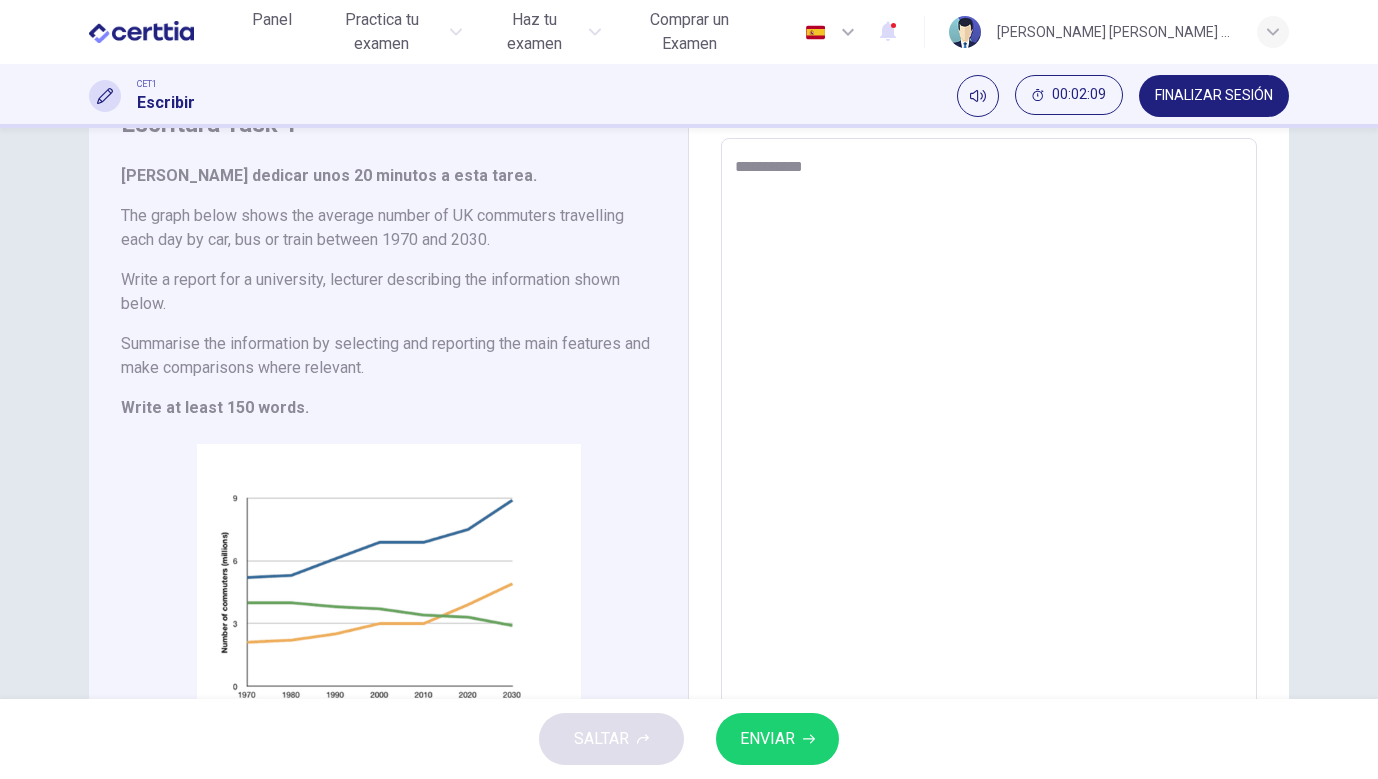 type on "*********" 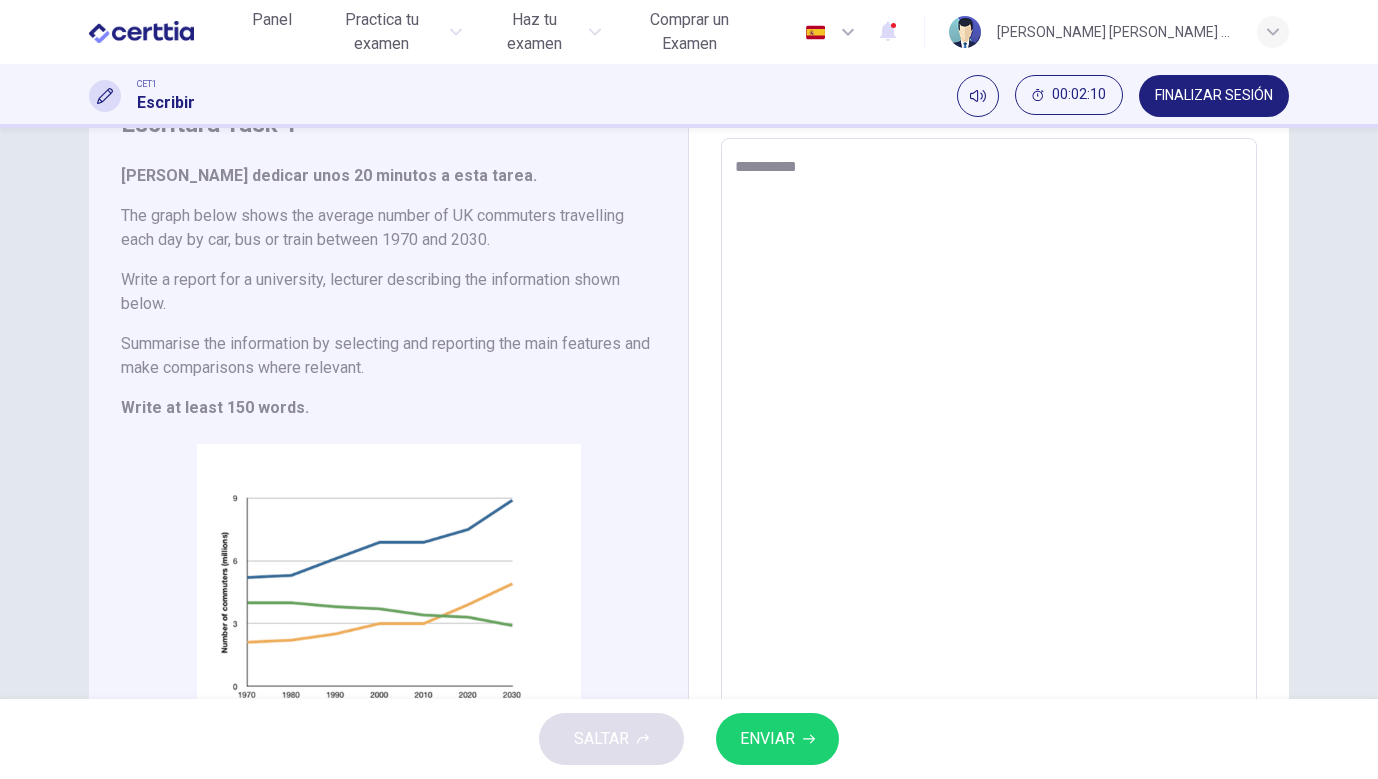 type on "*********" 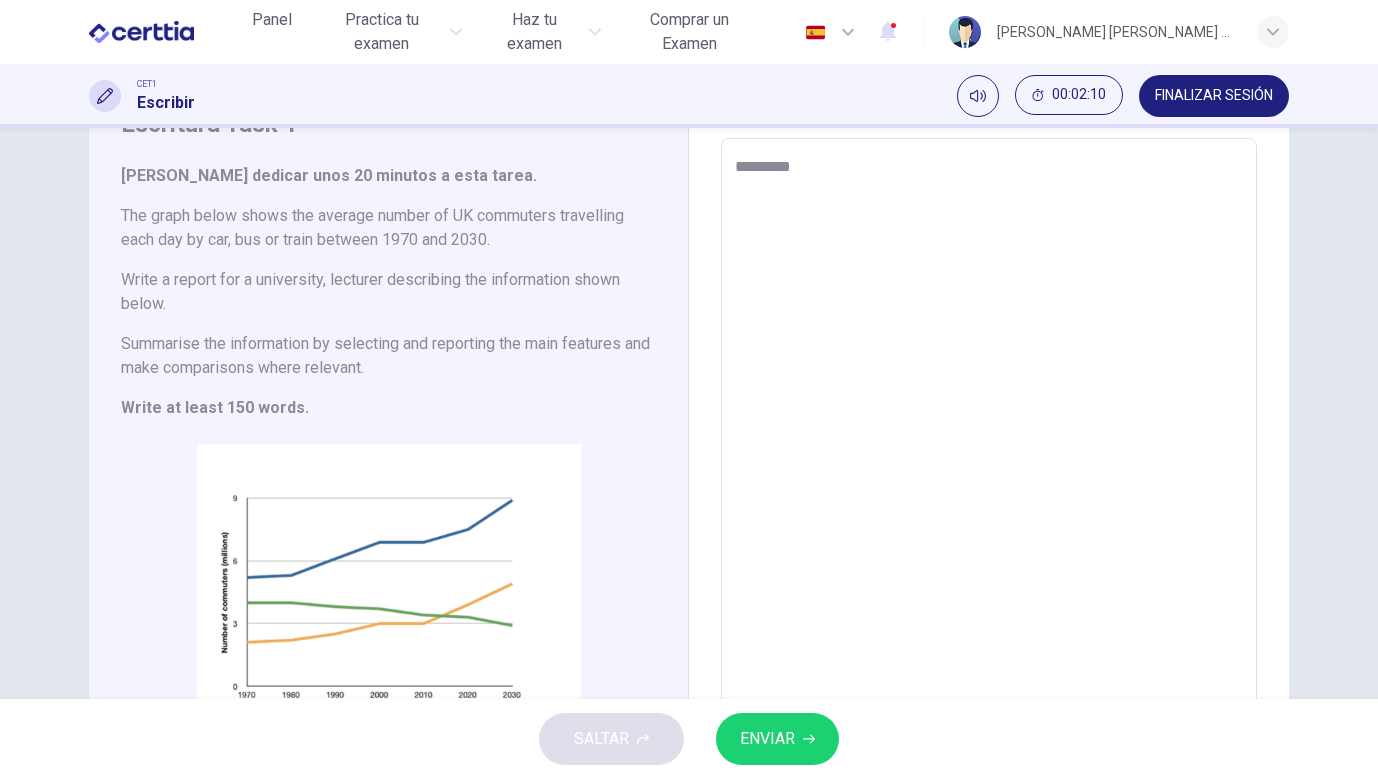 type on "*" 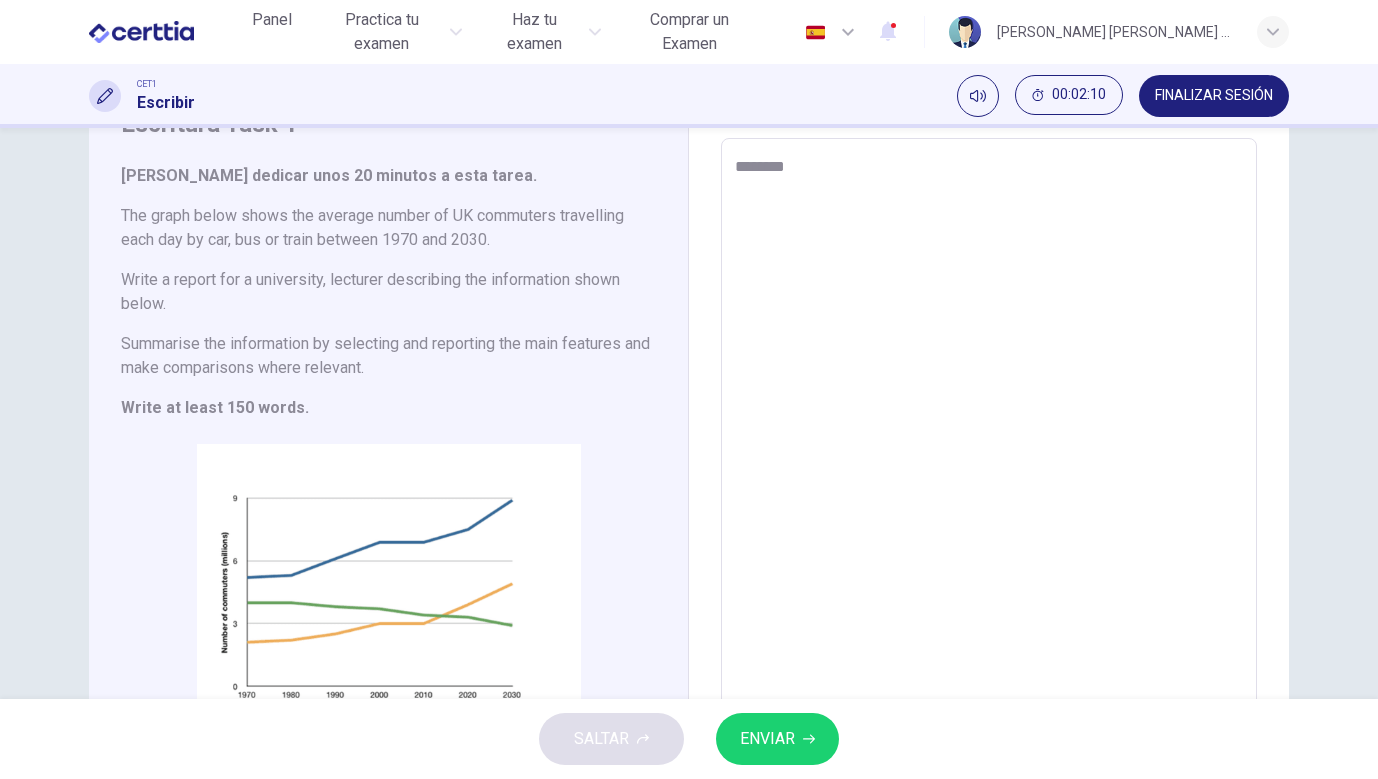 type on "*" 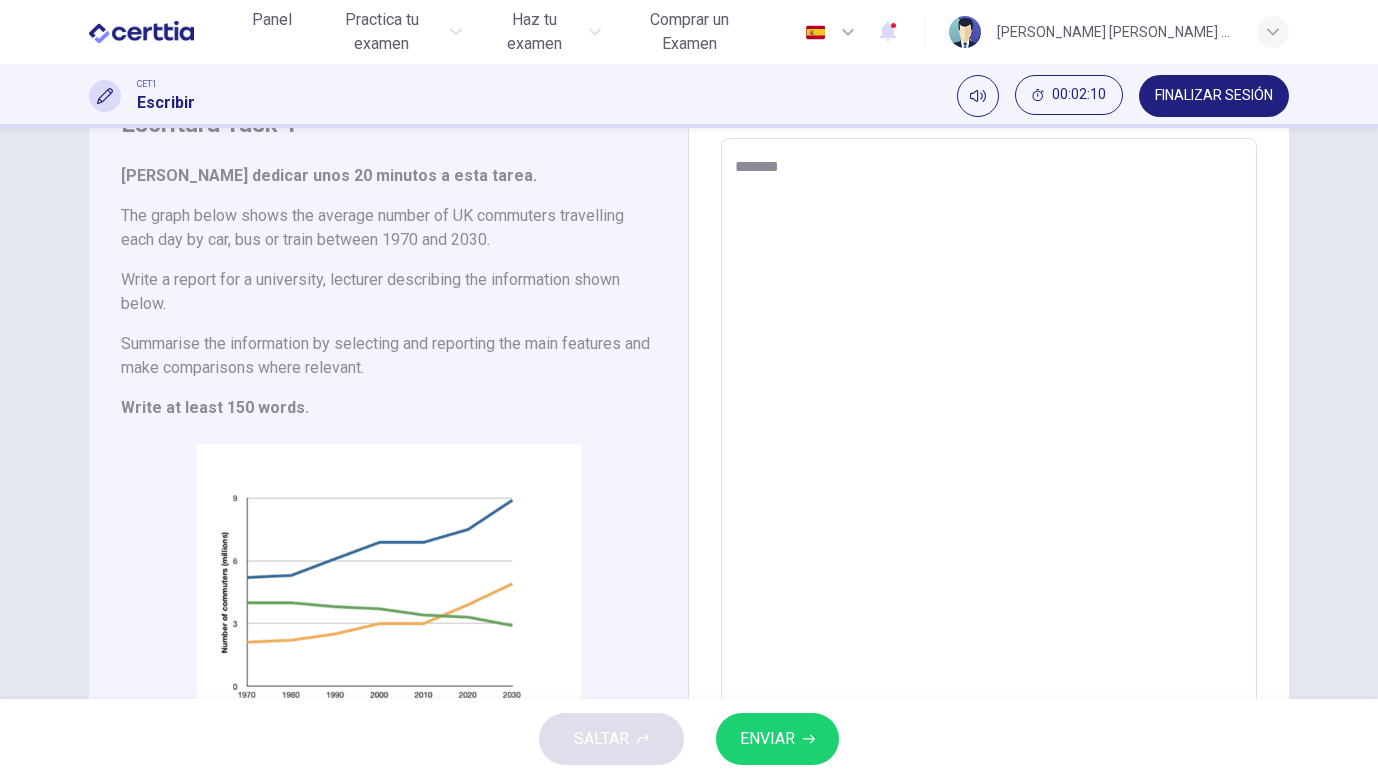 type on "*" 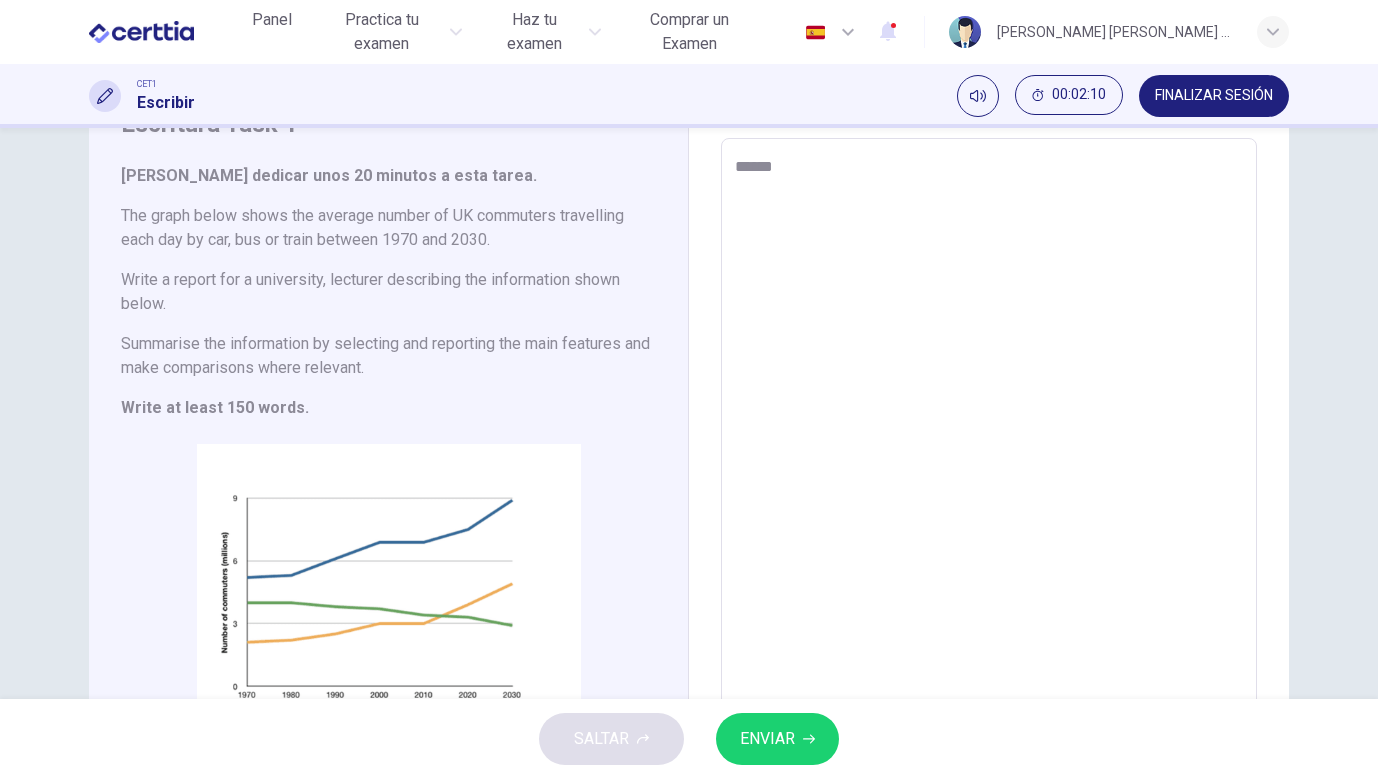 type on "*" 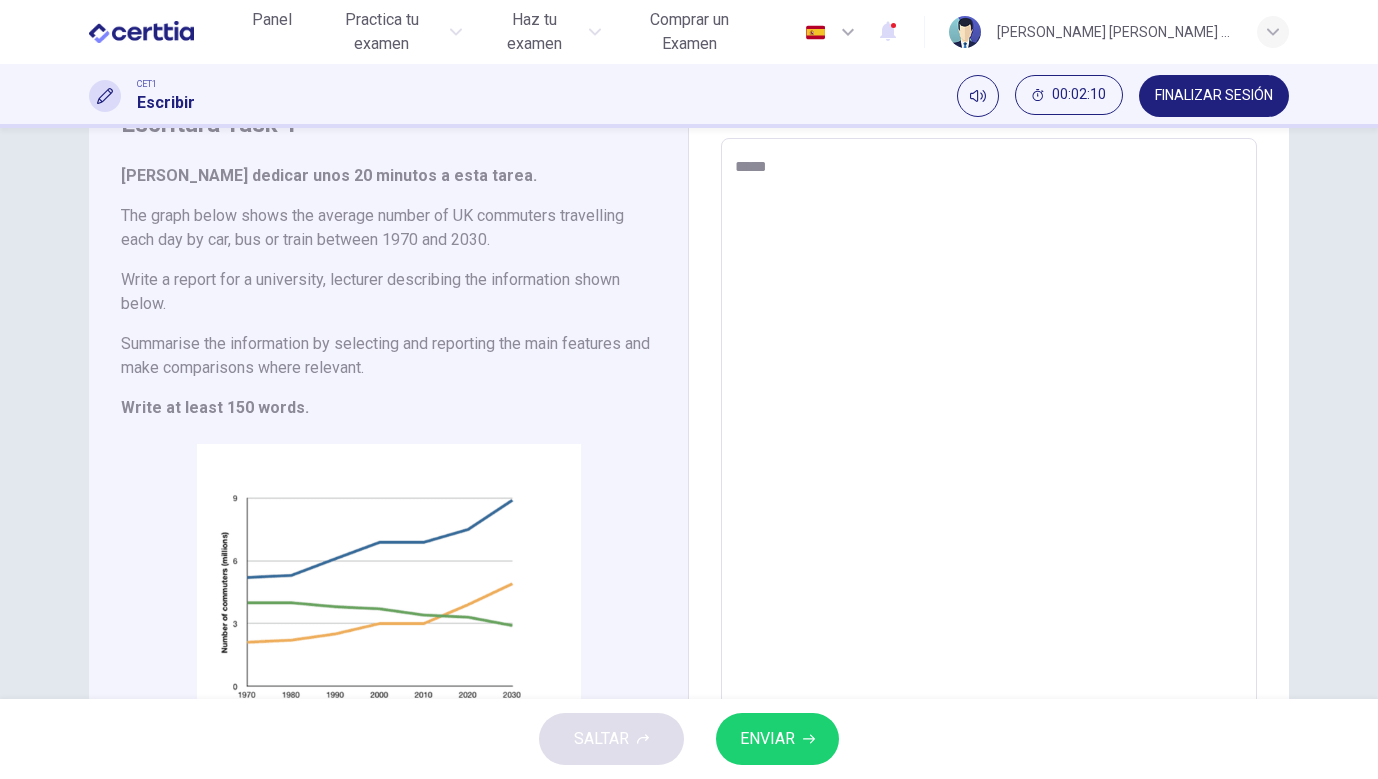 type on "*" 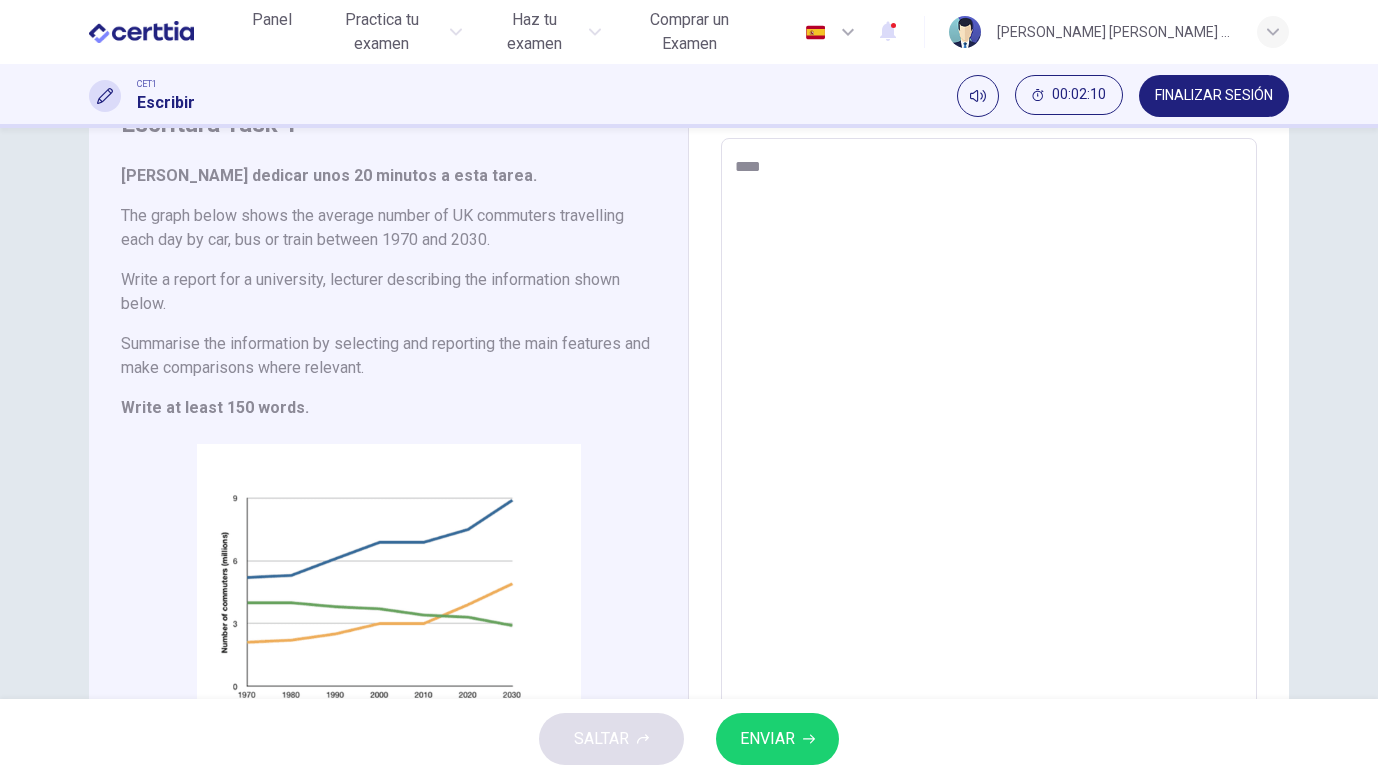type on "*" 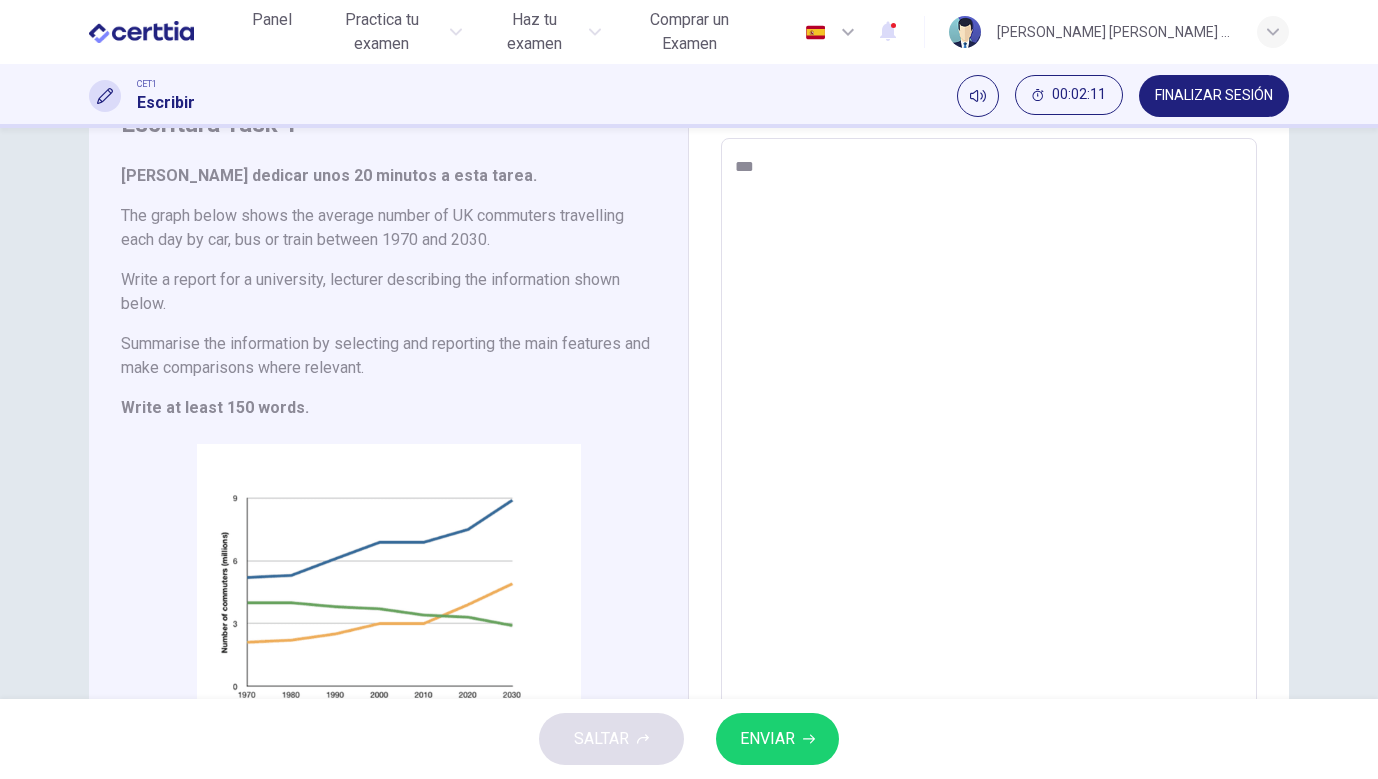 type on "**" 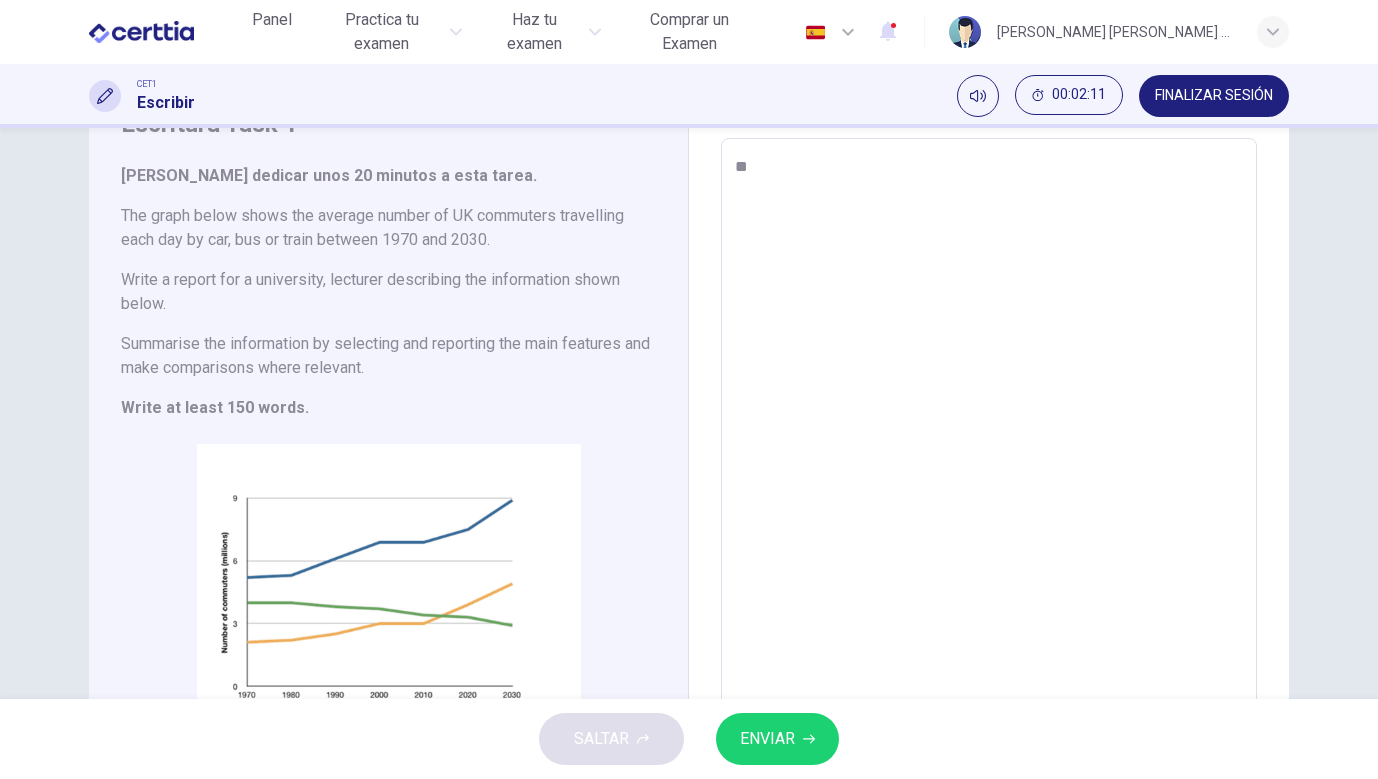 type on "*" 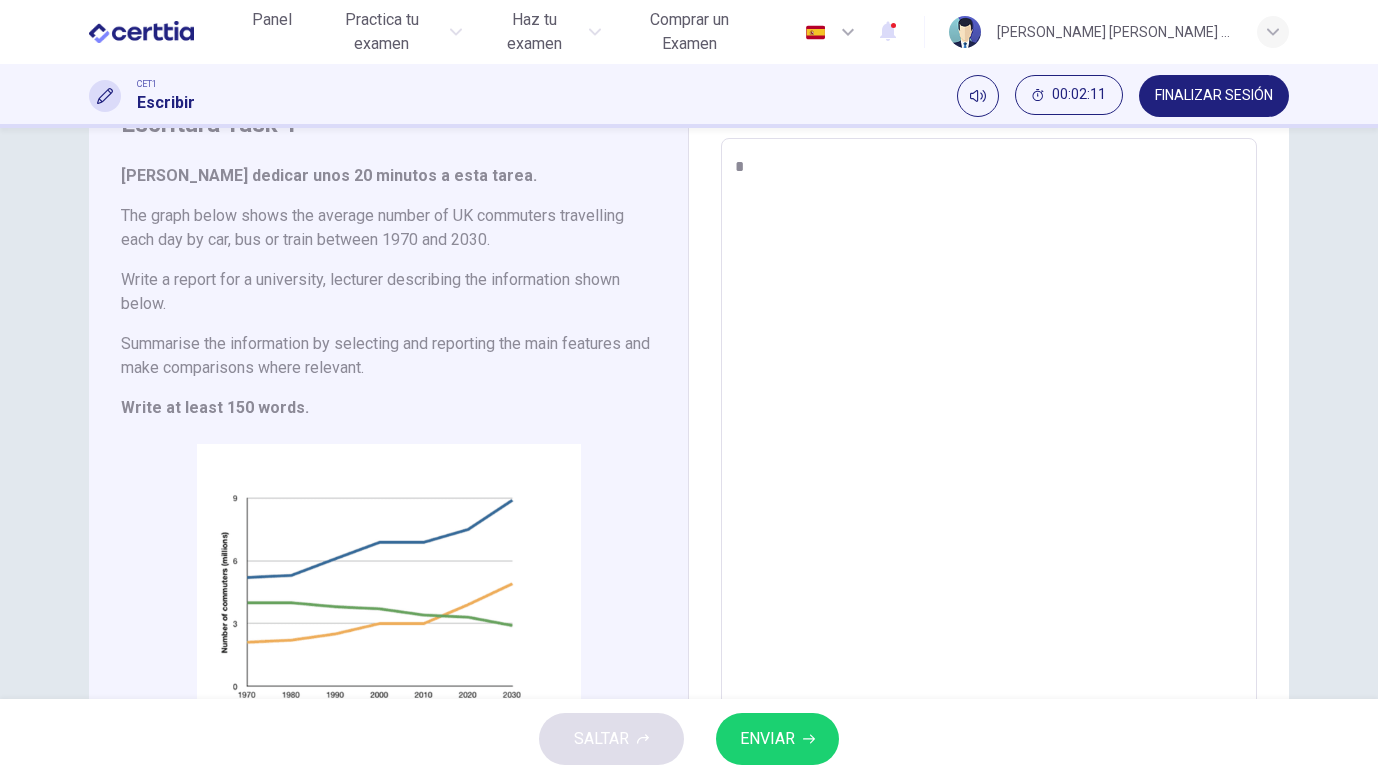 type on "*" 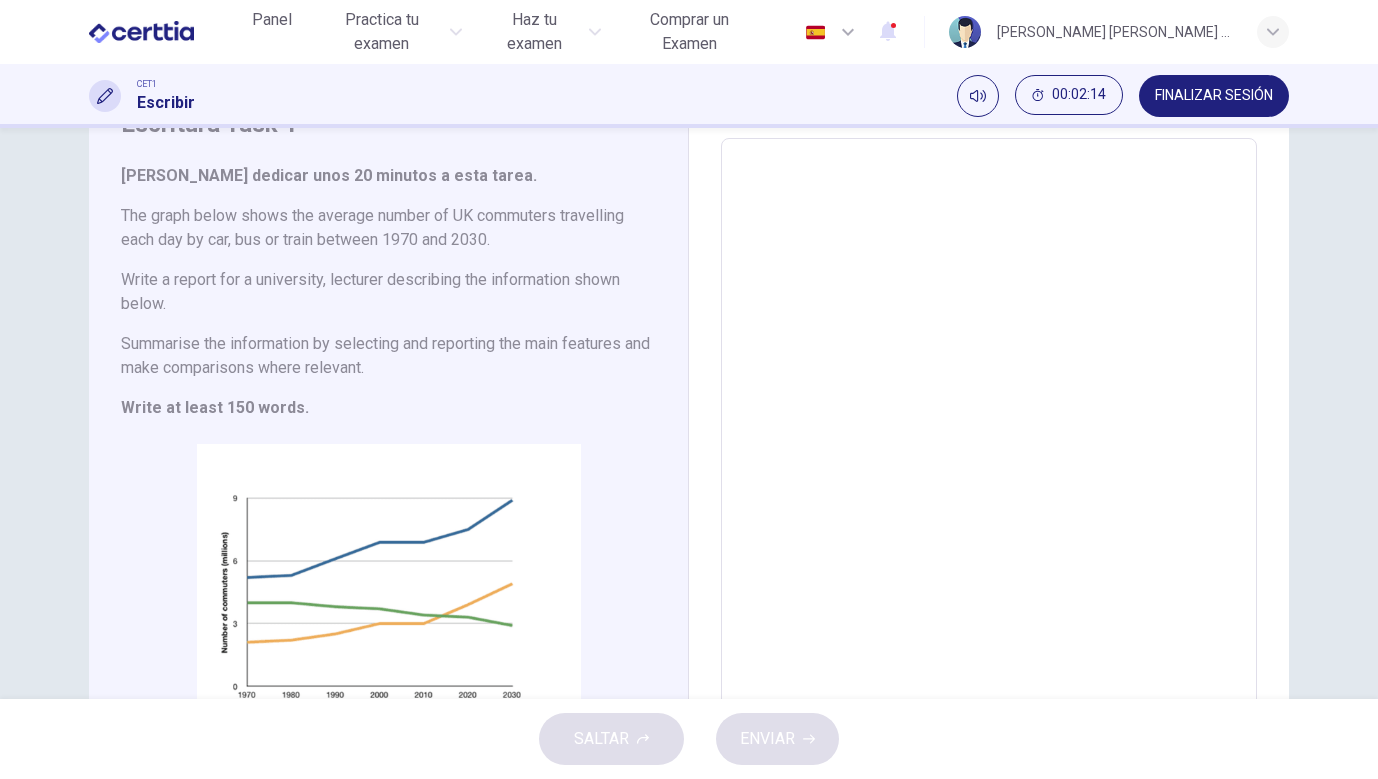 type on "*" 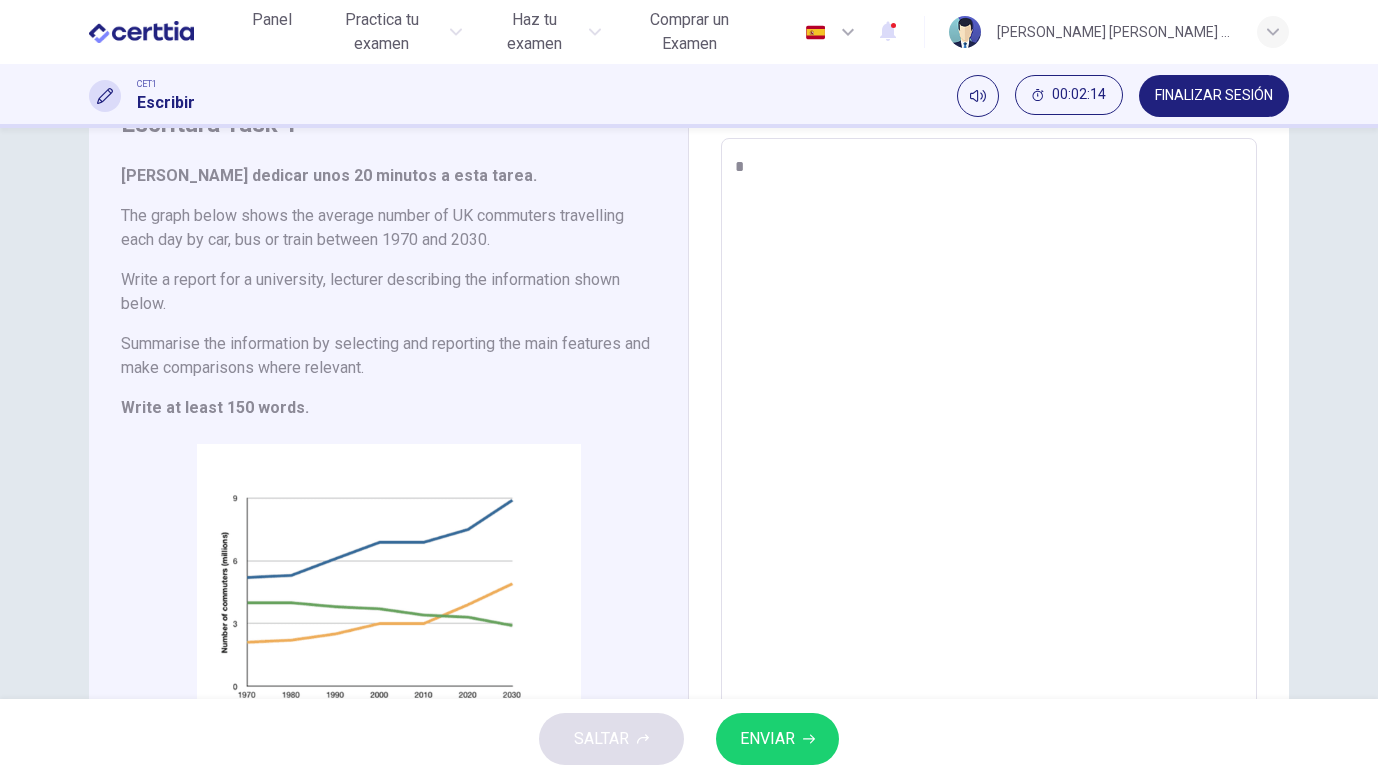 type on "**" 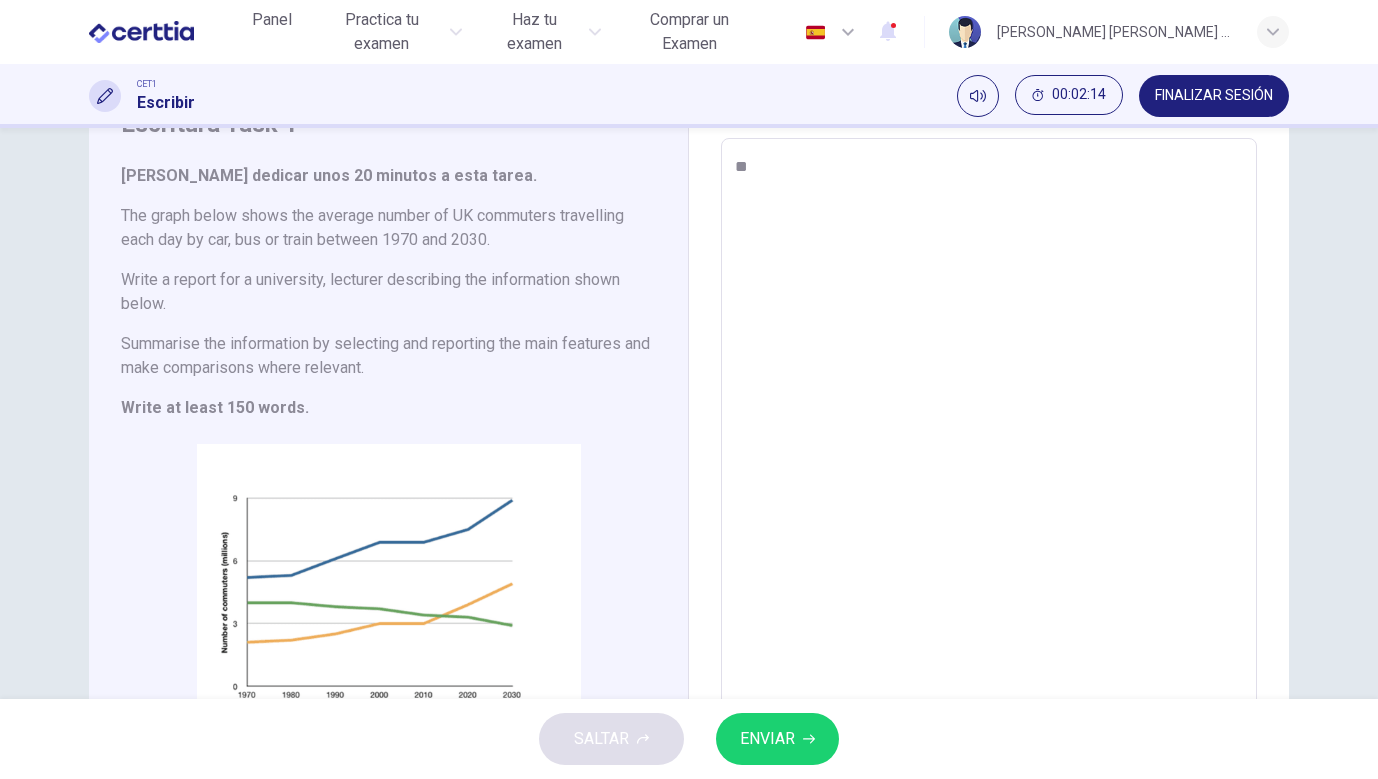 type on "*" 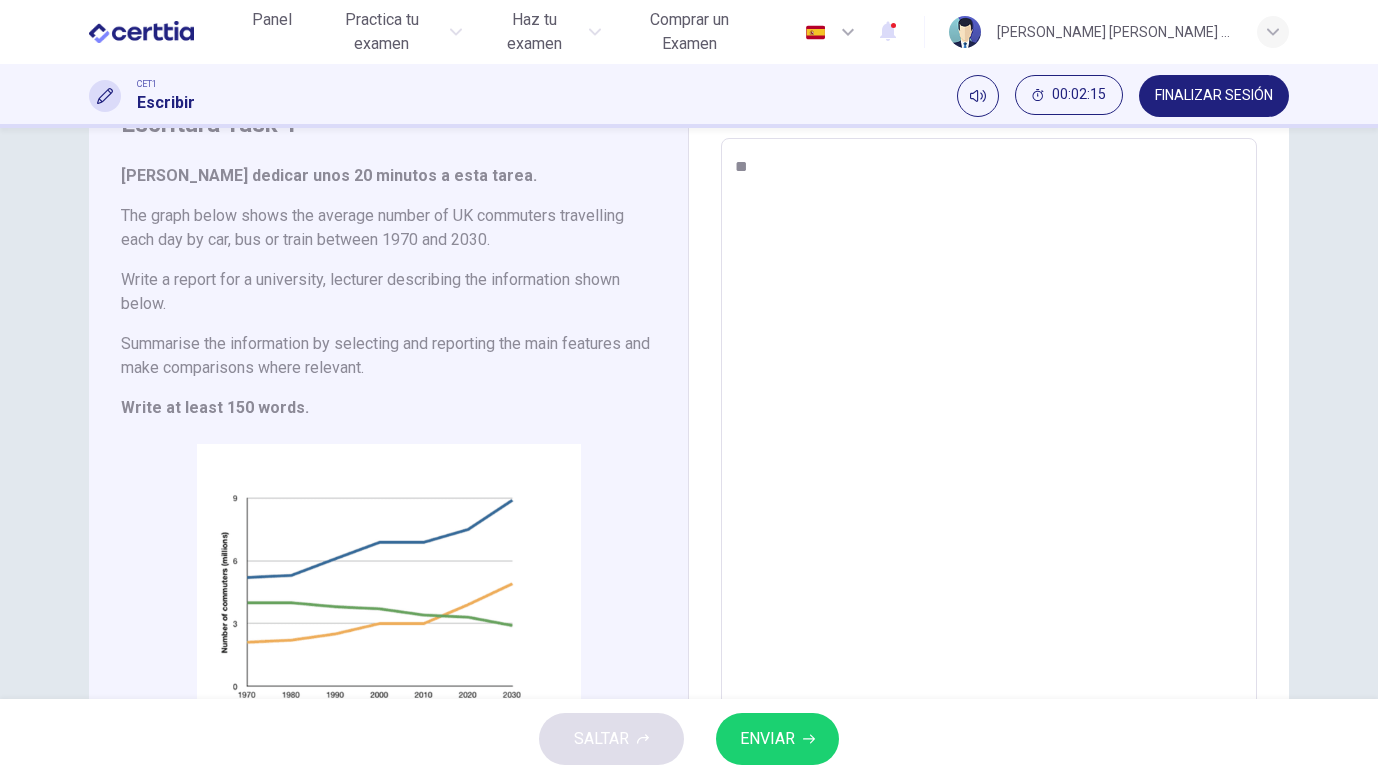 type on "***" 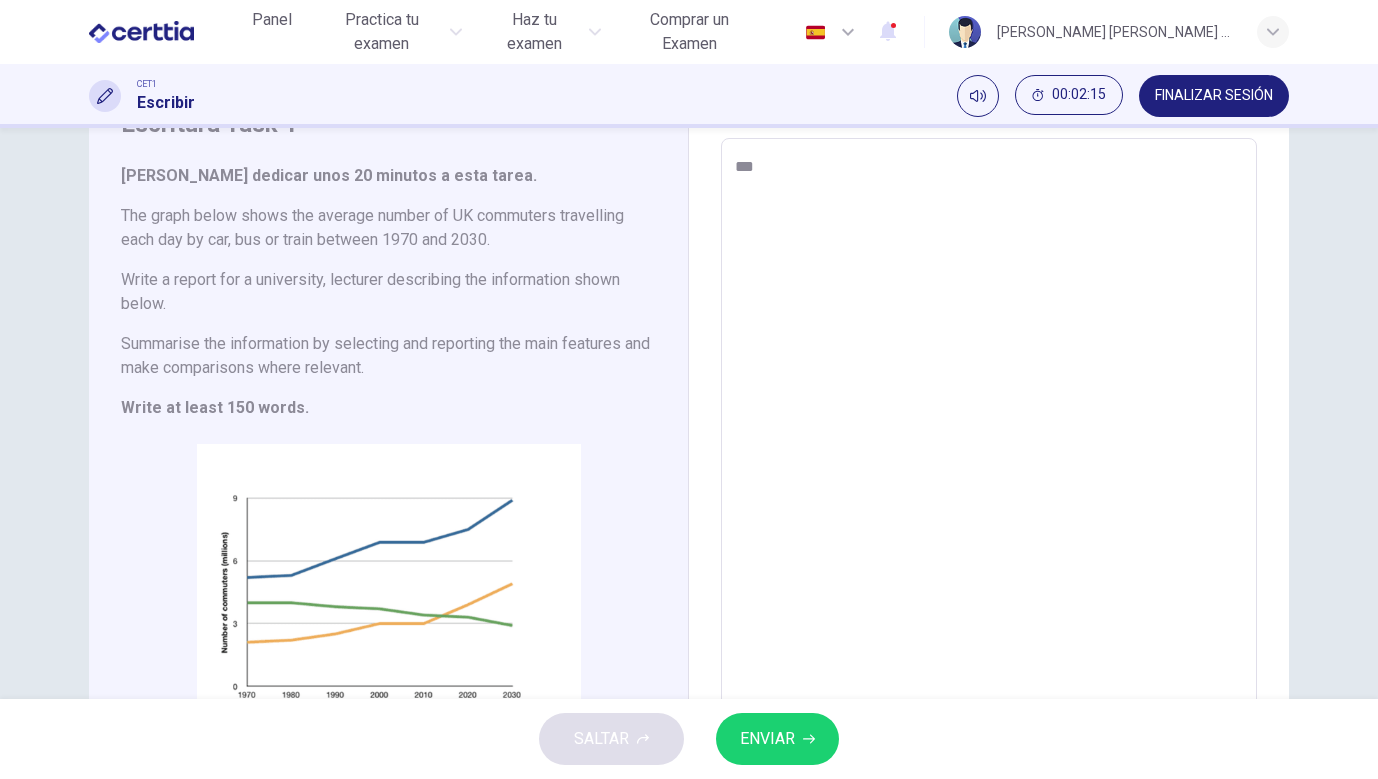 type on "****" 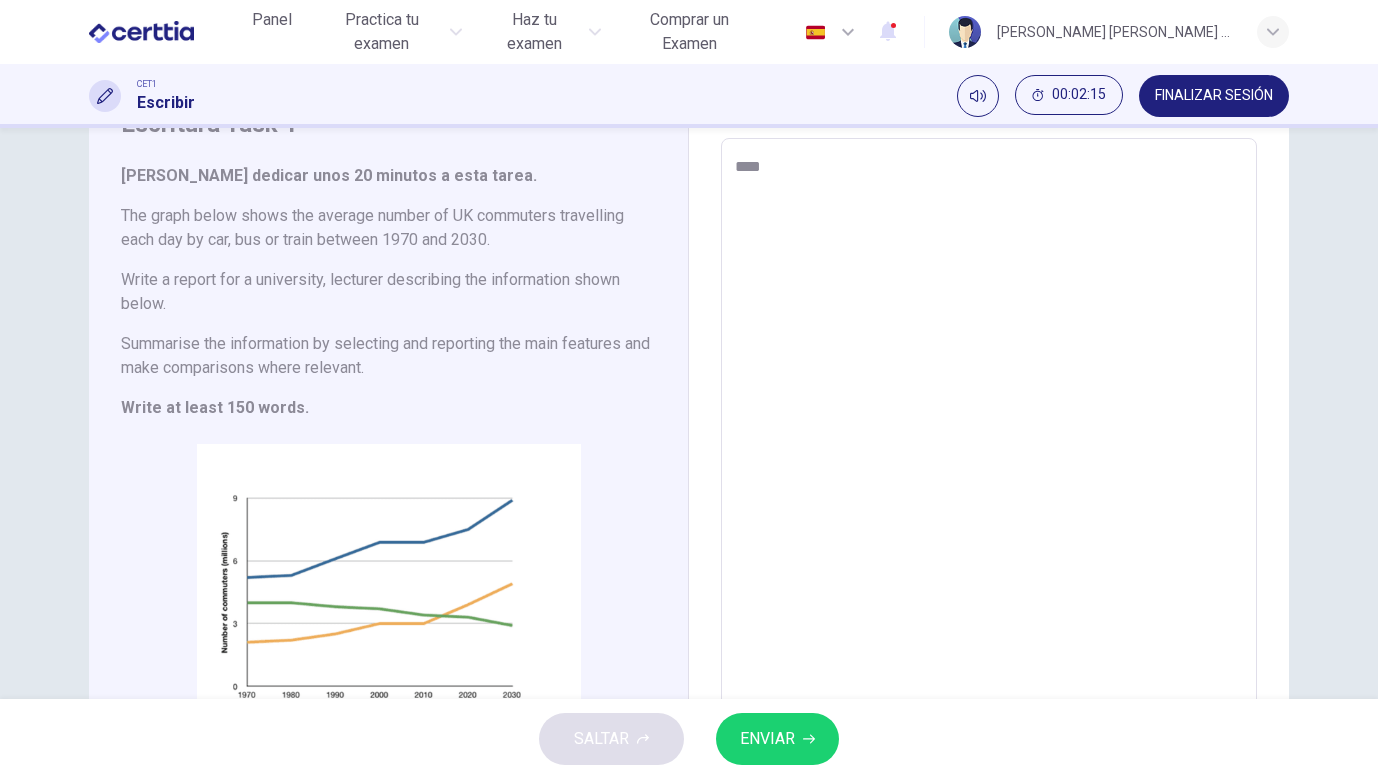 type on "*" 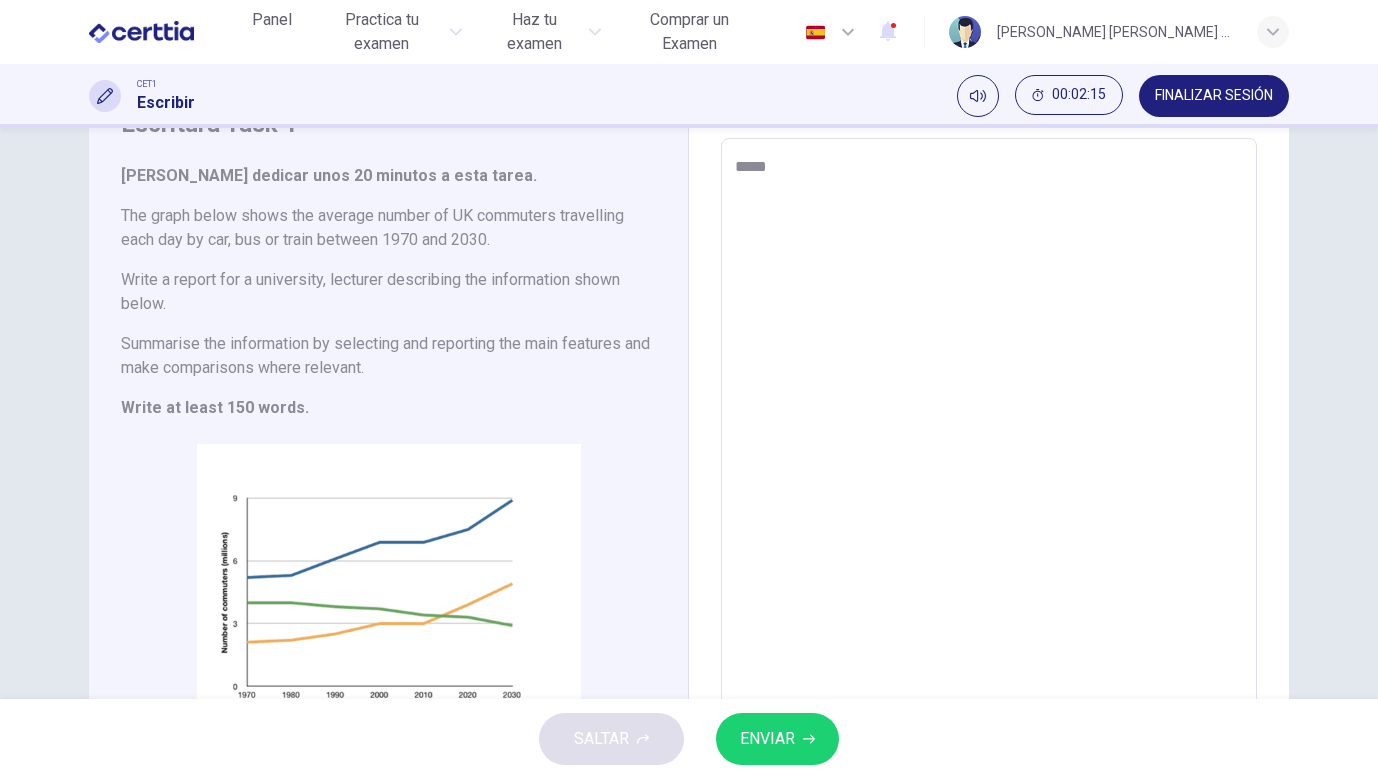 type on "*" 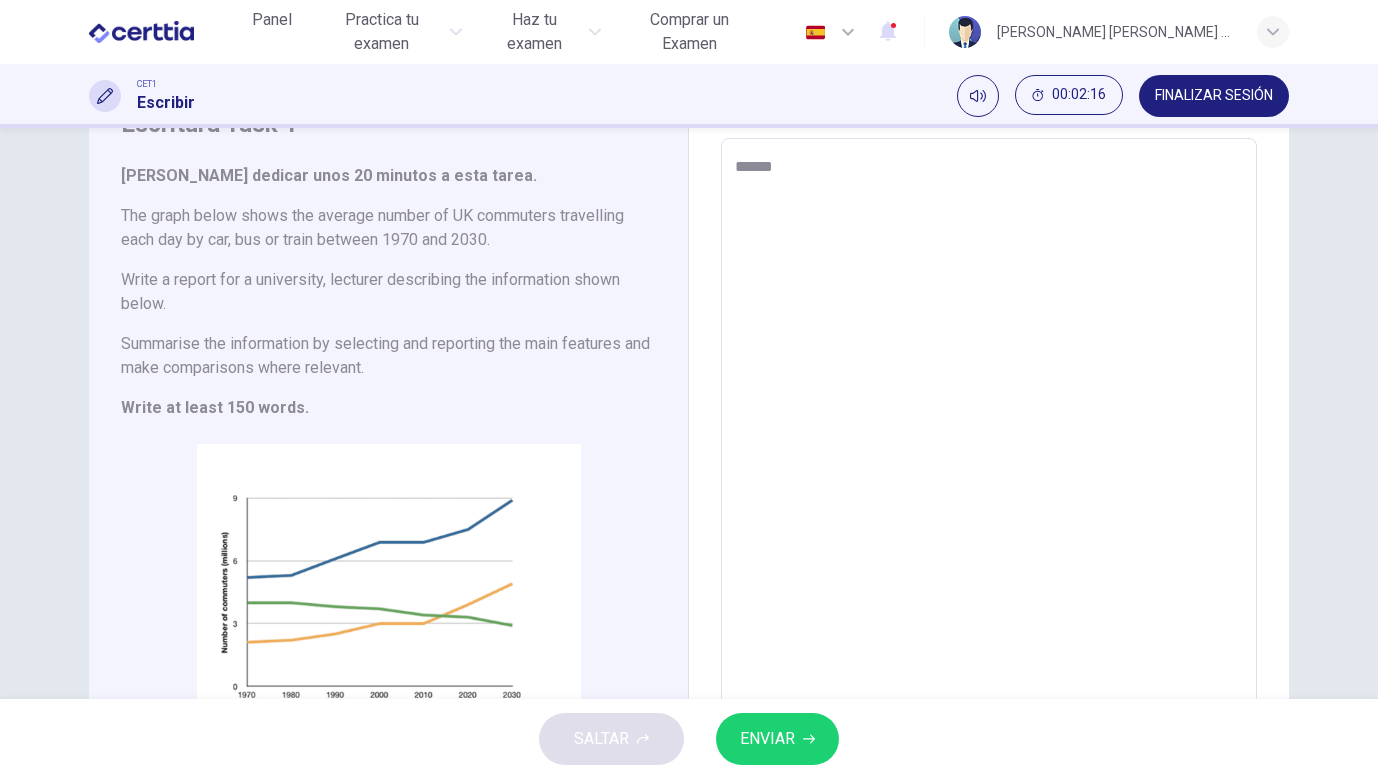 type on "*******" 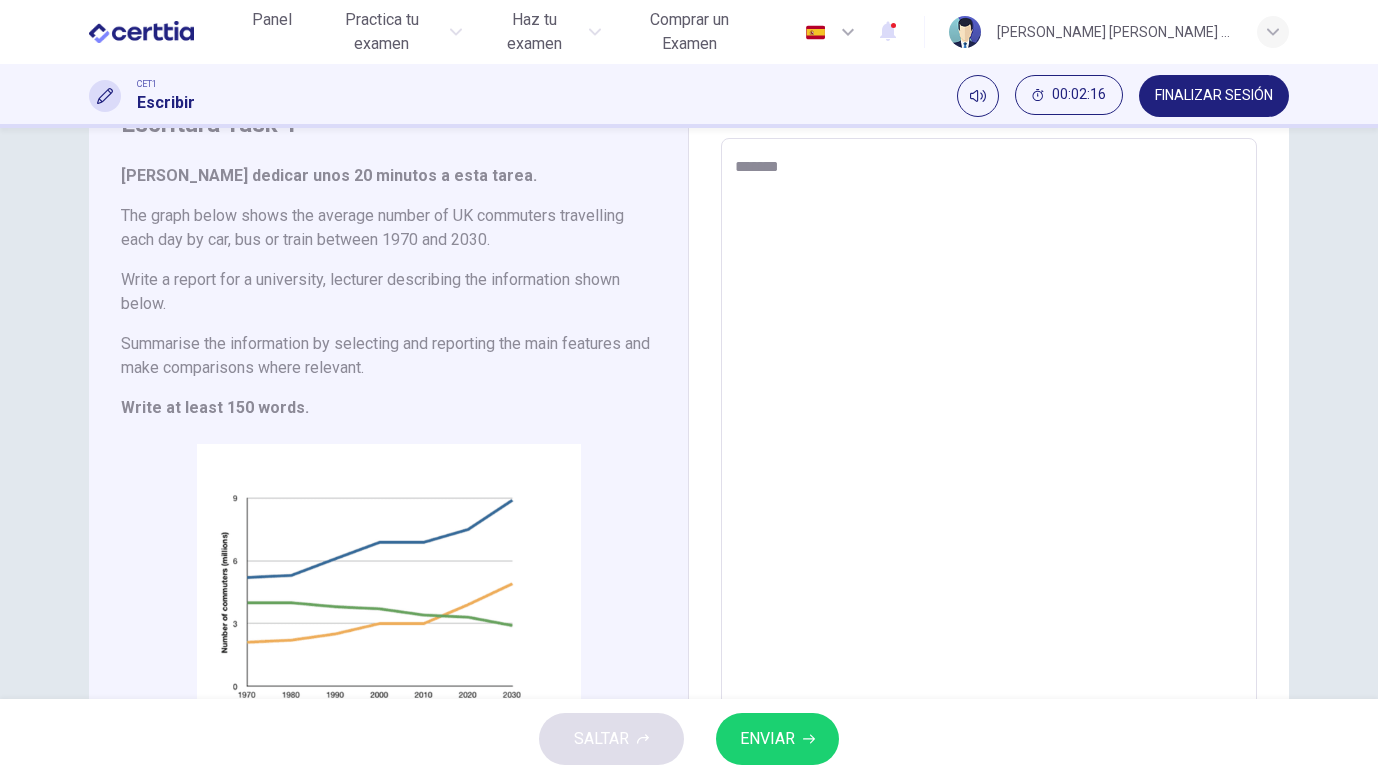 type on "*" 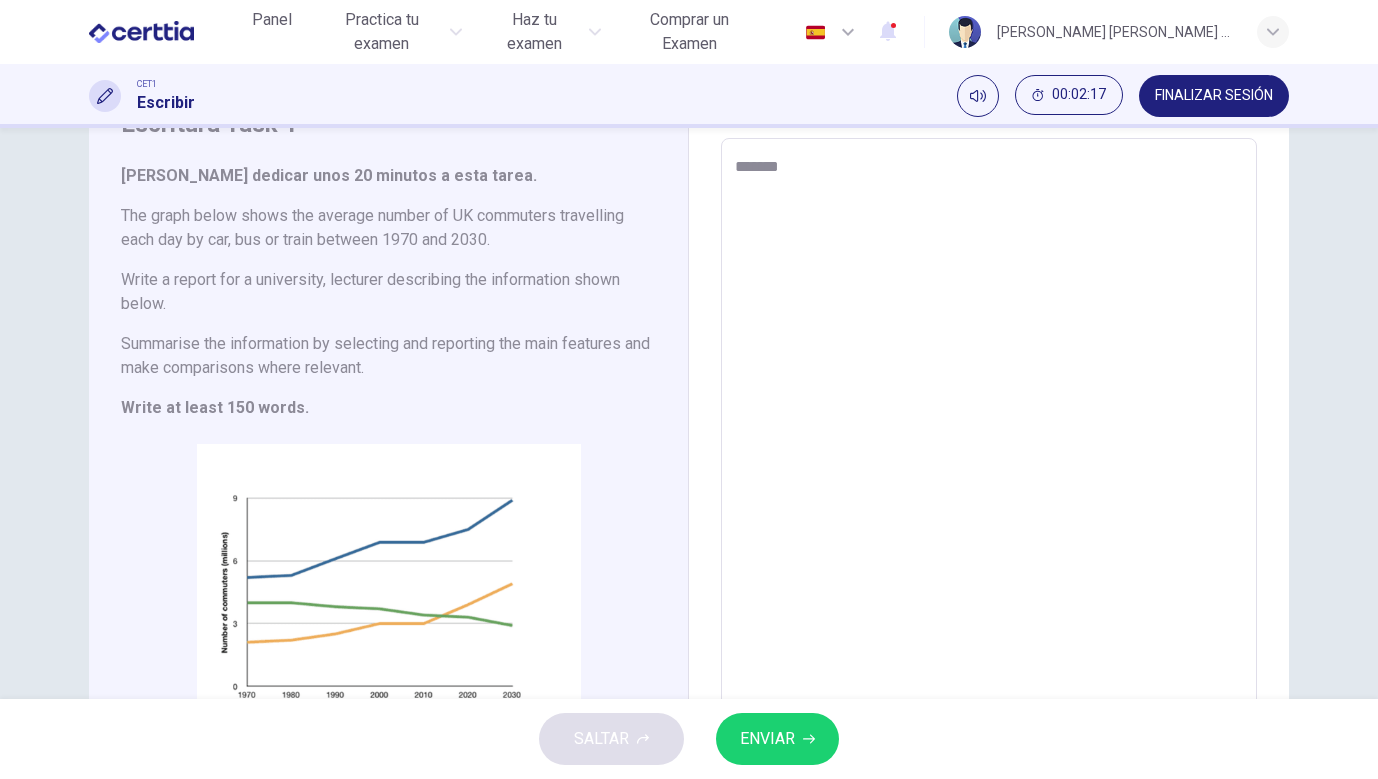 type on "********" 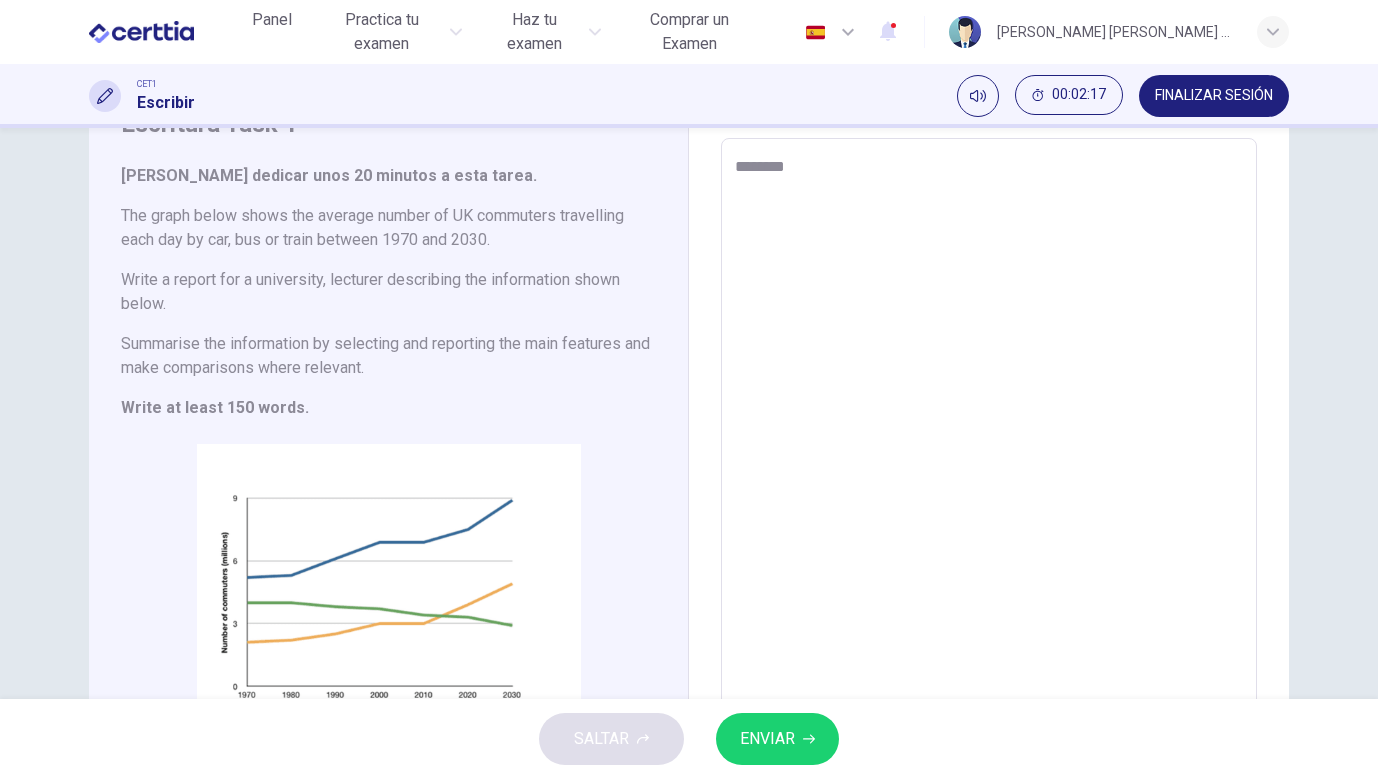 type on "*********" 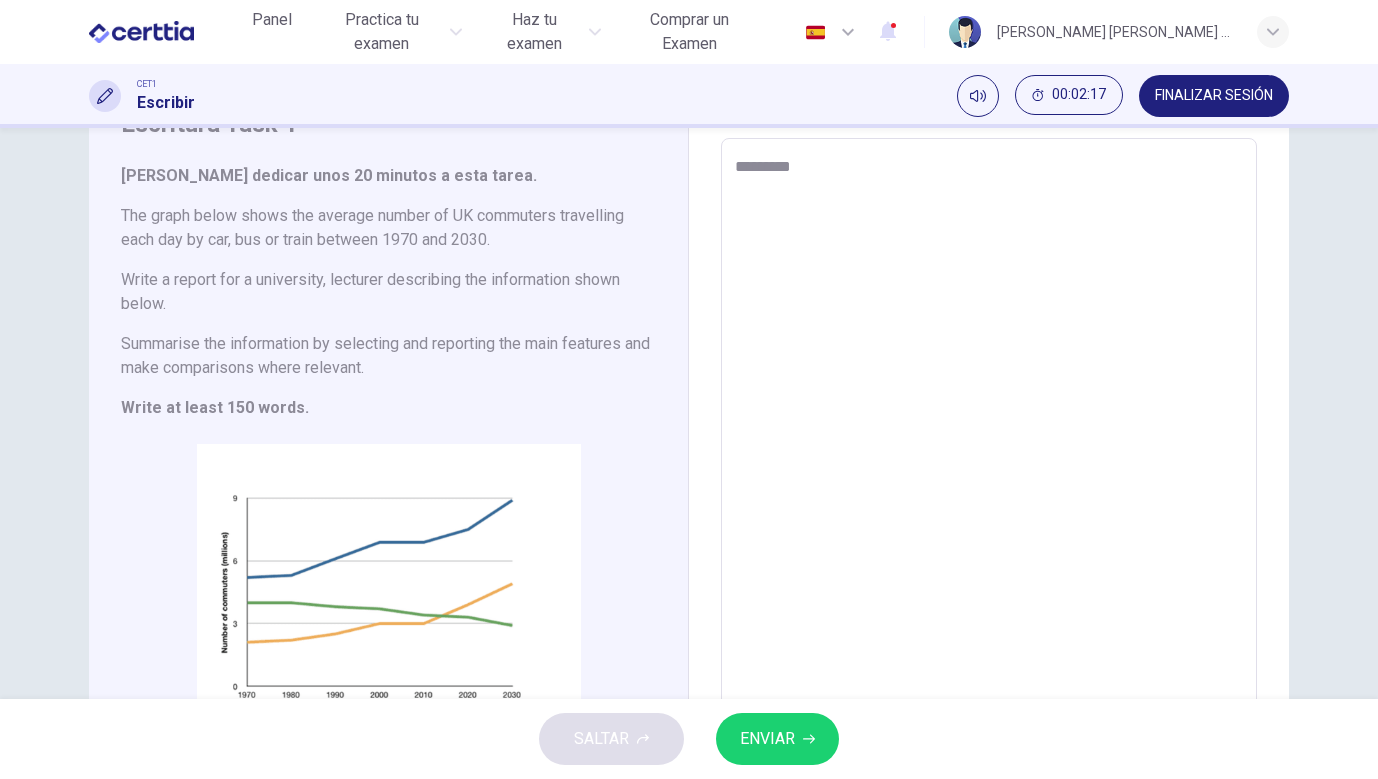 type on "*" 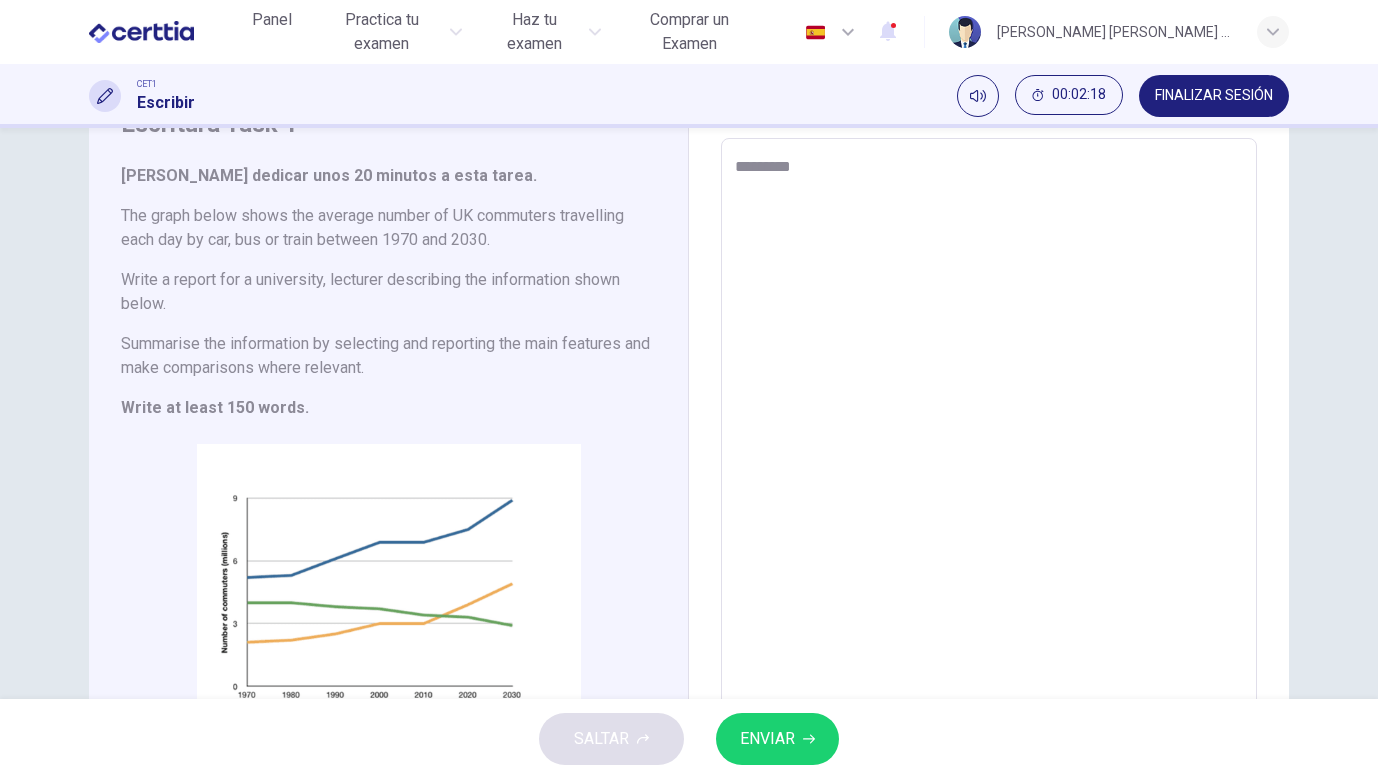 type on "**********" 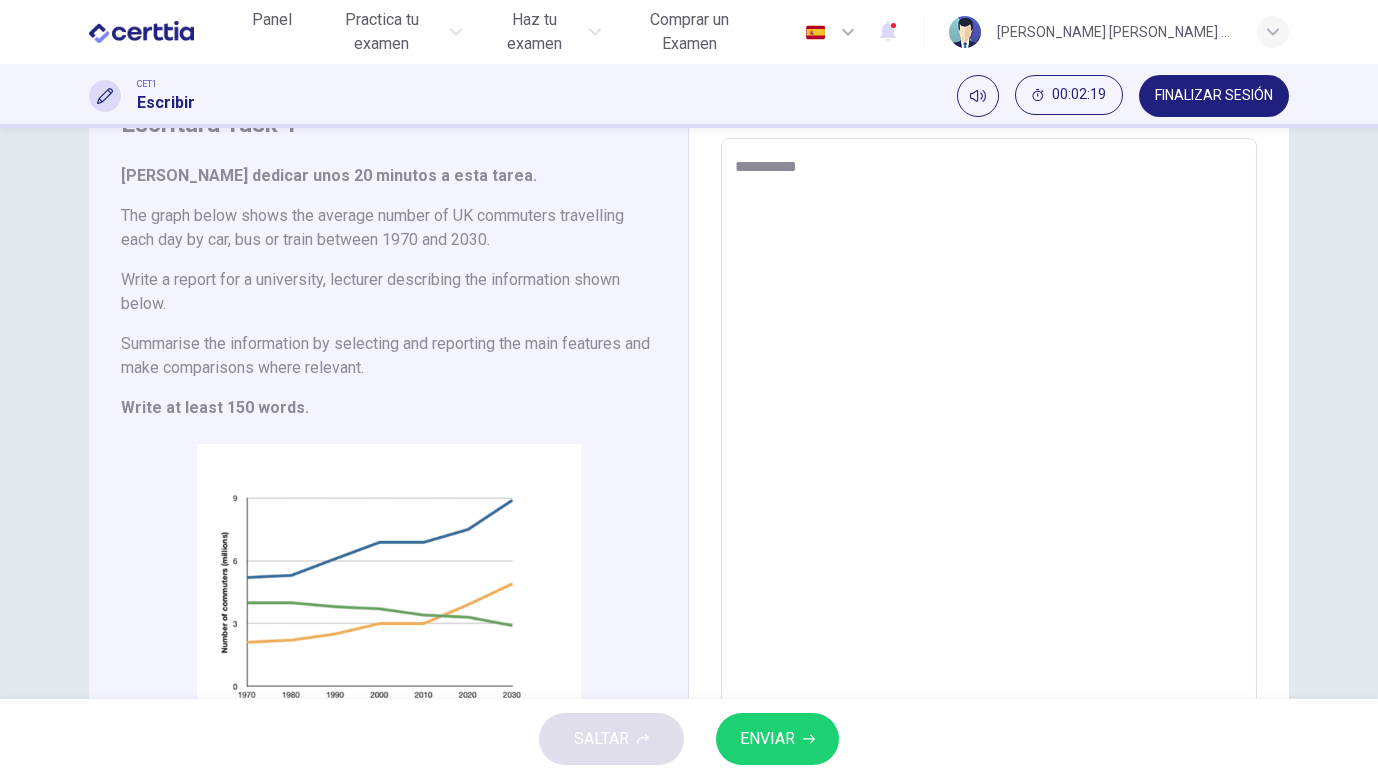 type on "**********" 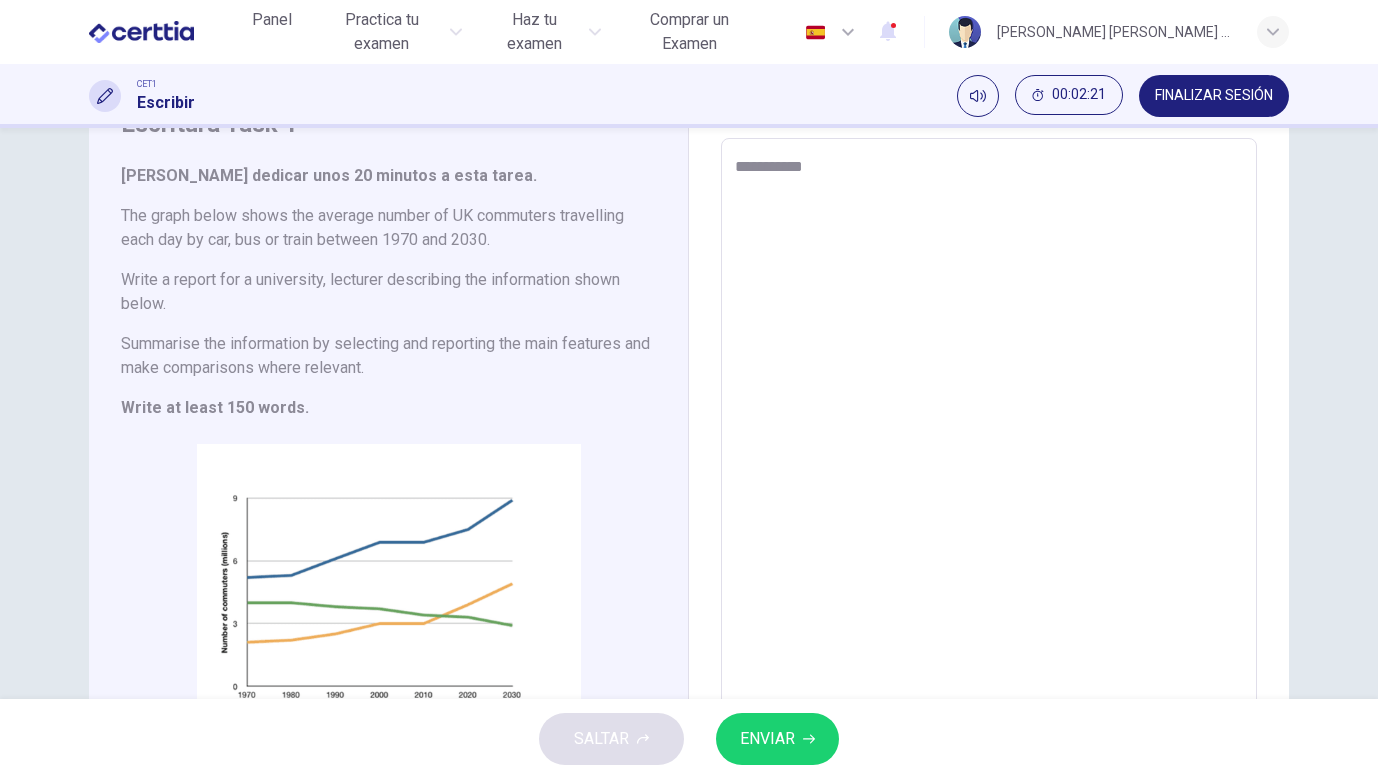 type on "**********" 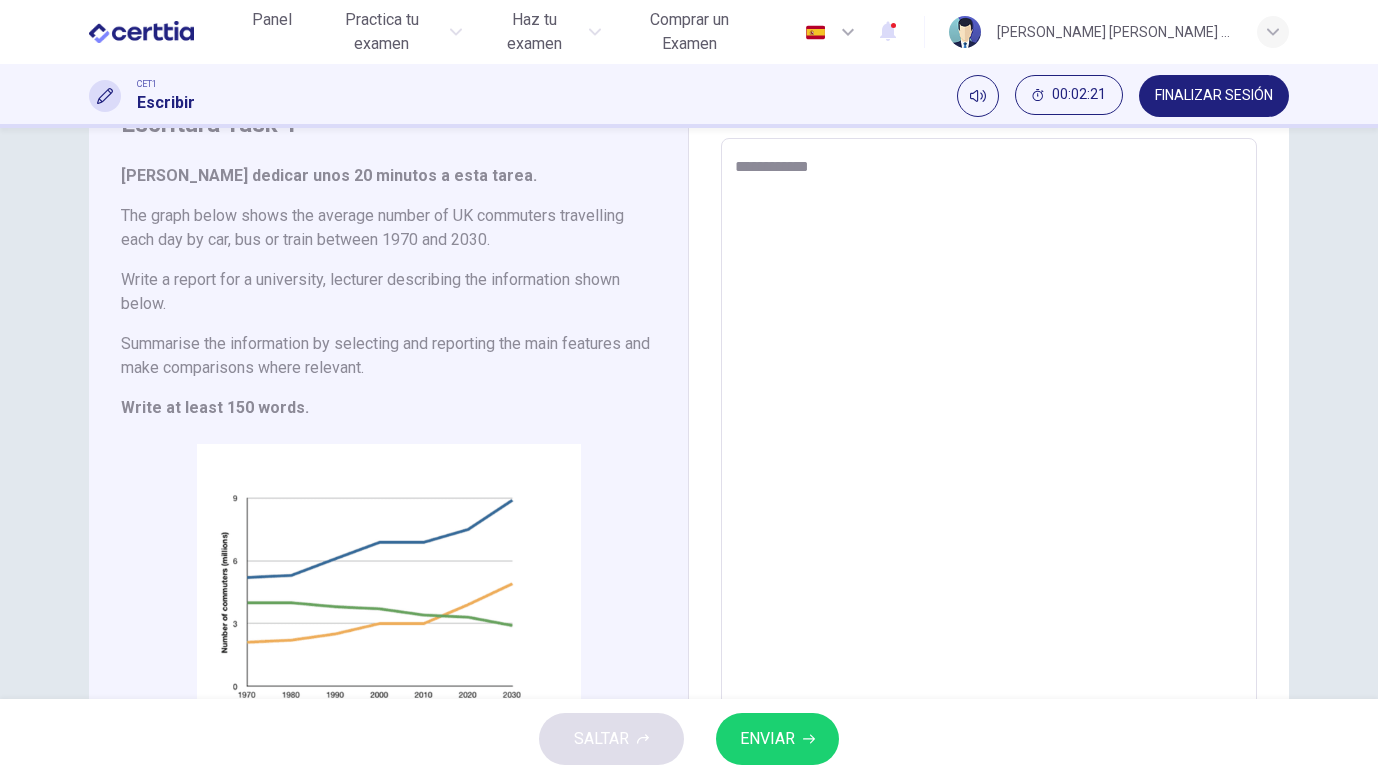 type on "**********" 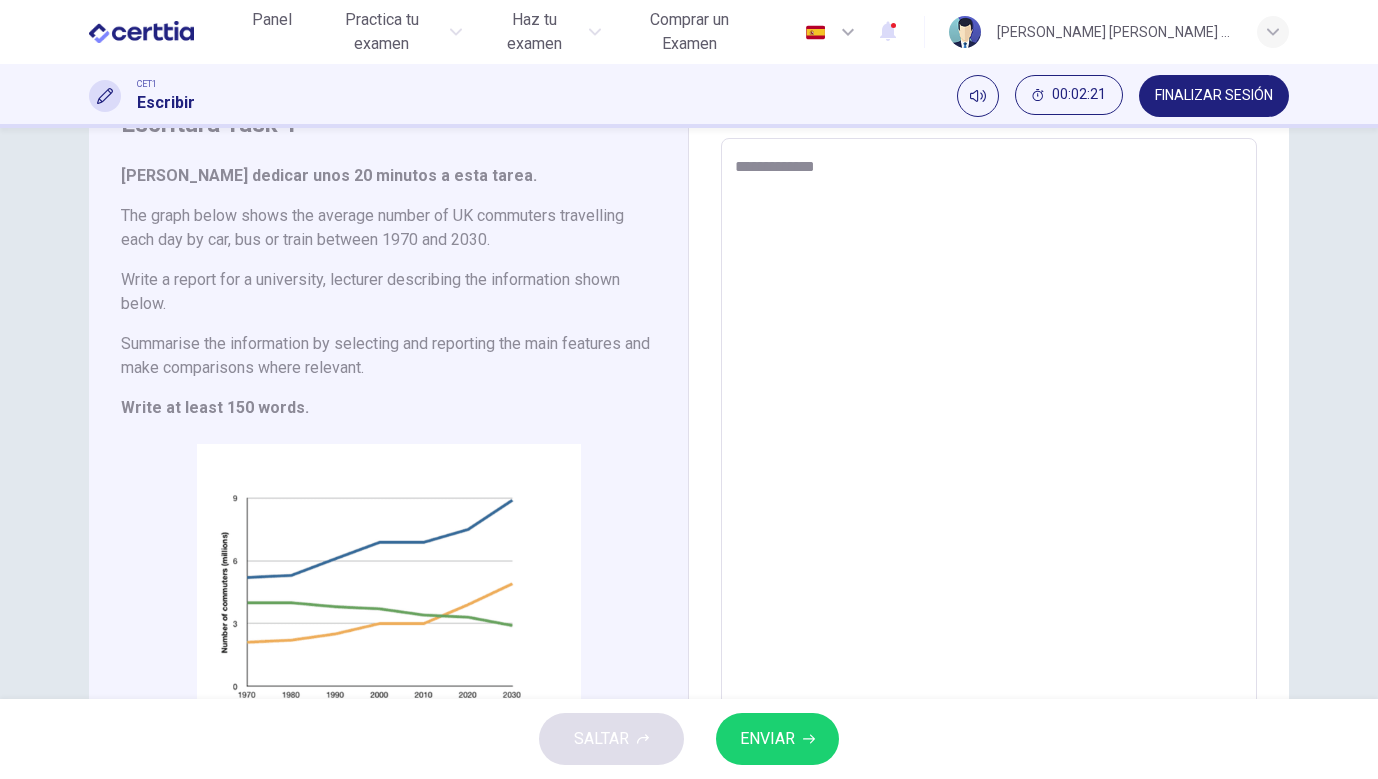 type on "*" 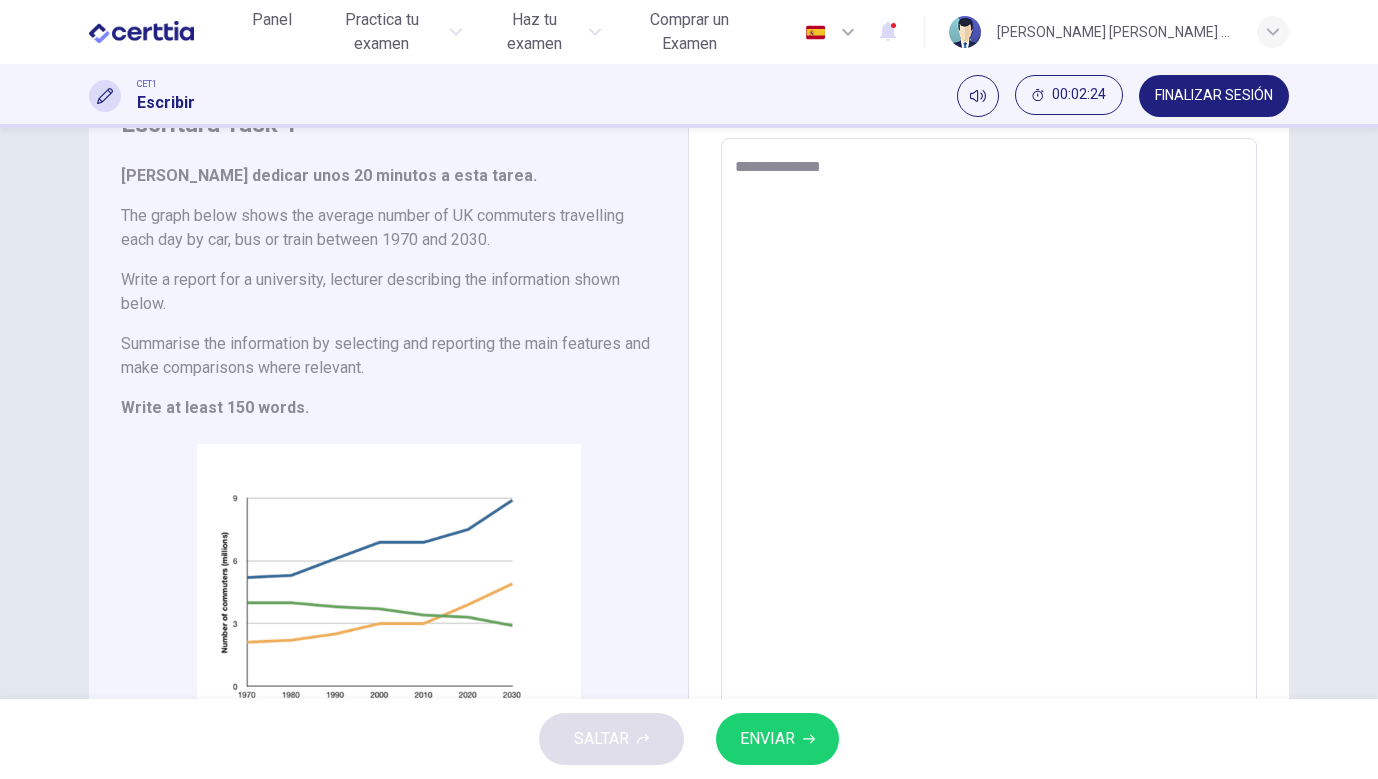 type on "**********" 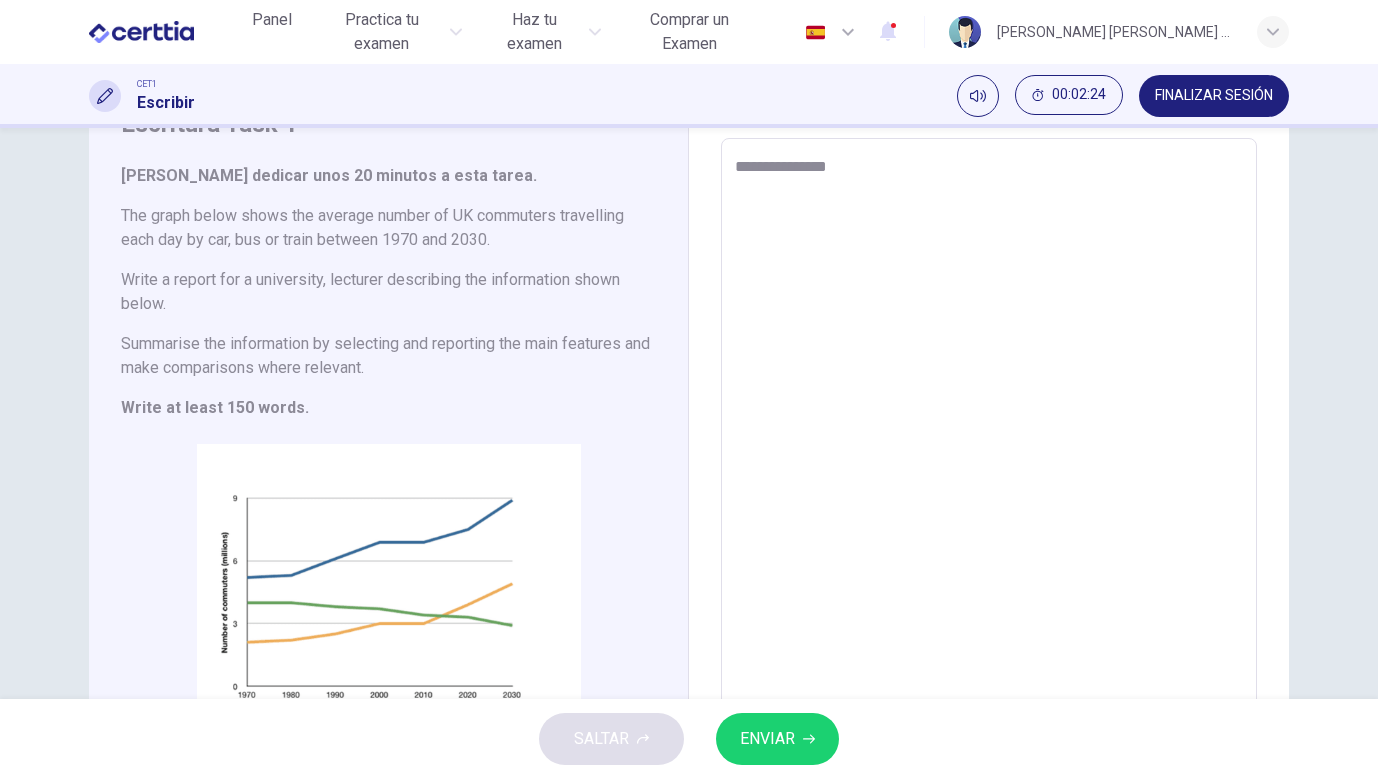 type on "**********" 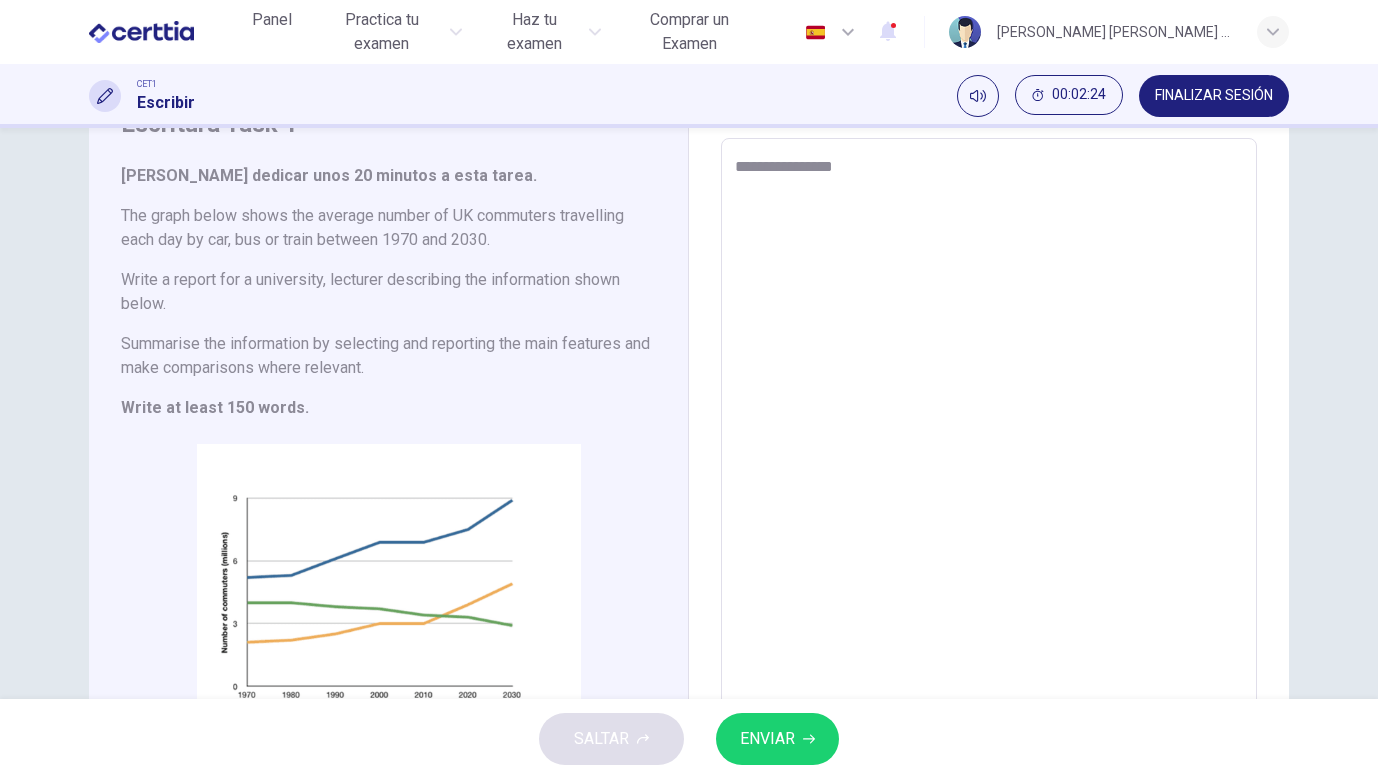 type on "*" 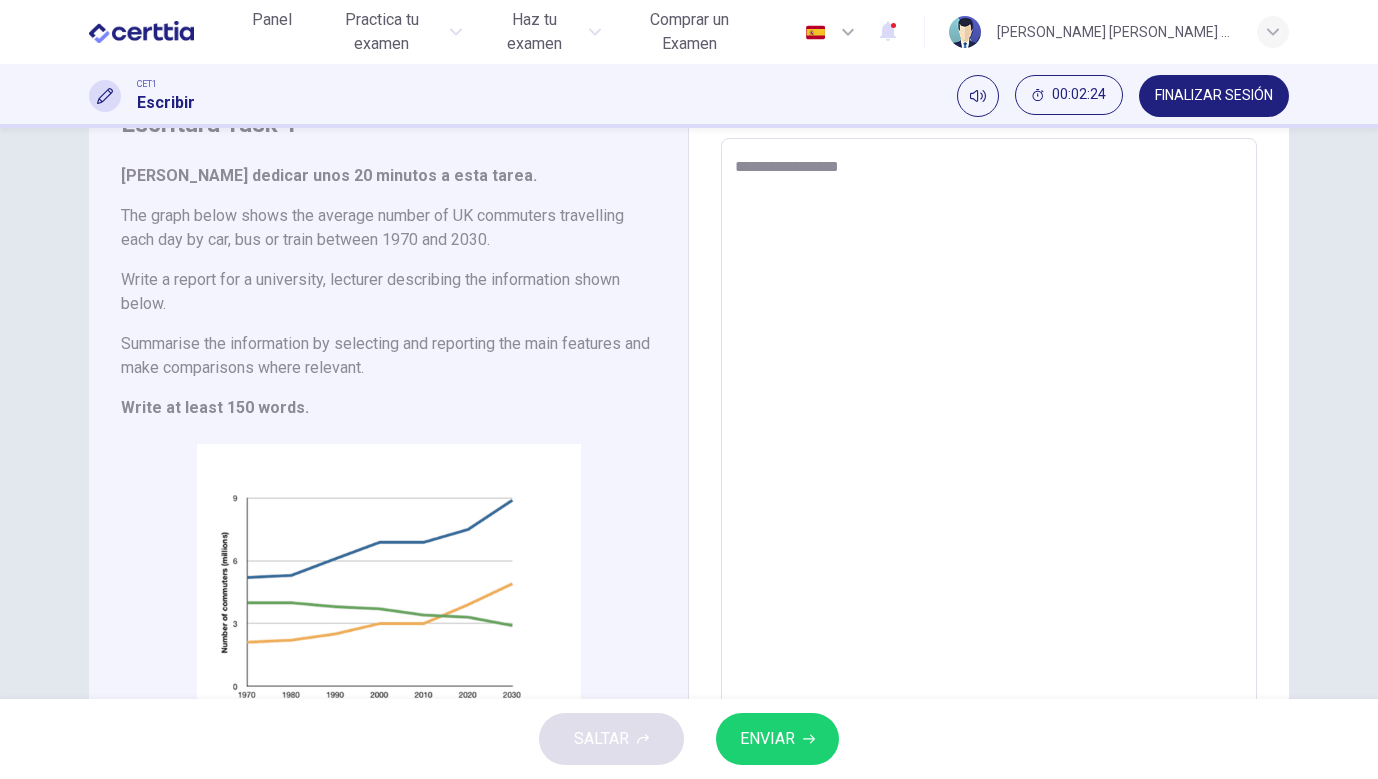 type on "*" 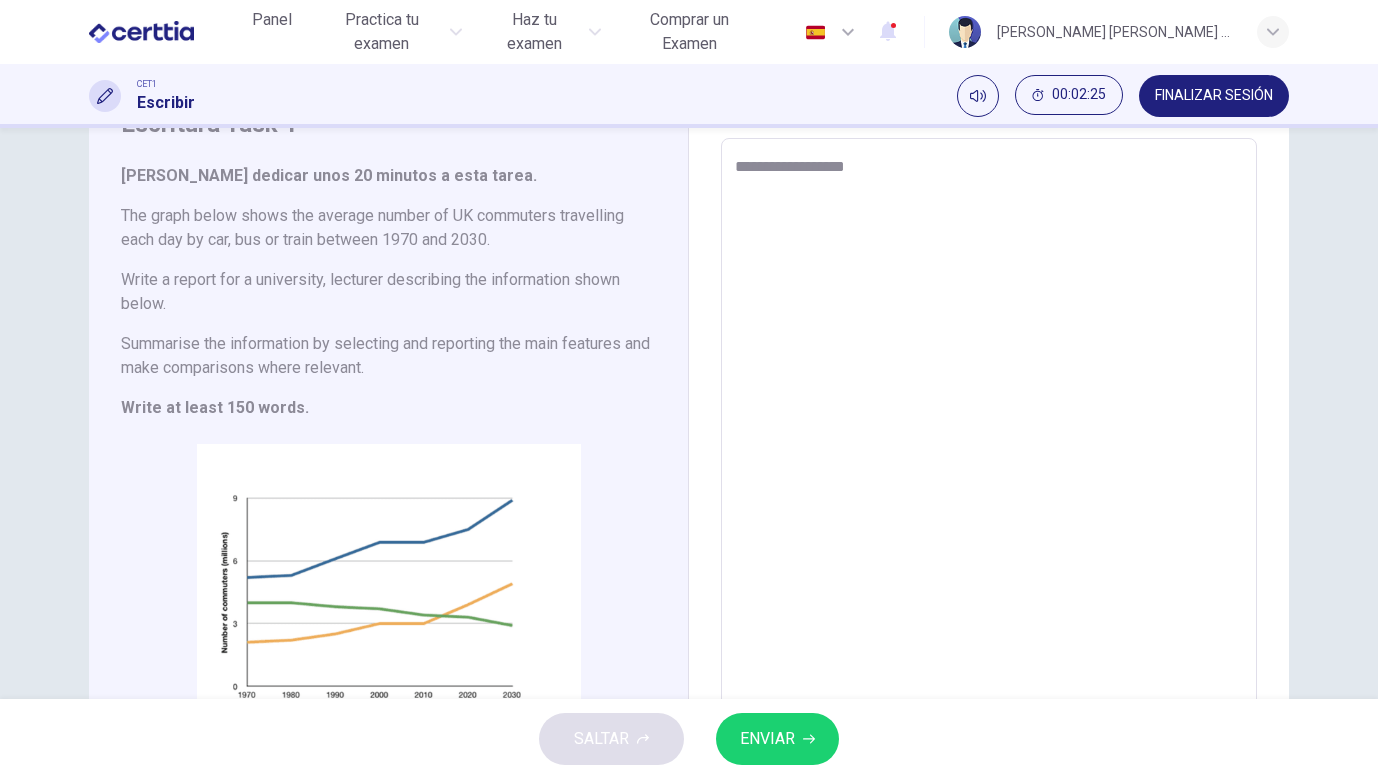 type on "**********" 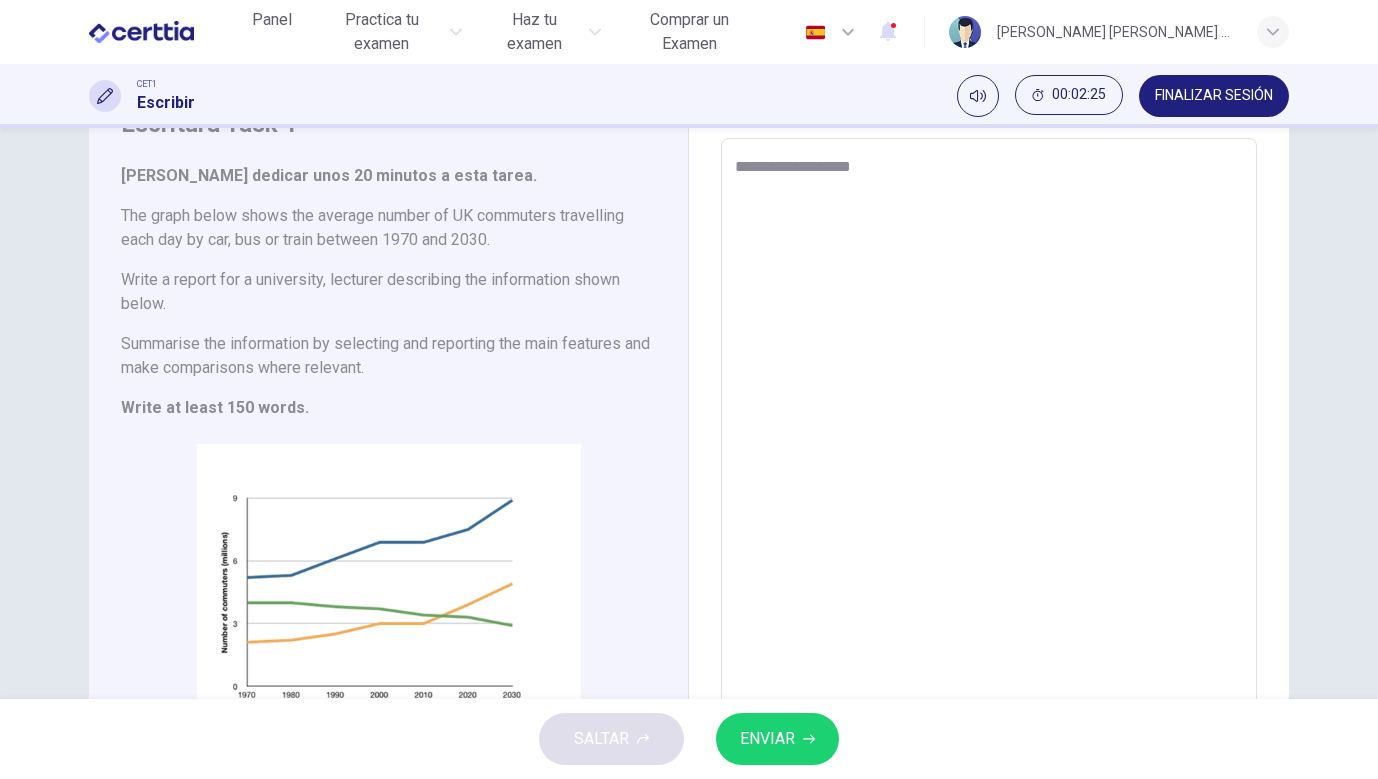 type on "*" 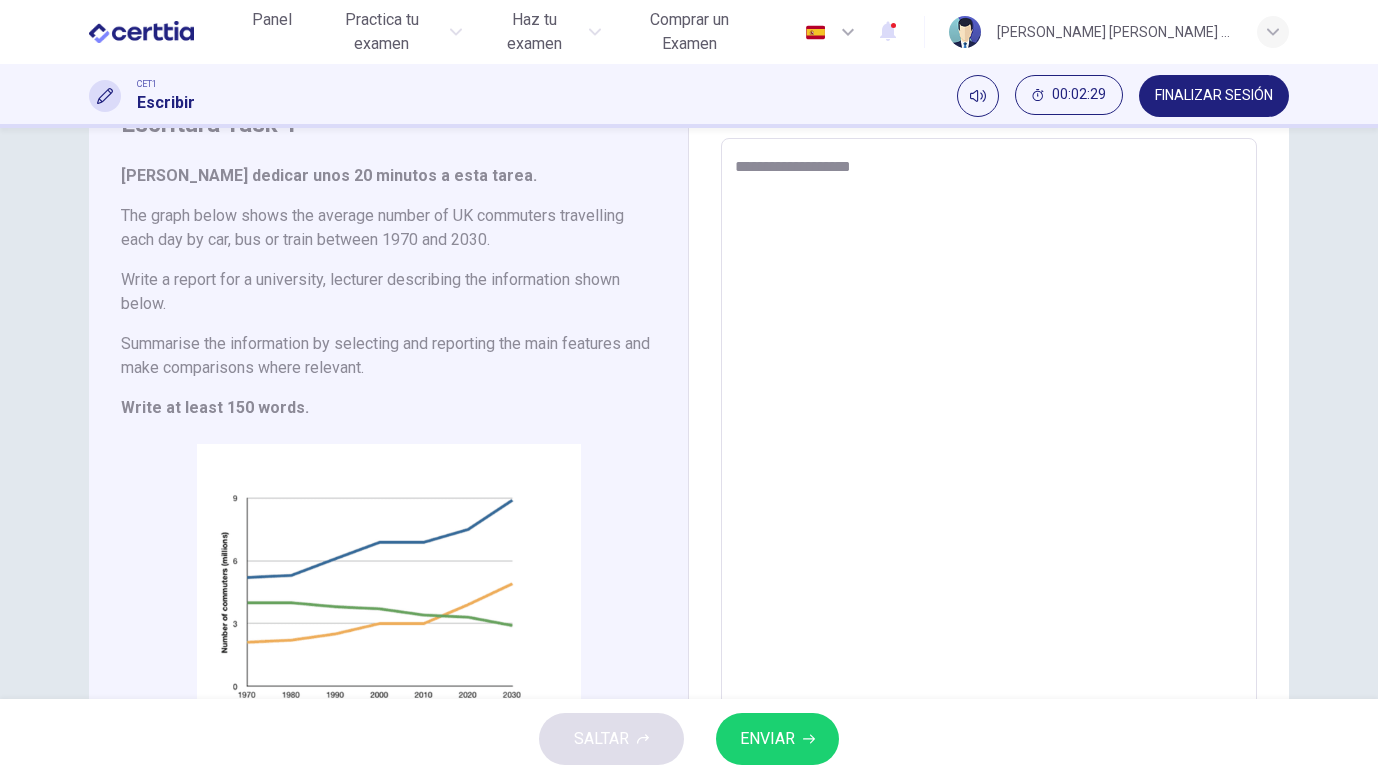 type on "**********" 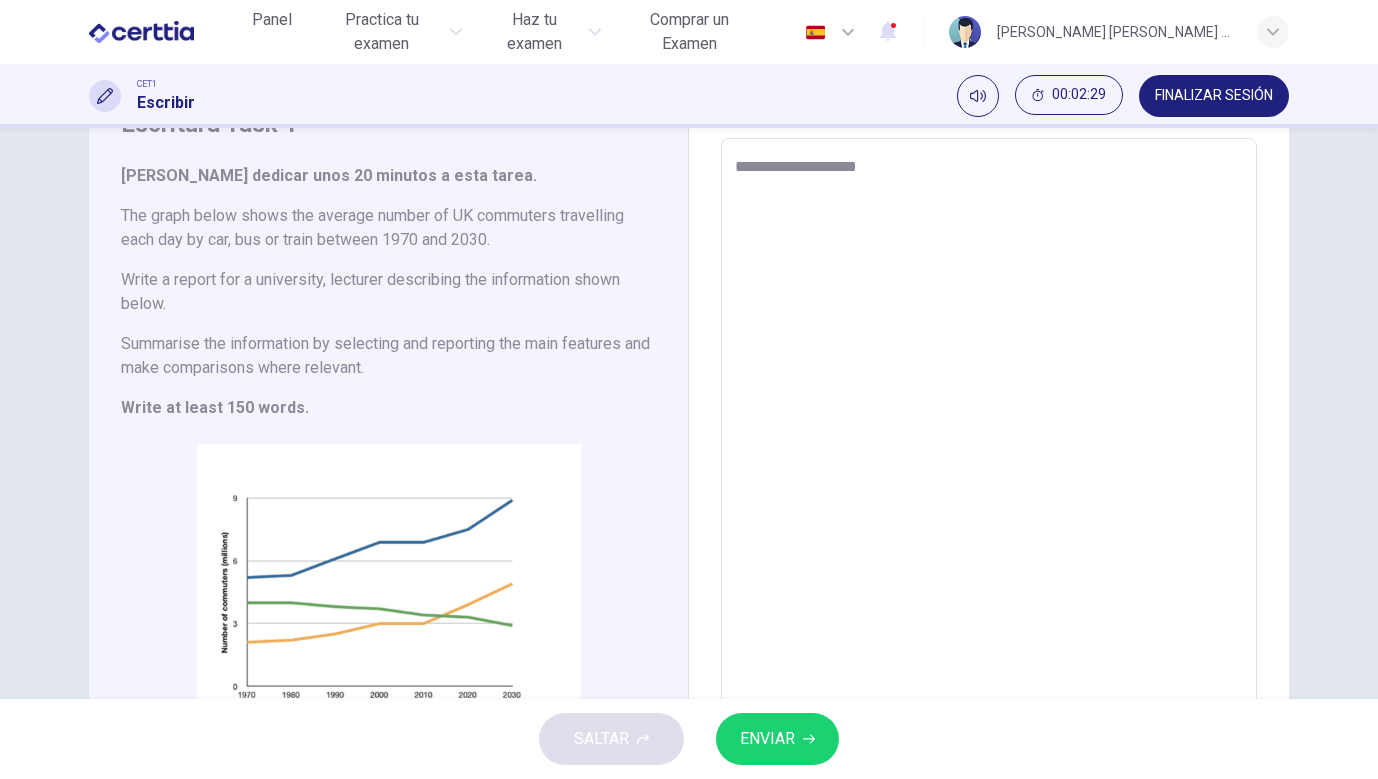type on "**********" 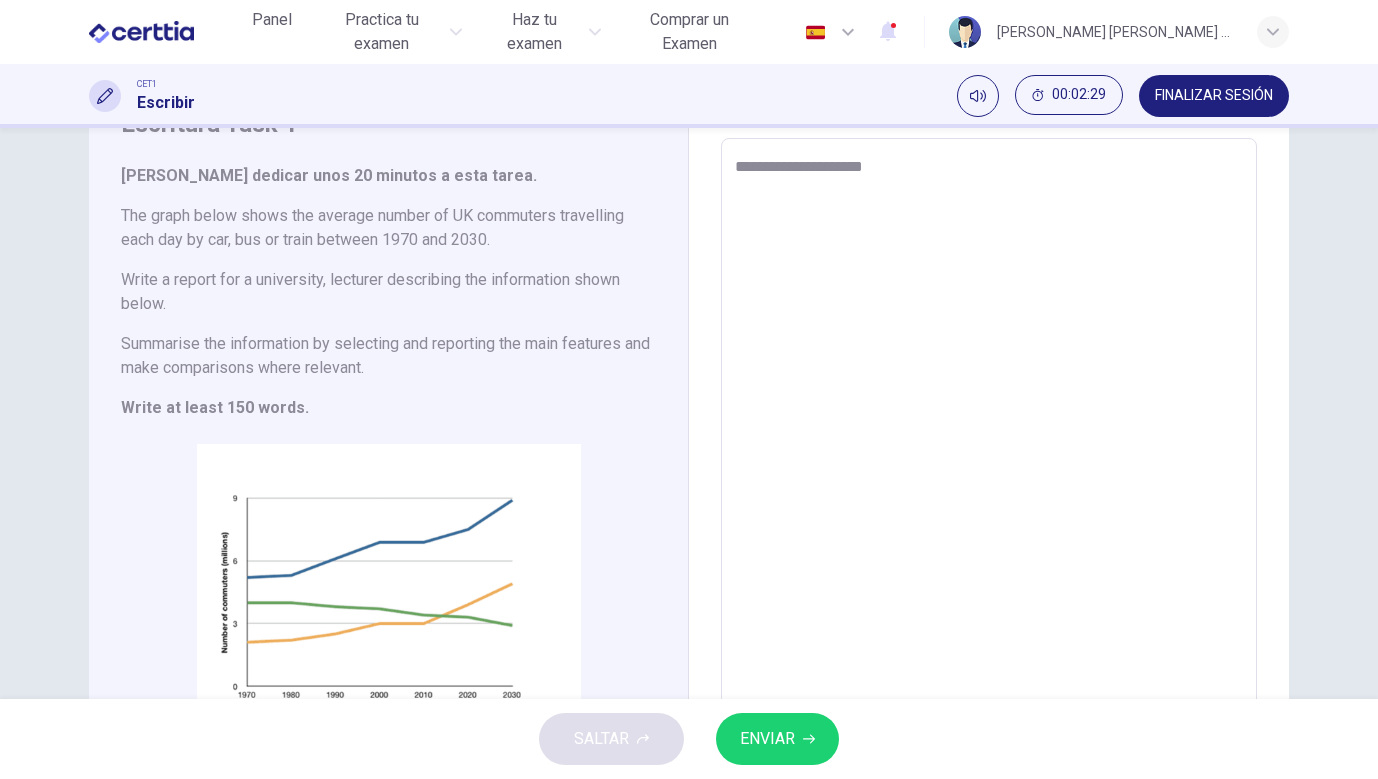 type on "*" 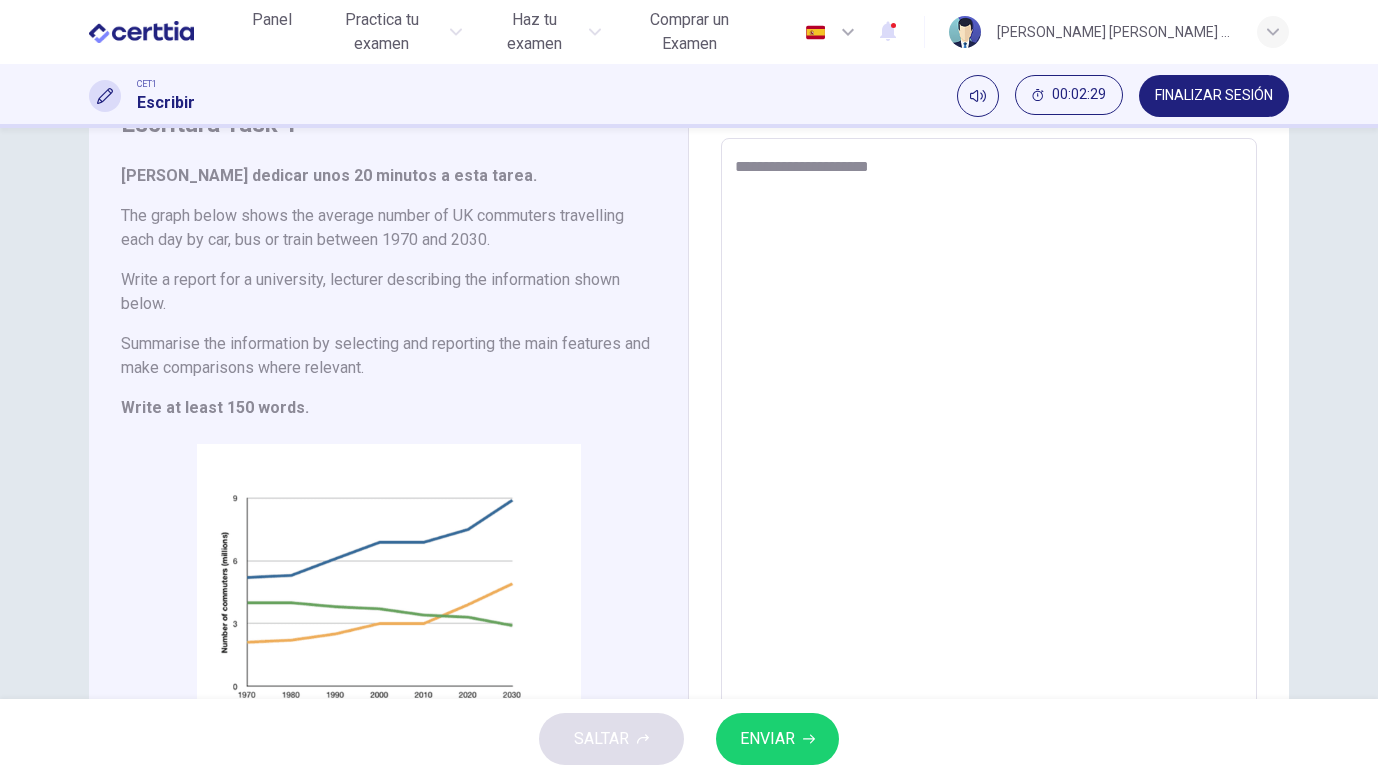 type on "*" 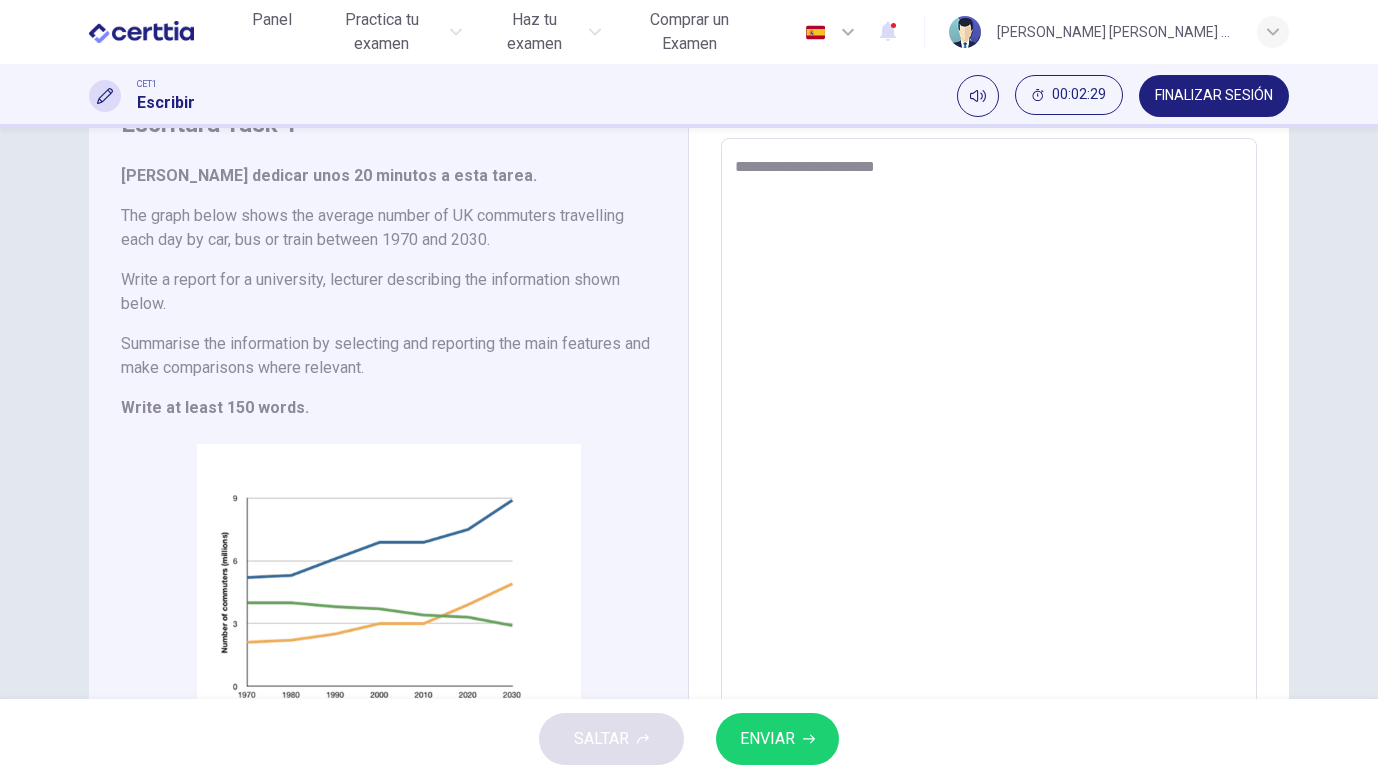 type on "*" 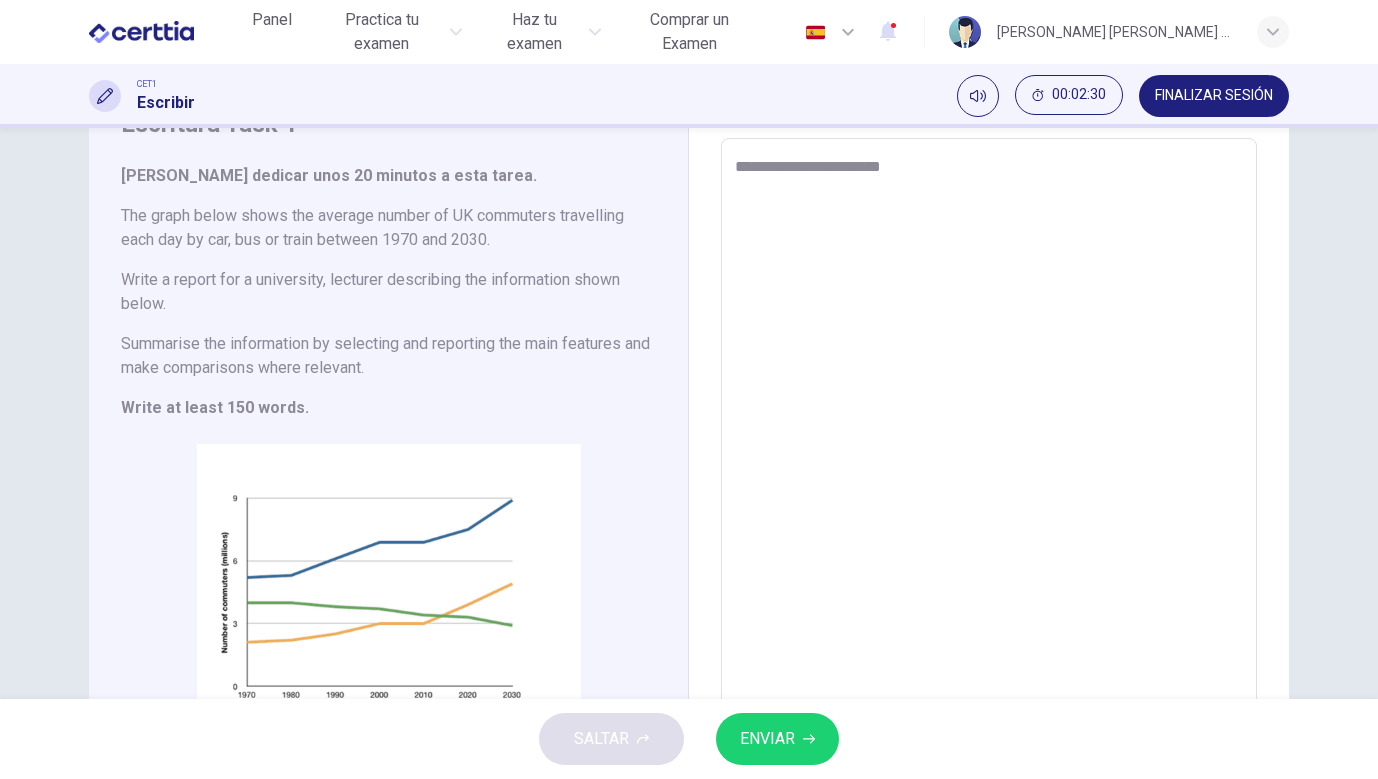 type on "**********" 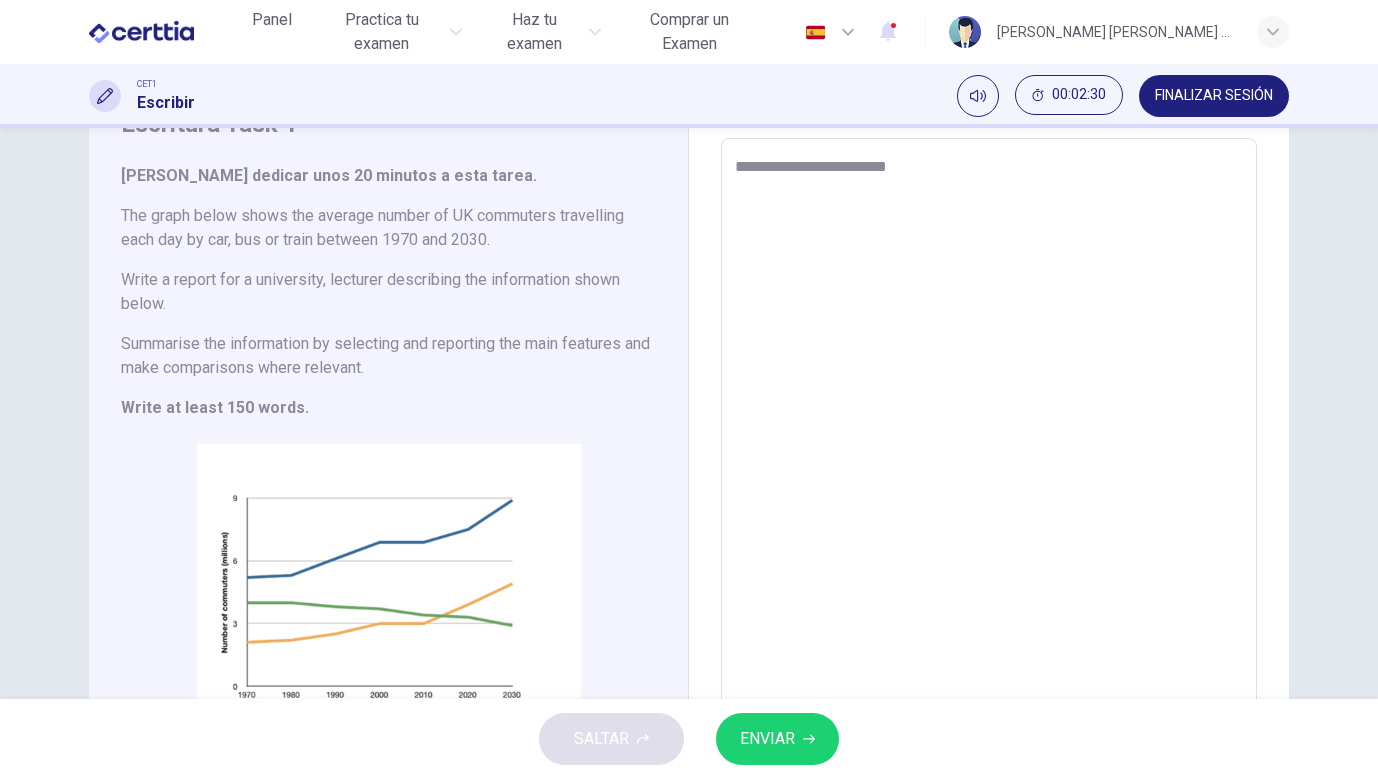 type on "*" 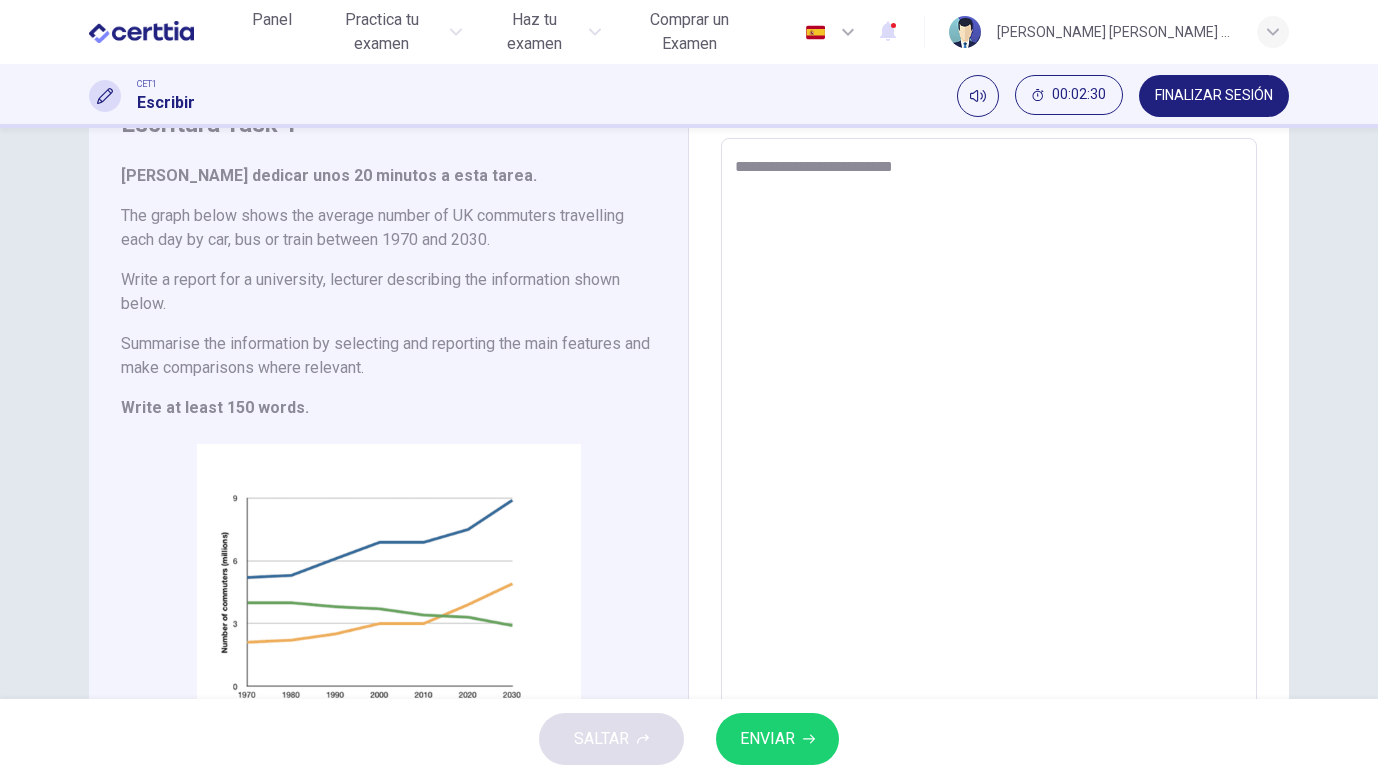 type on "*" 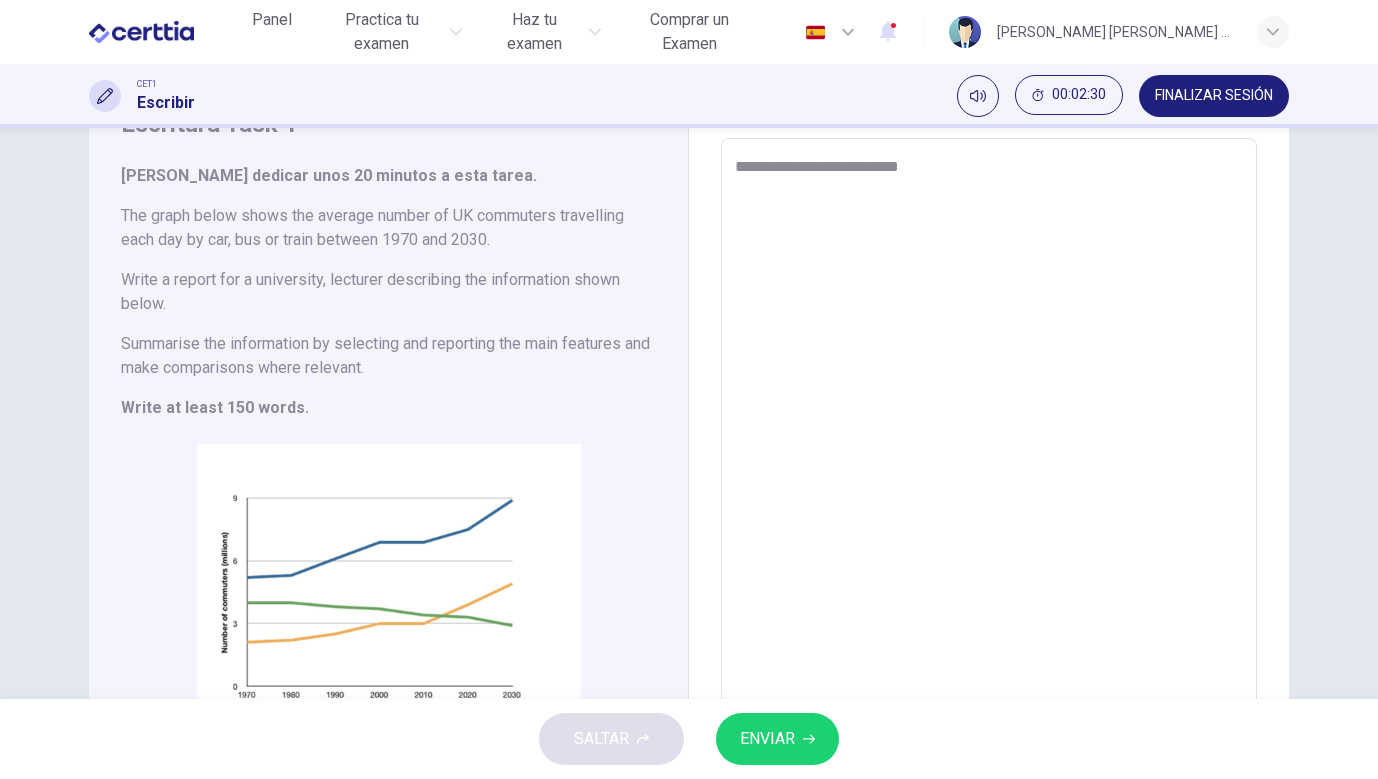 type on "*" 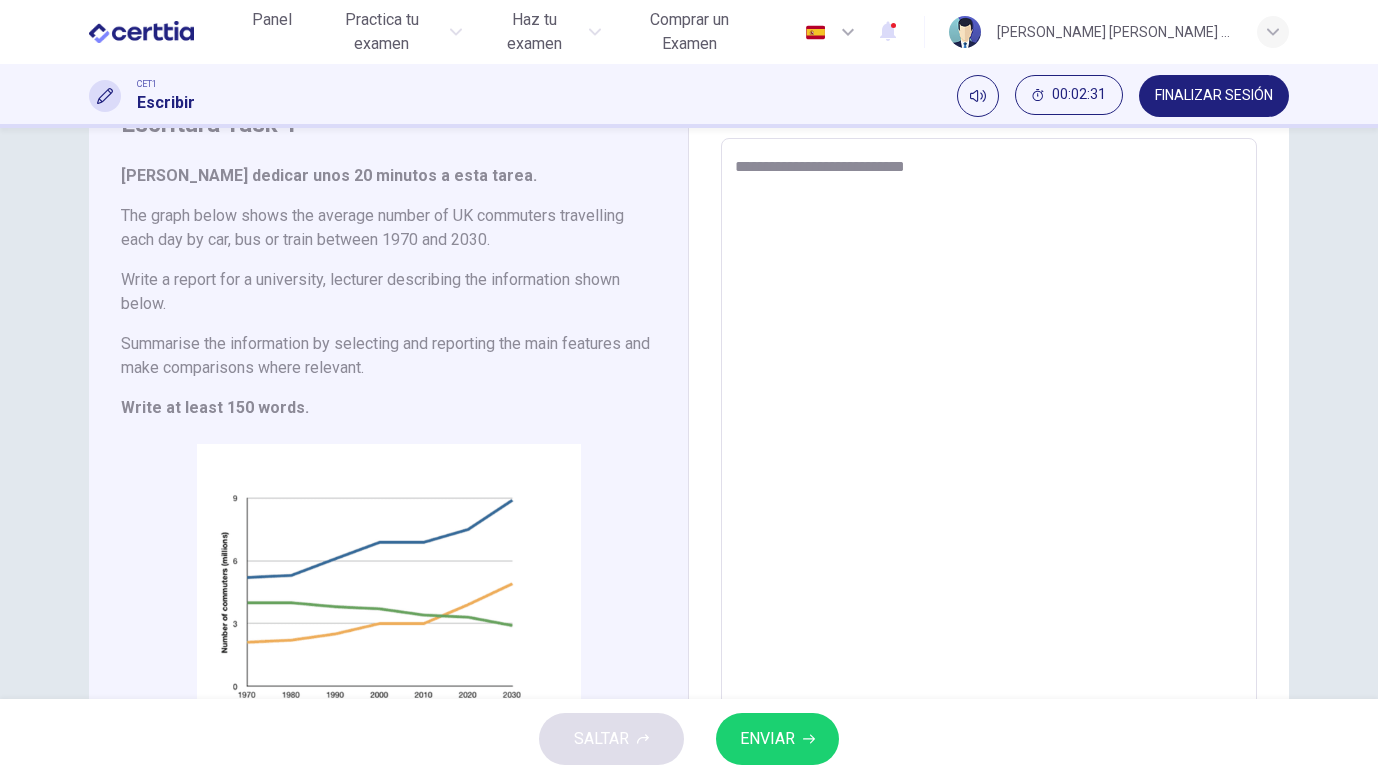 type on "**********" 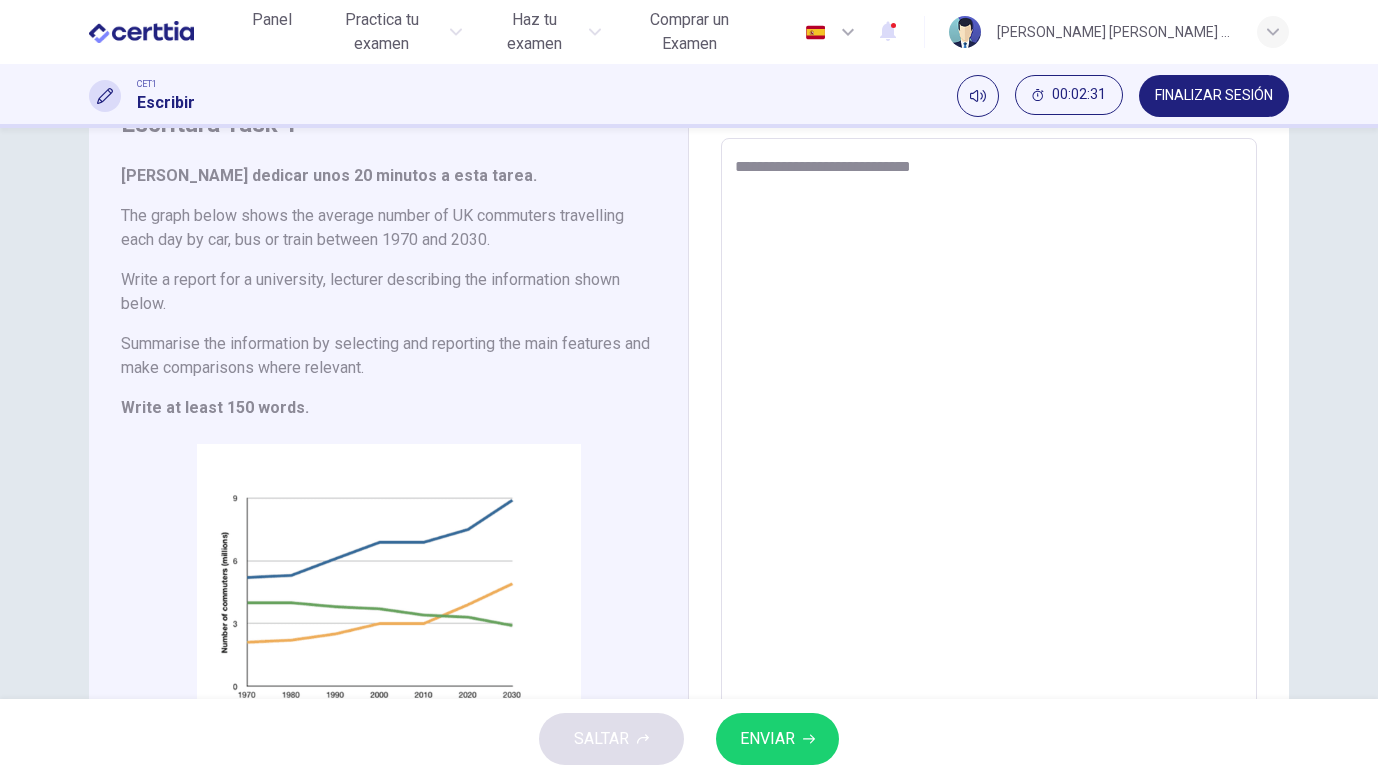 type on "*" 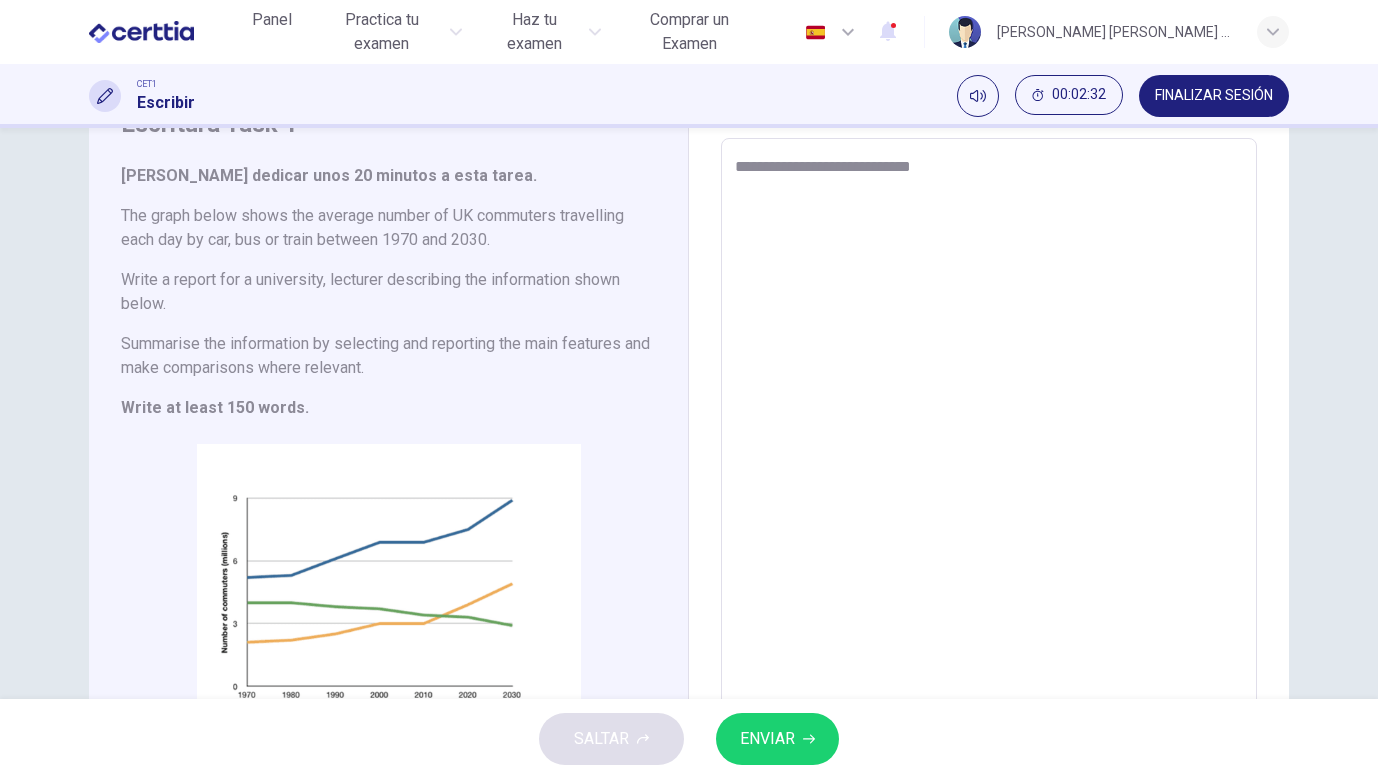 type on "**********" 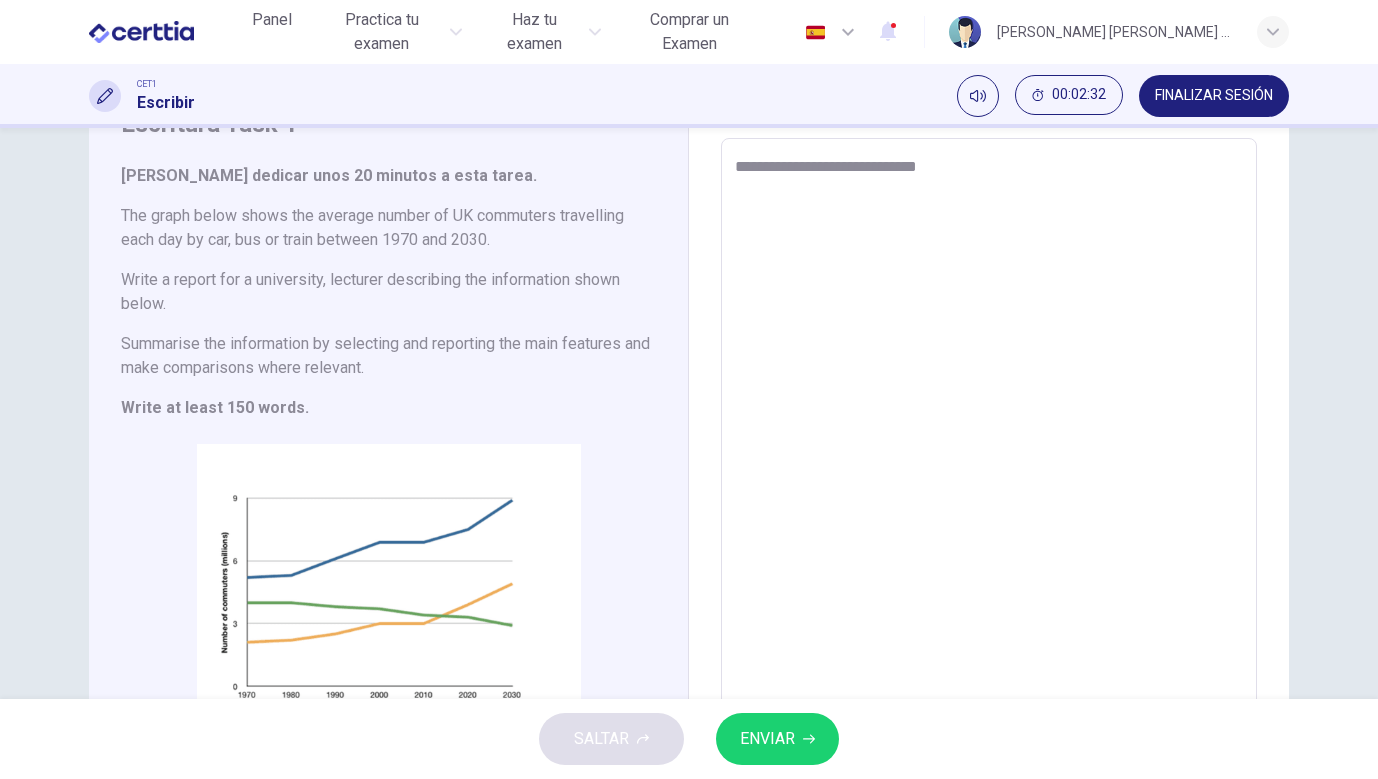 type on "**********" 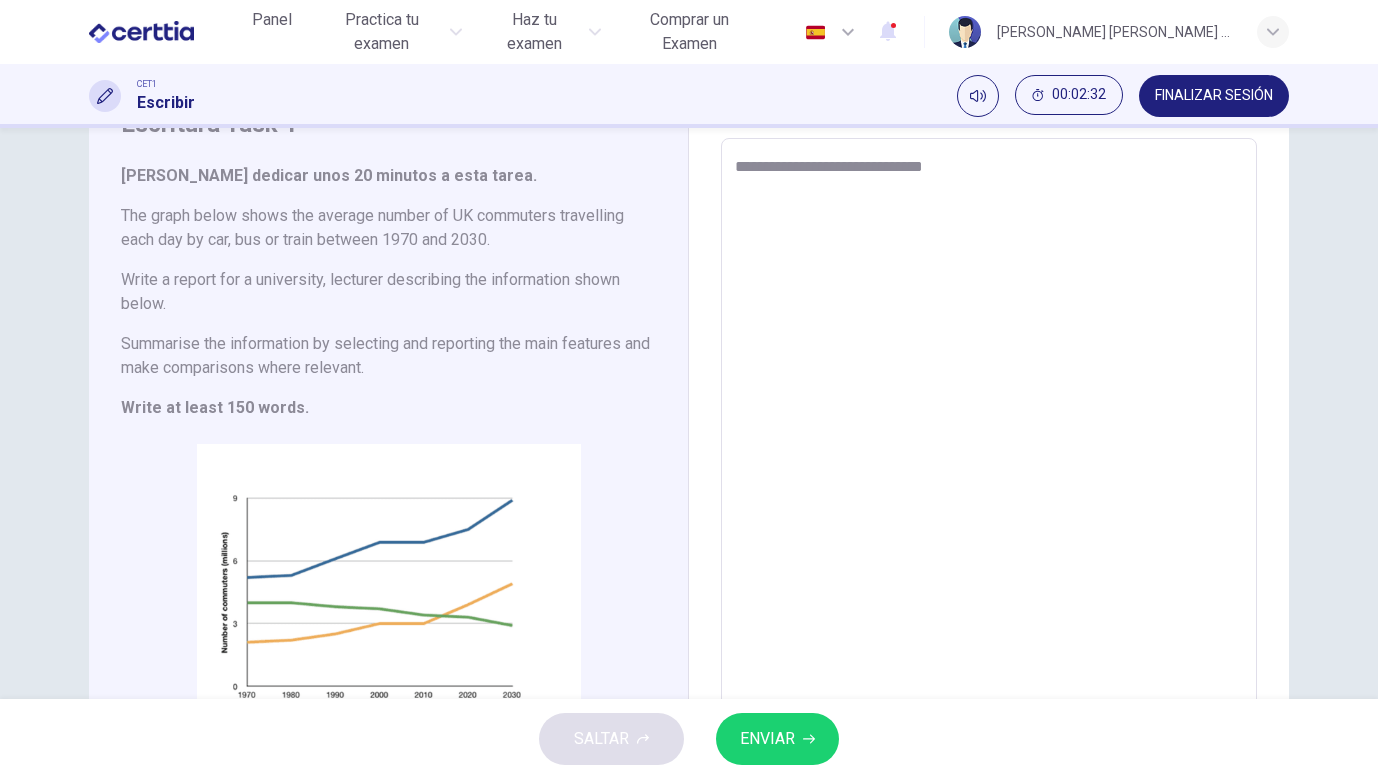 type on "*" 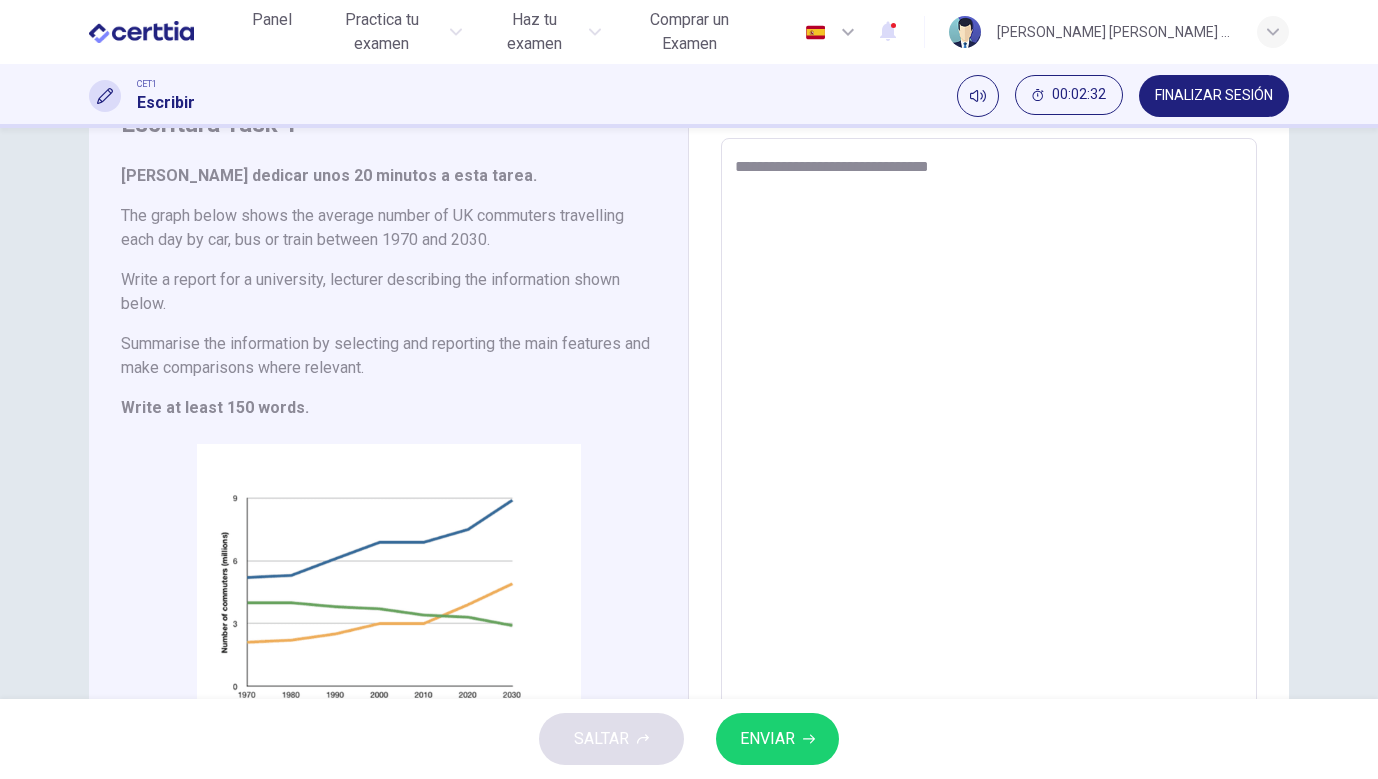 type on "*" 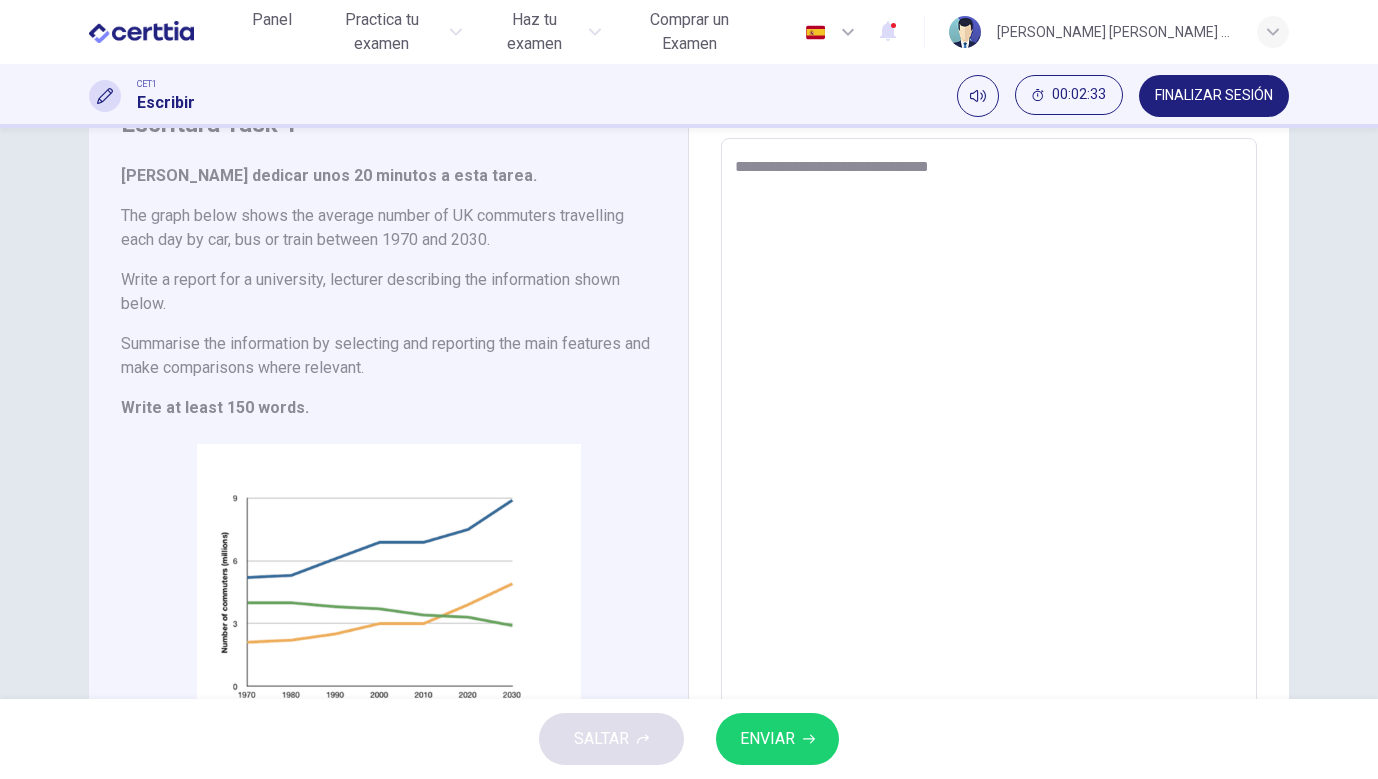 type on "**********" 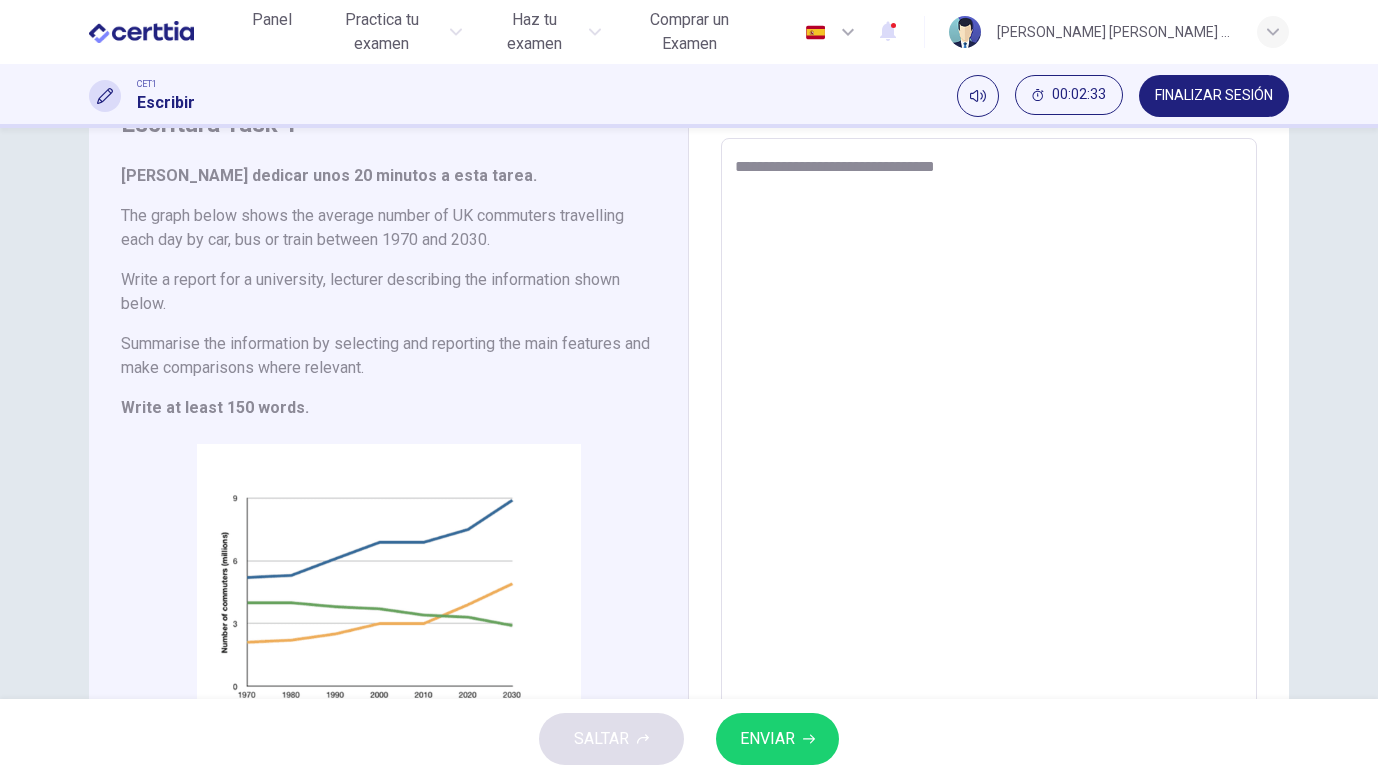 type on "**********" 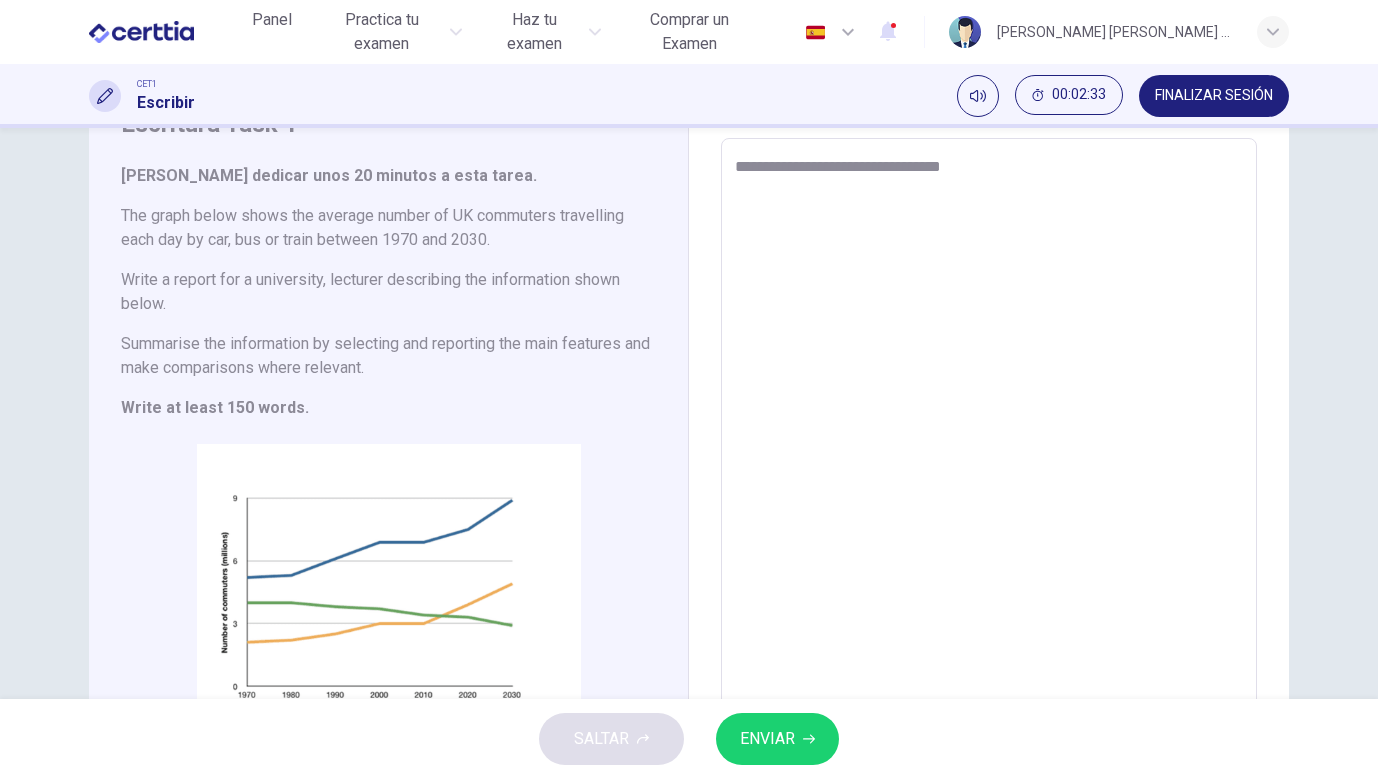 type on "*" 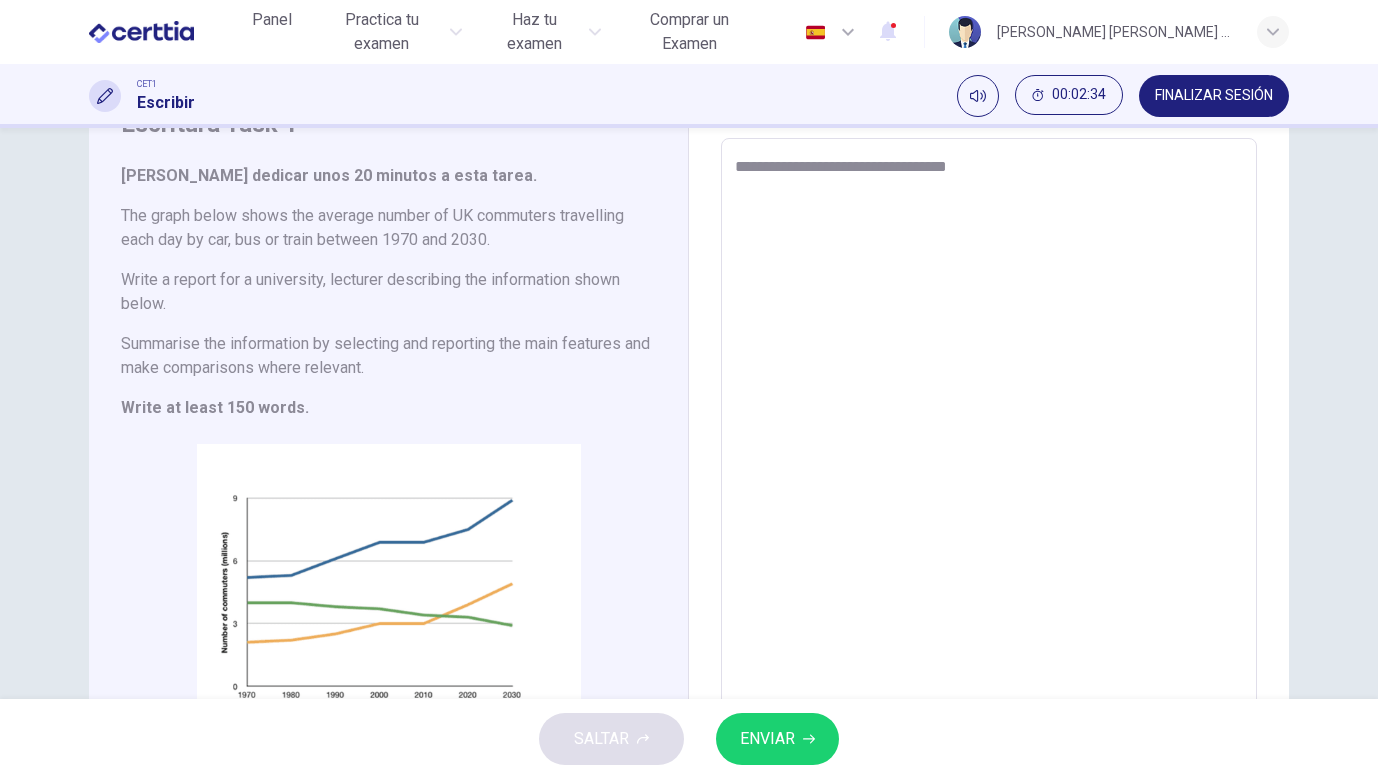type on "**********" 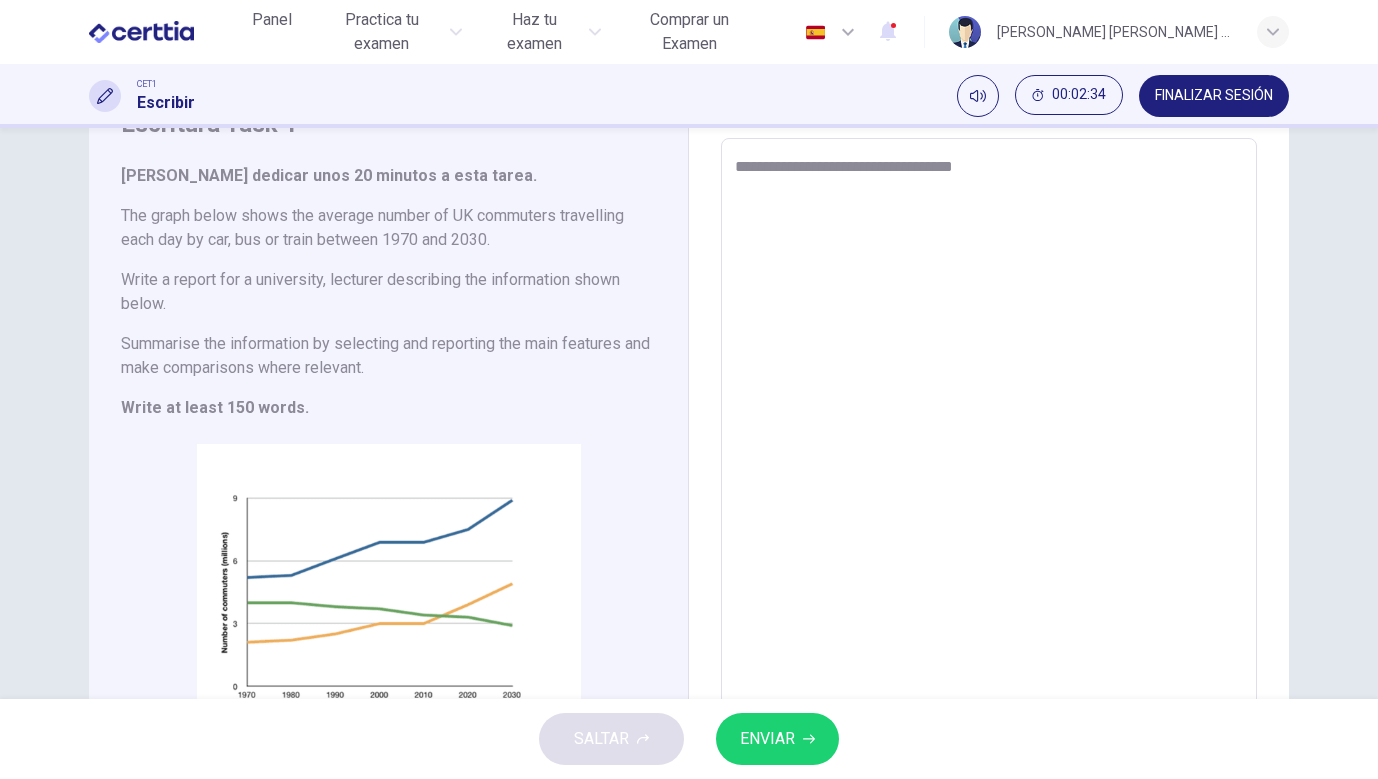 type on "*" 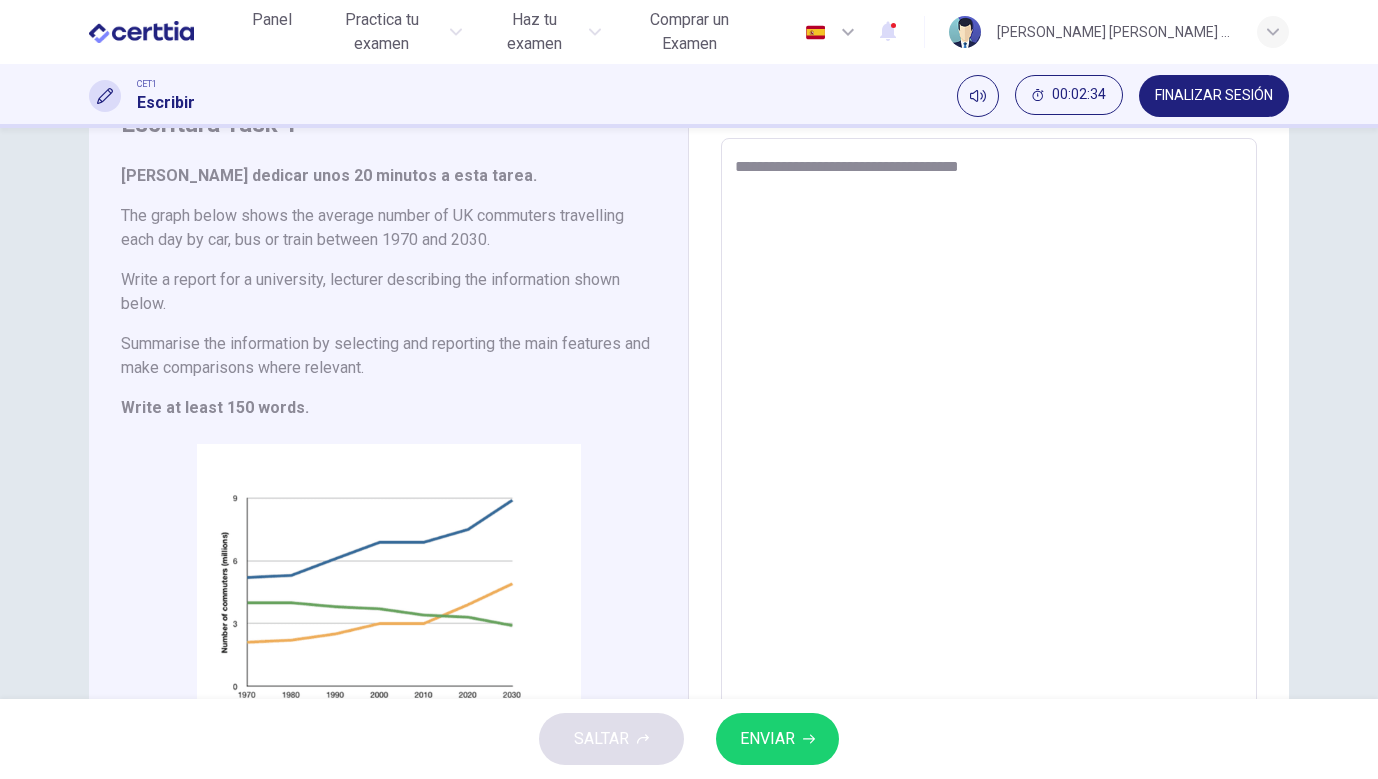 type on "*" 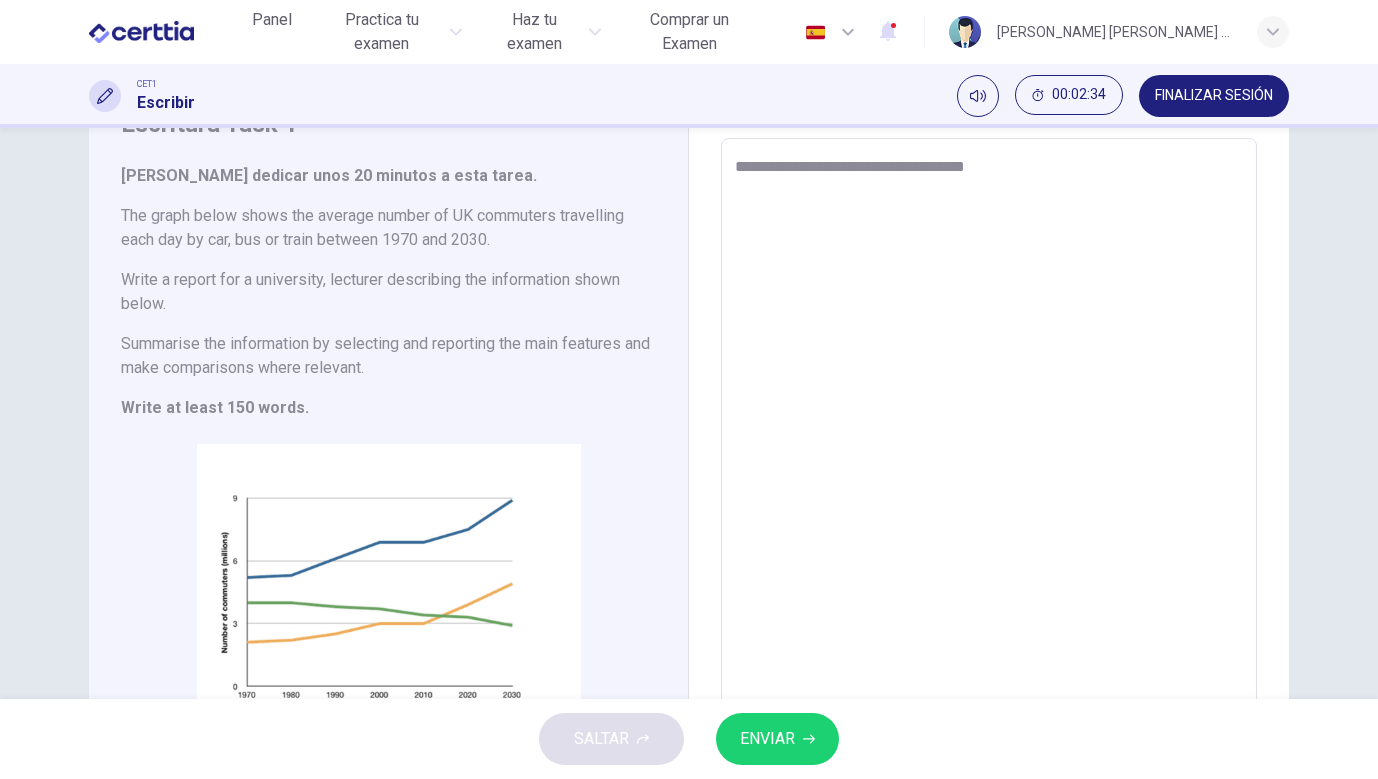 type on "*" 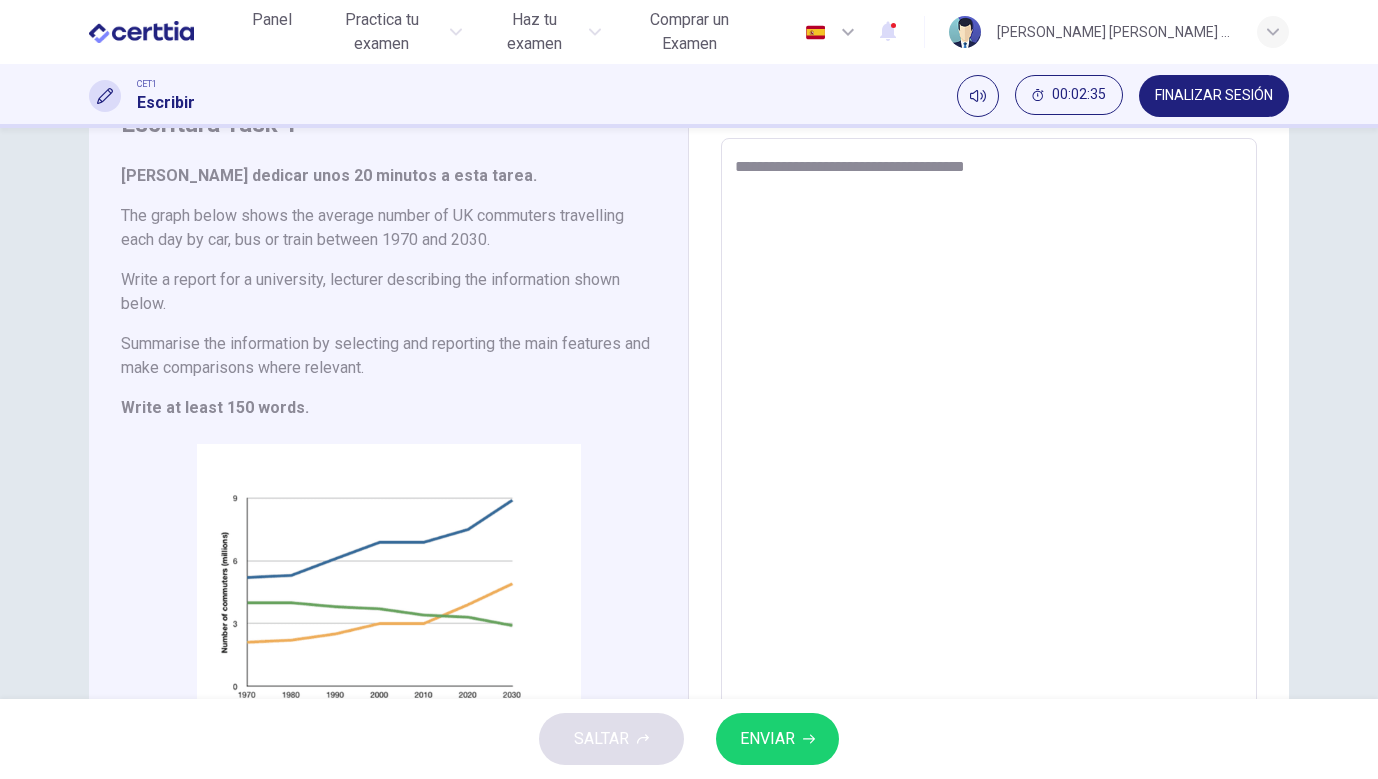 type on "**********" 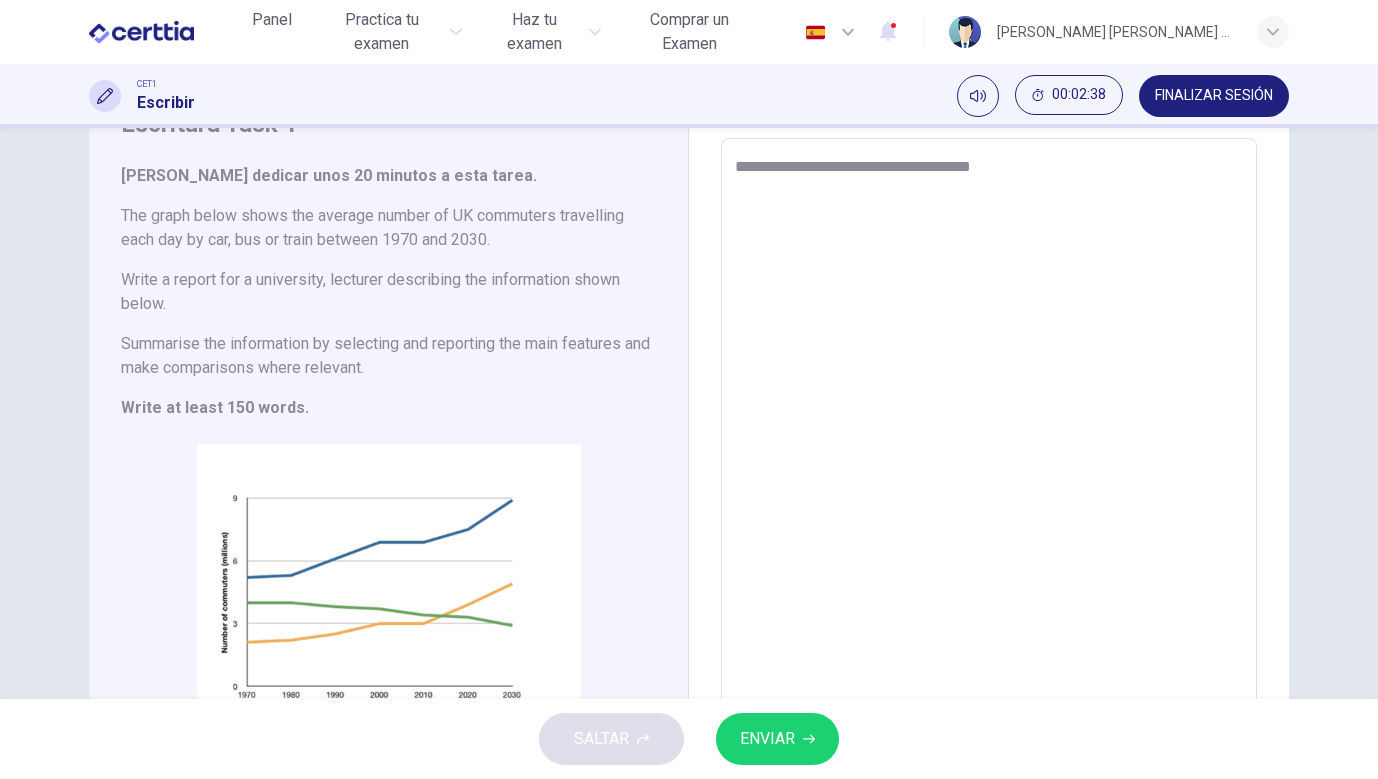 type on "**********" 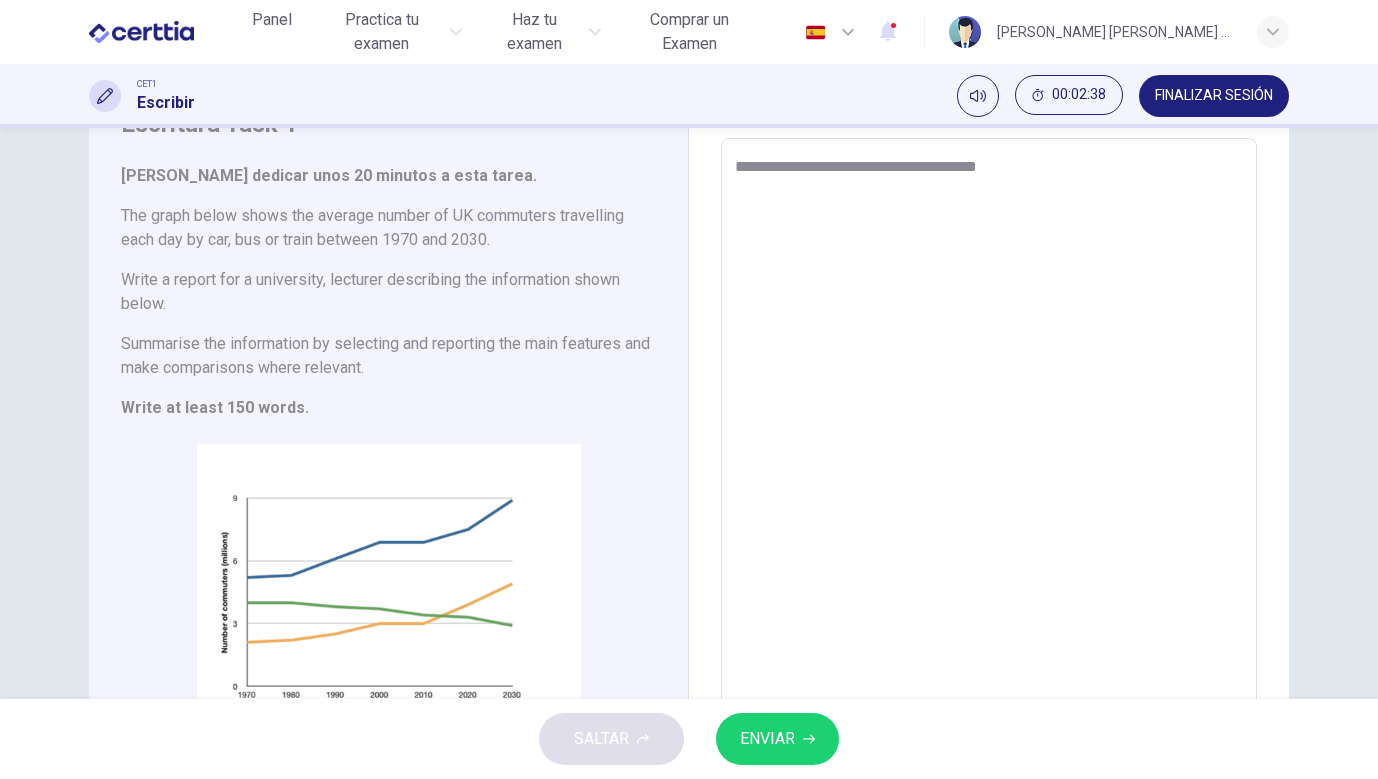 type on "**********" 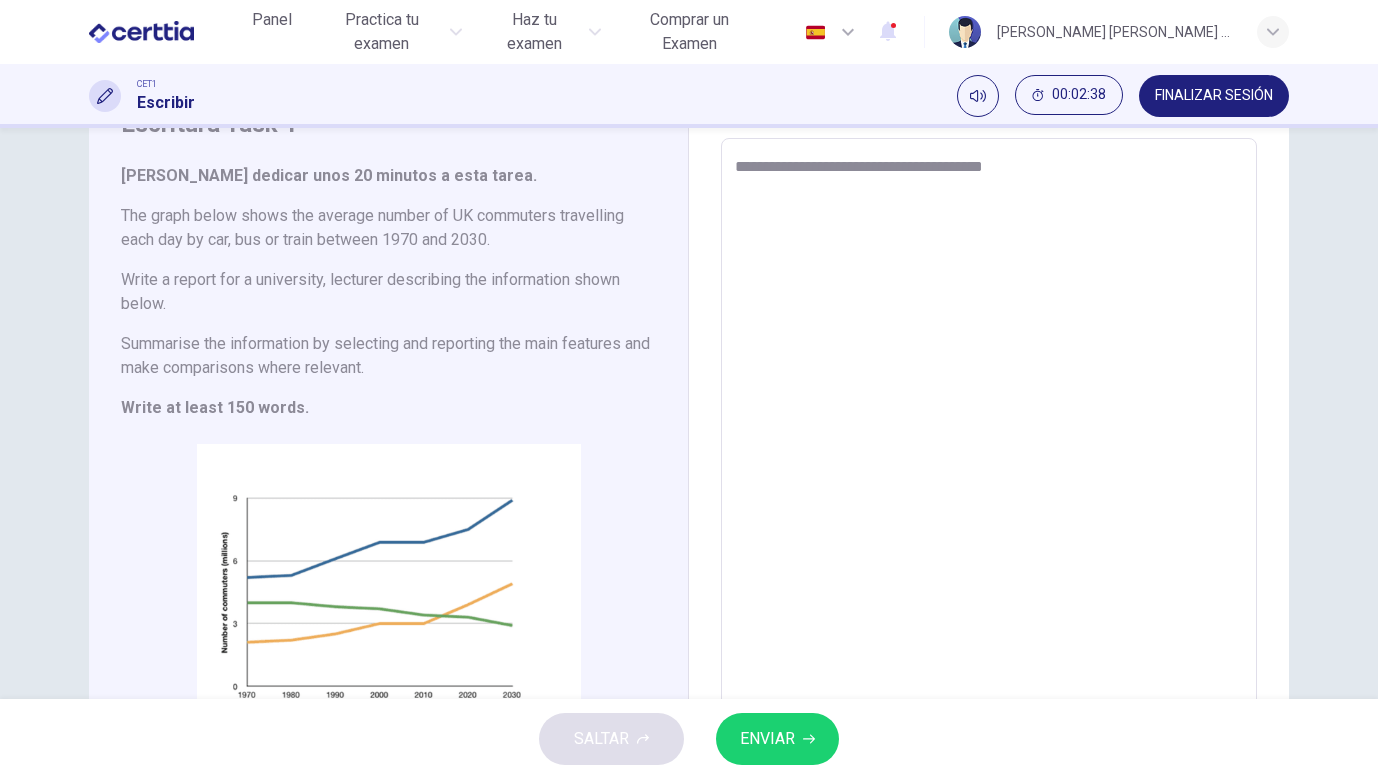 type on "*" 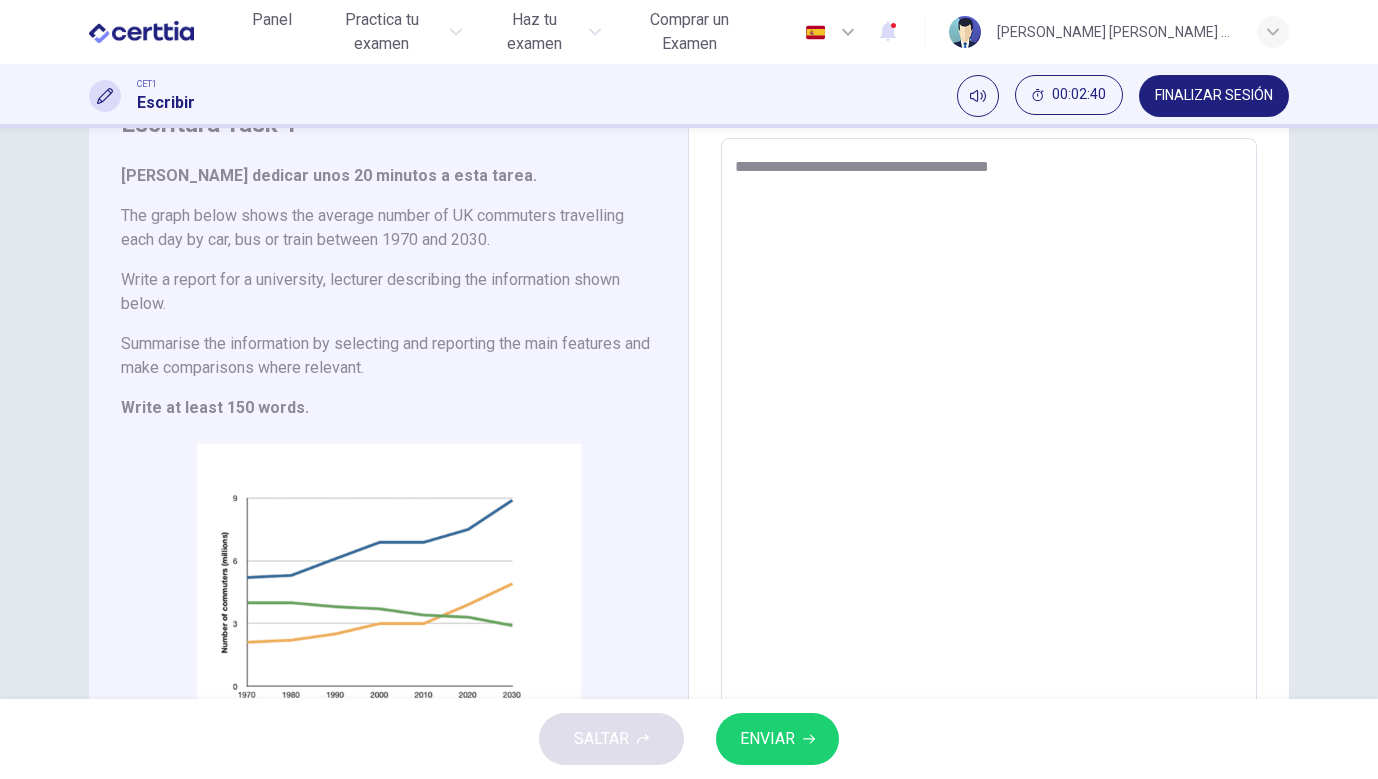 type on "**********" 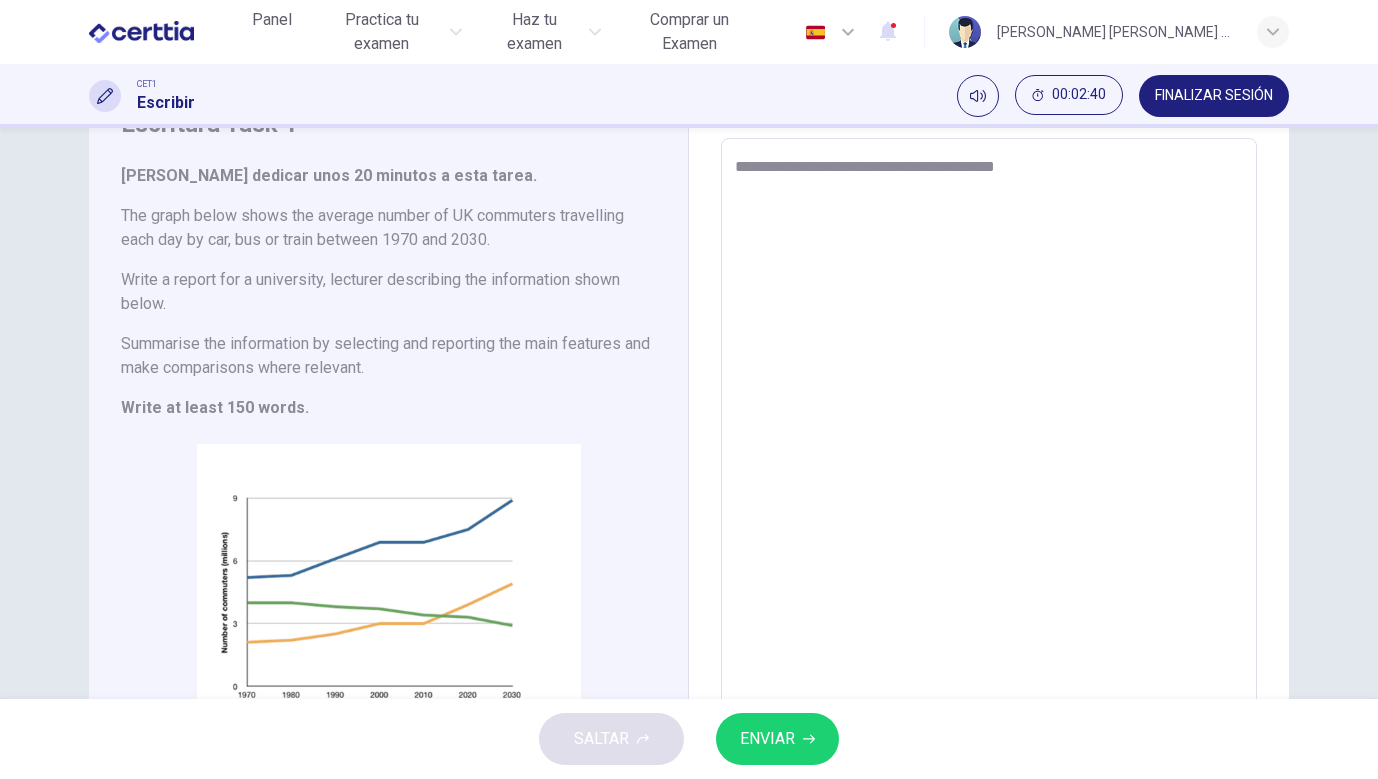 type on "*" 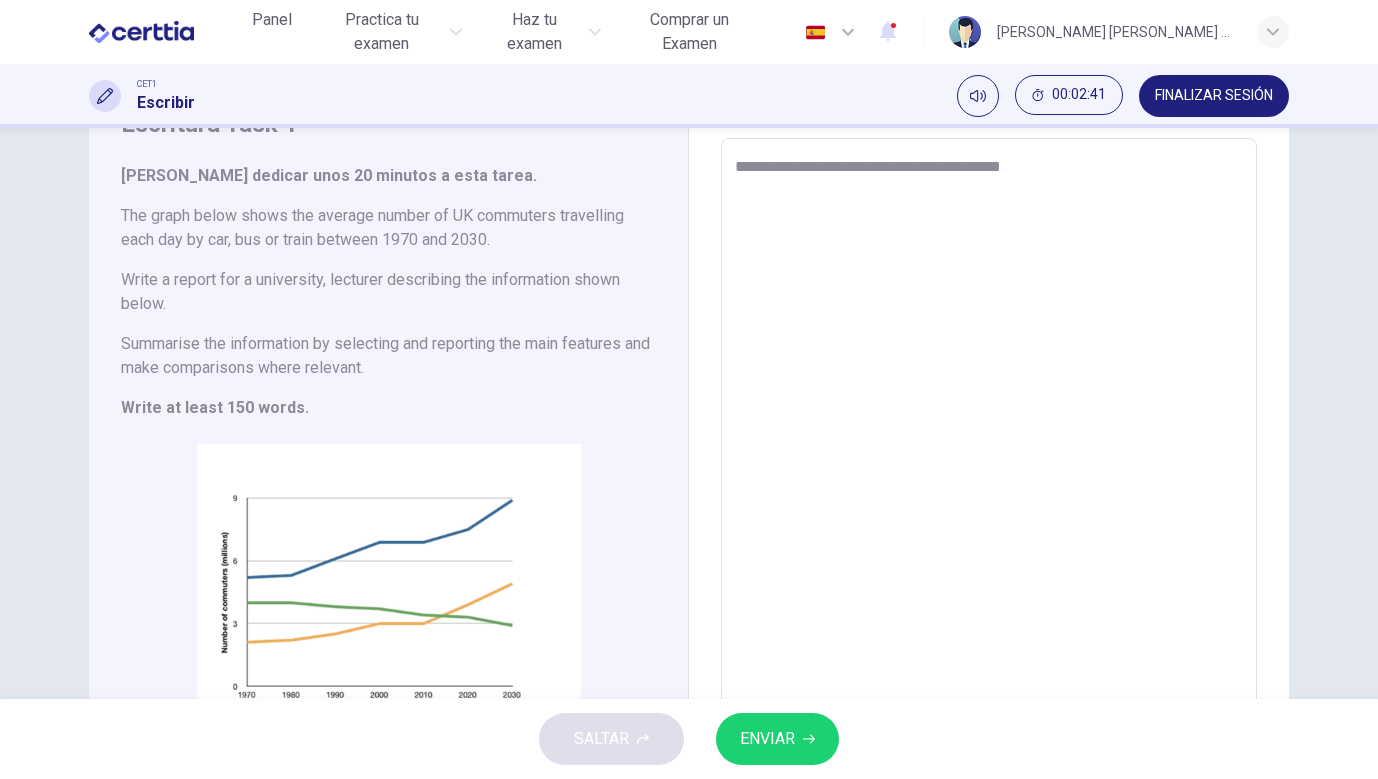 type on "**********" 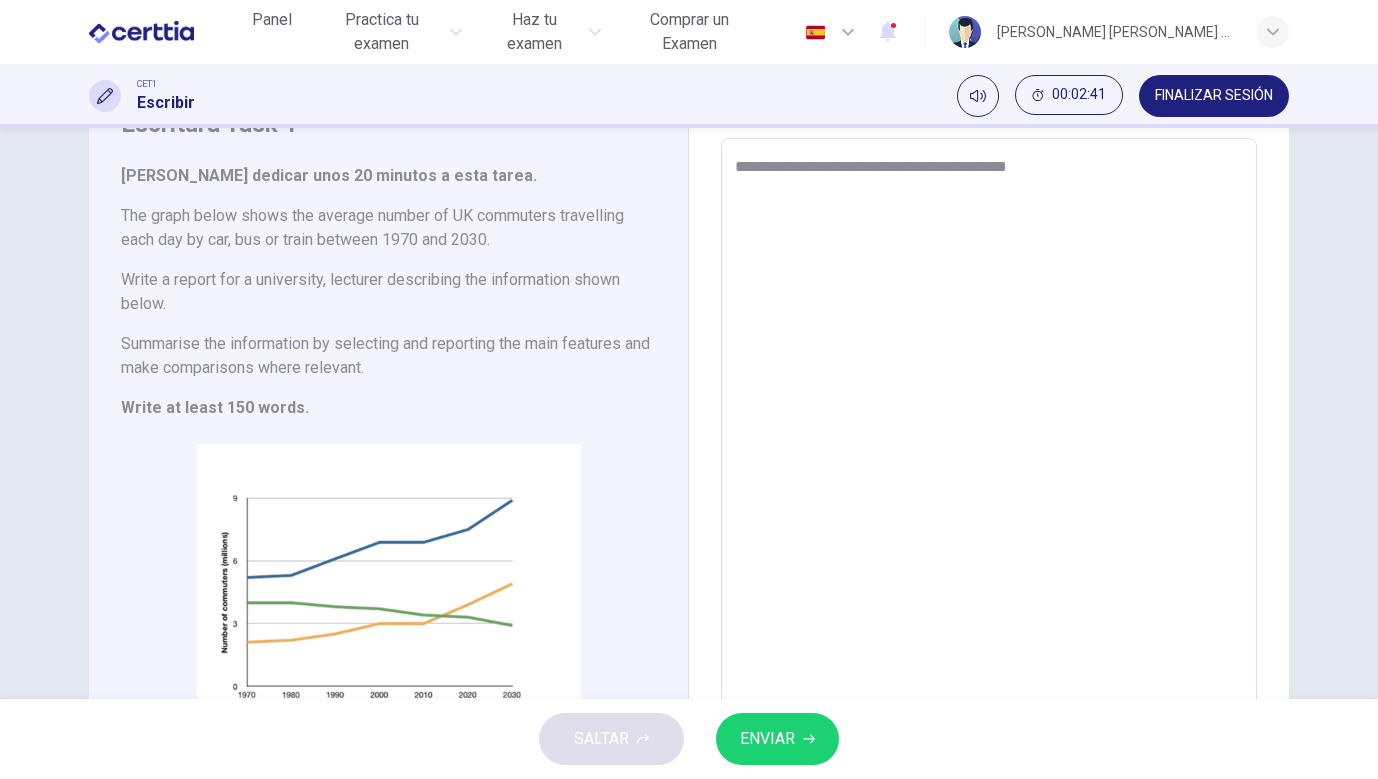 type on "*" 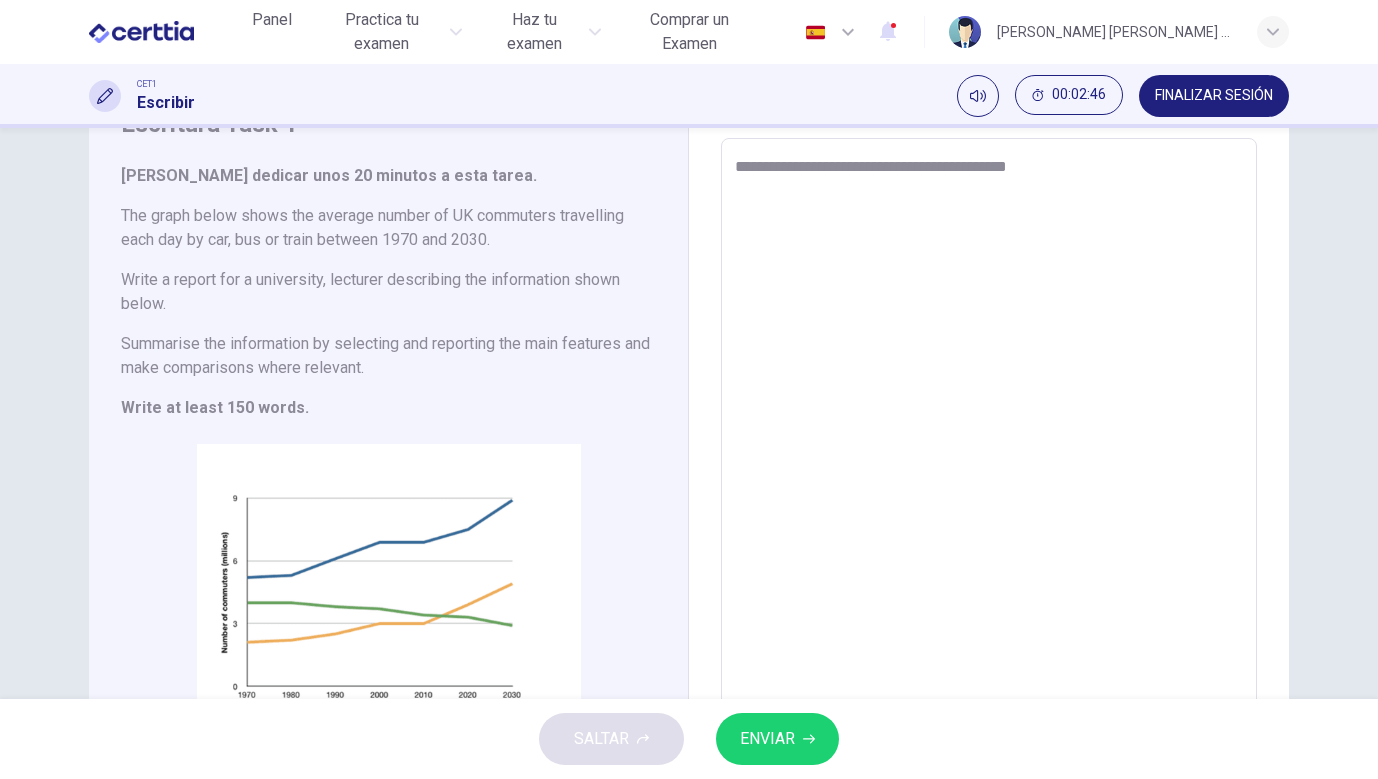 type on "**********" 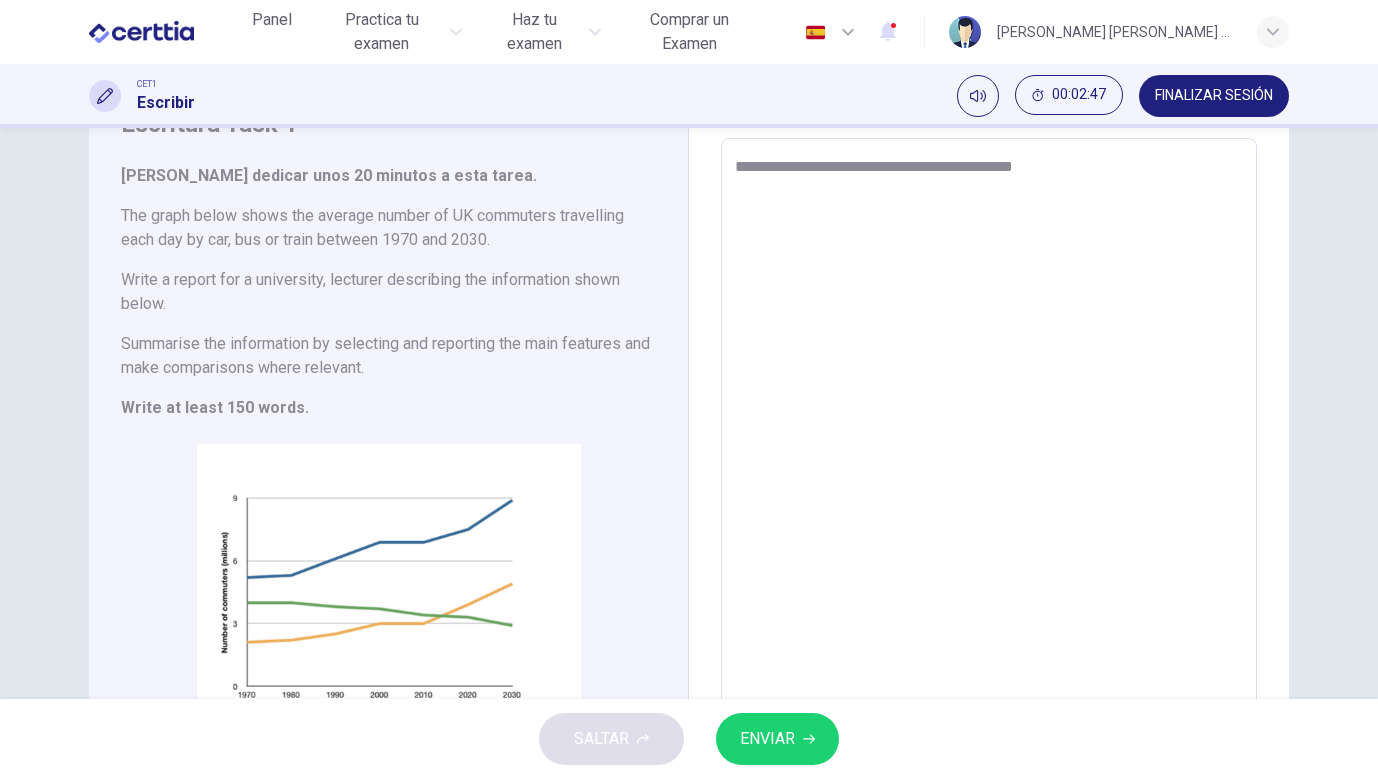 type on "**********" 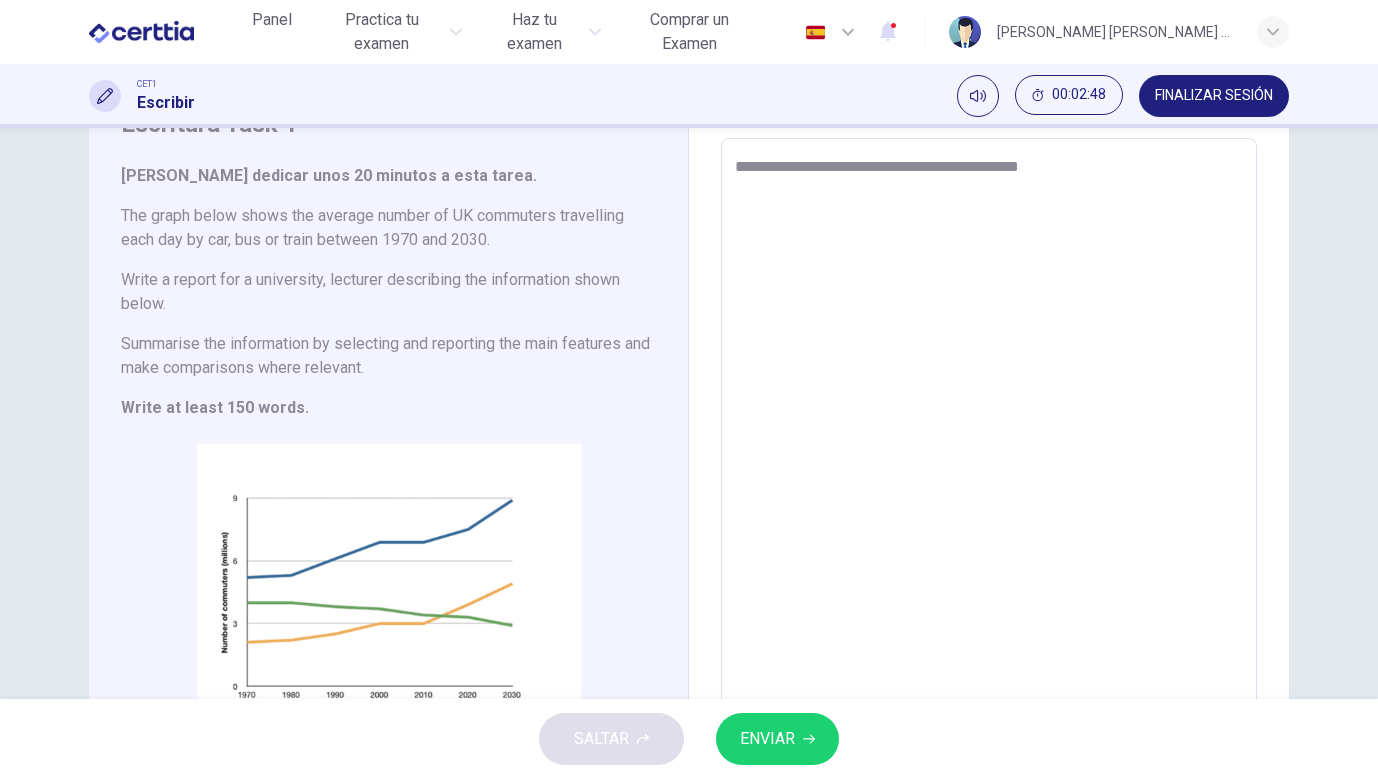 type on "**********" 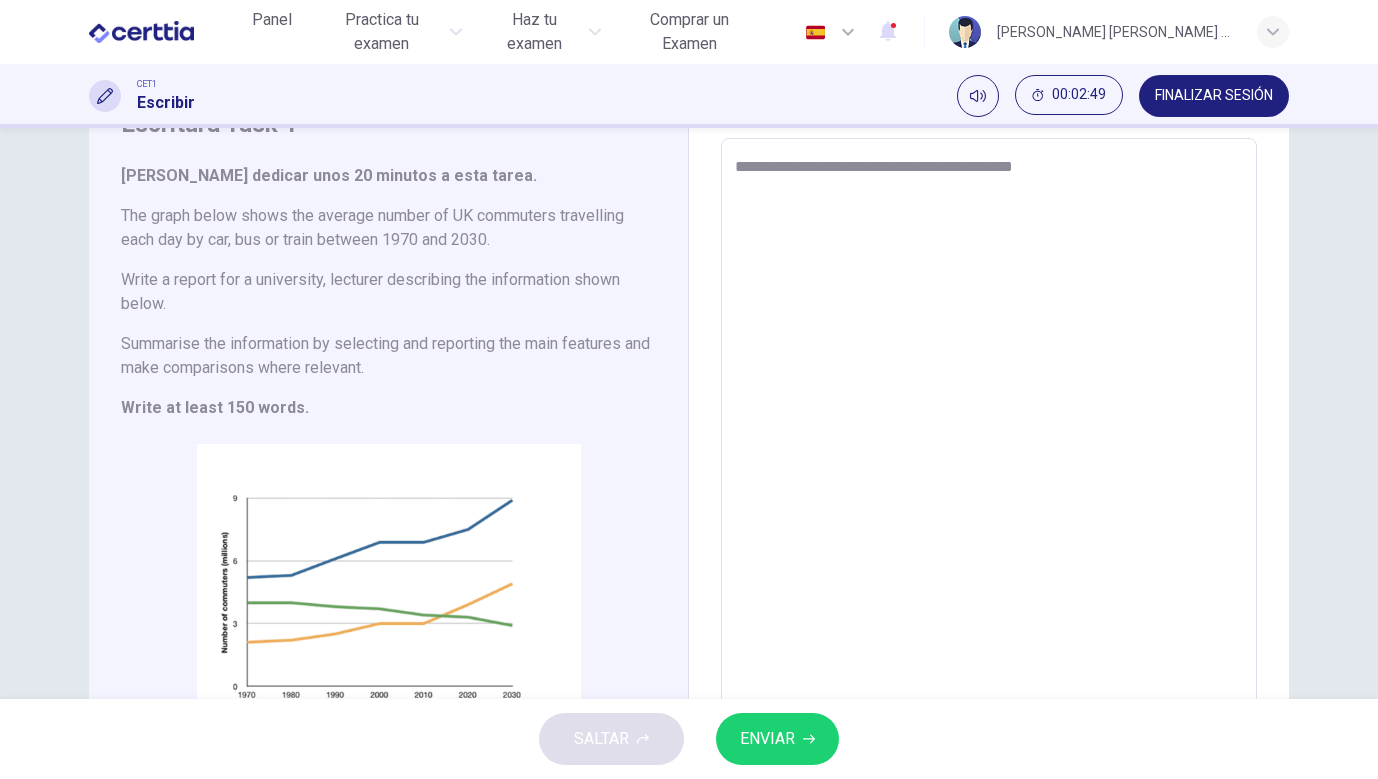 type on "**********" 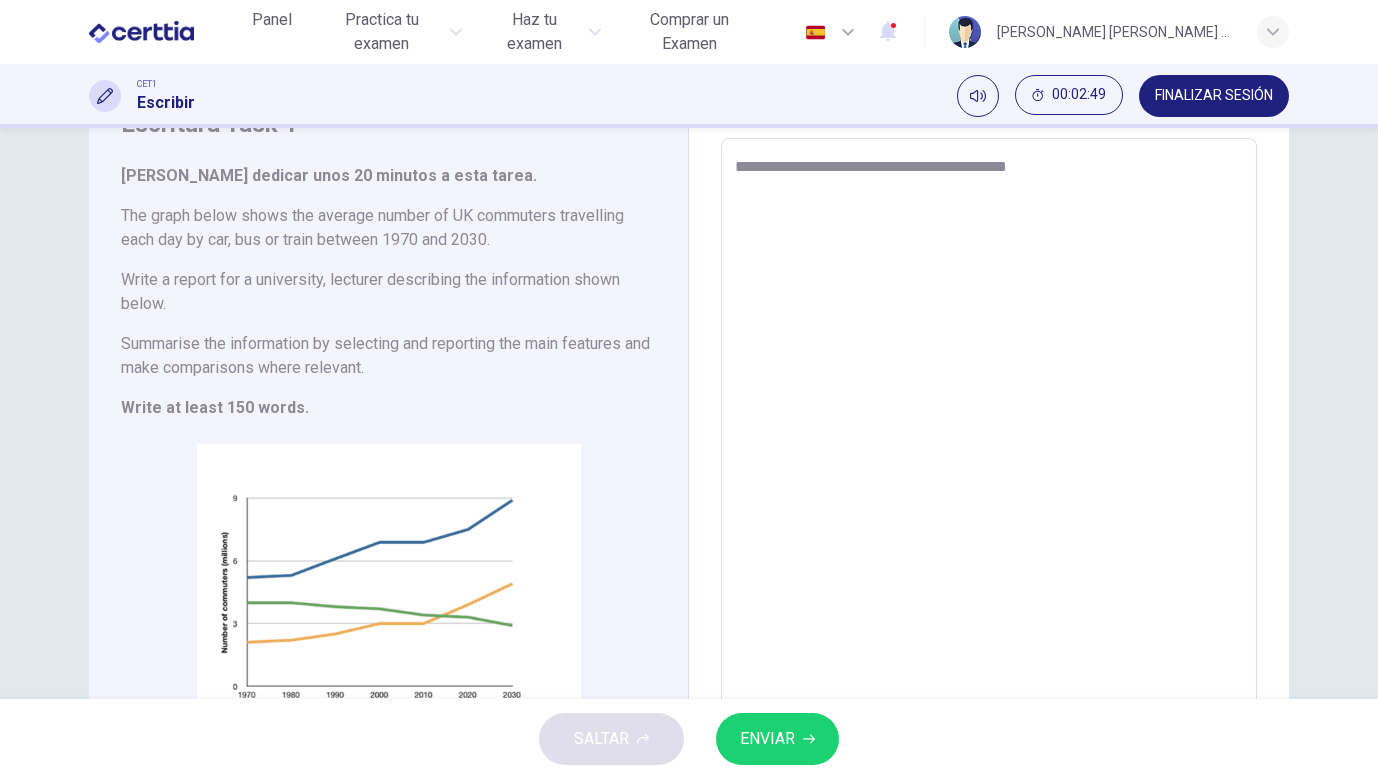 type on "*" 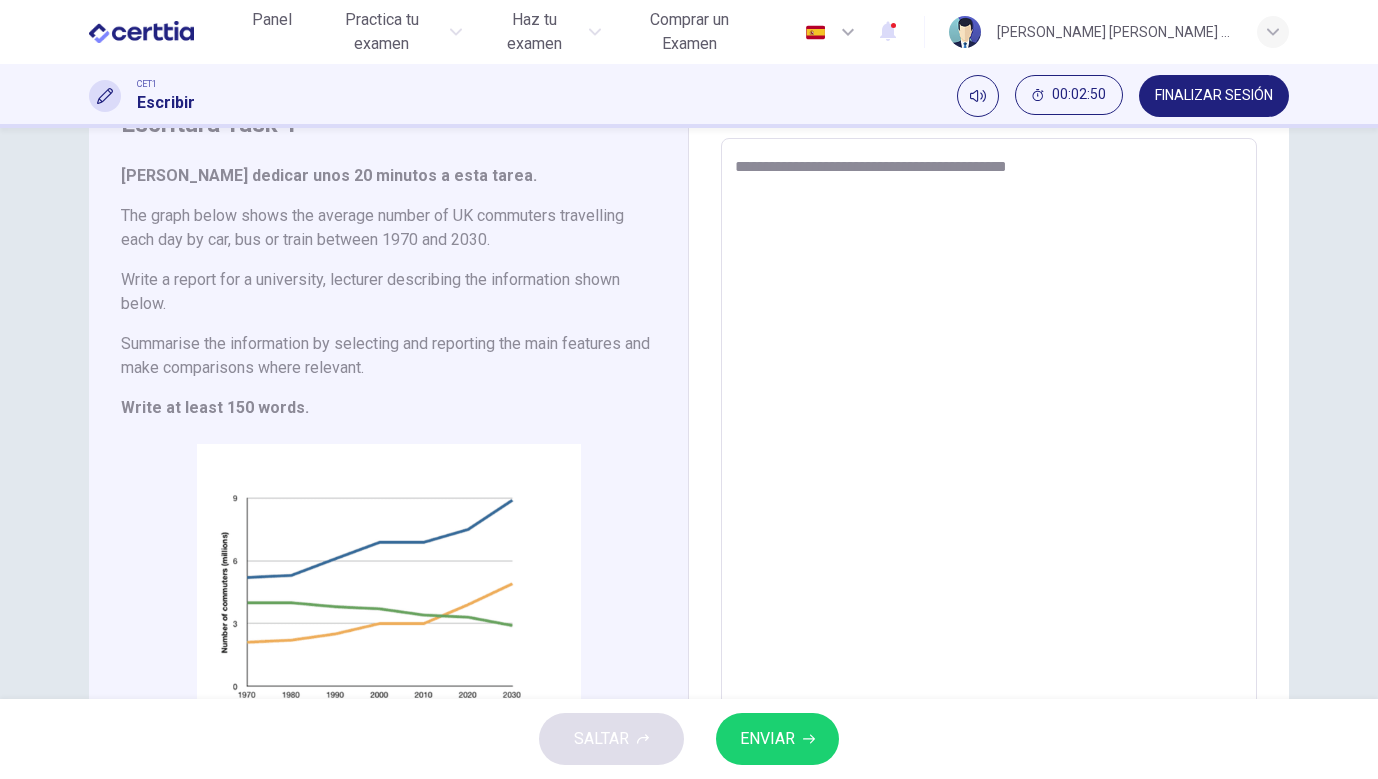 type on "**********" 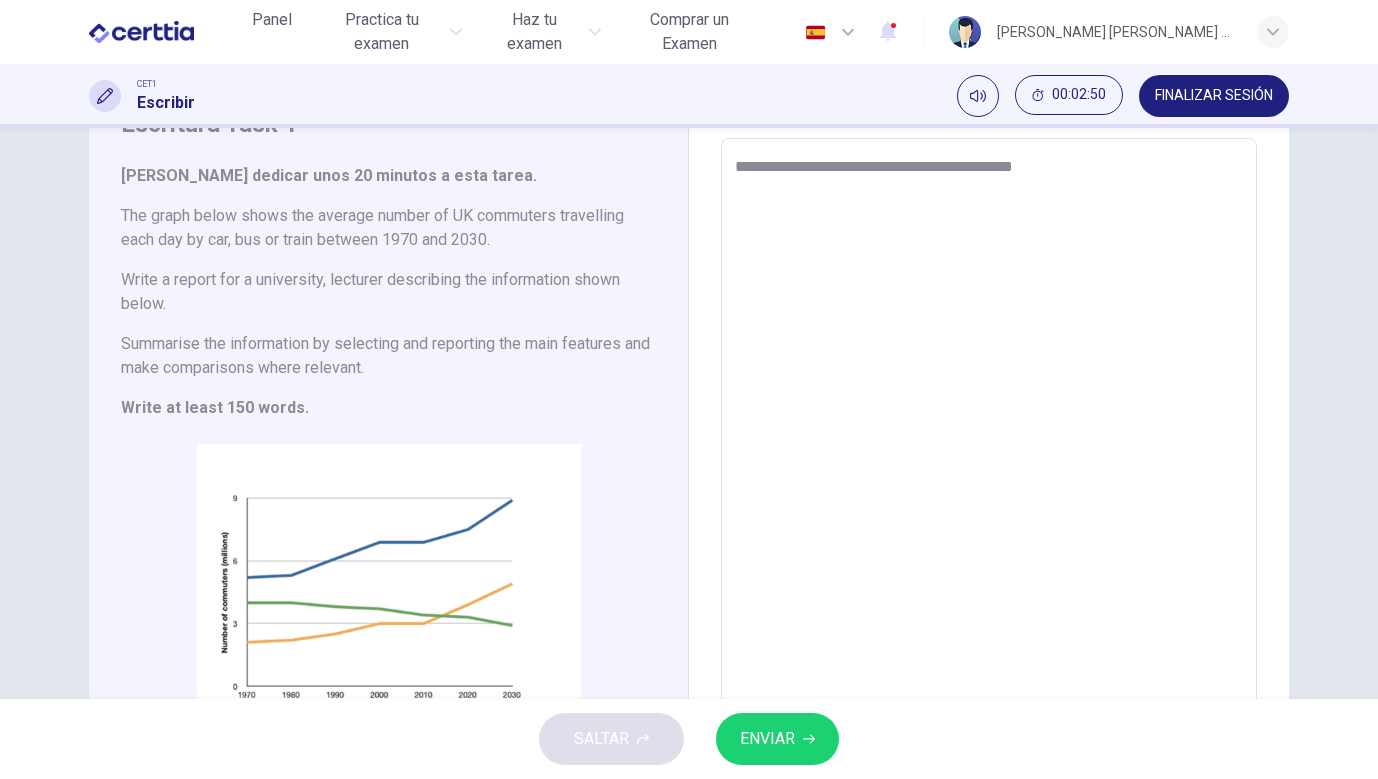 type on "**********" 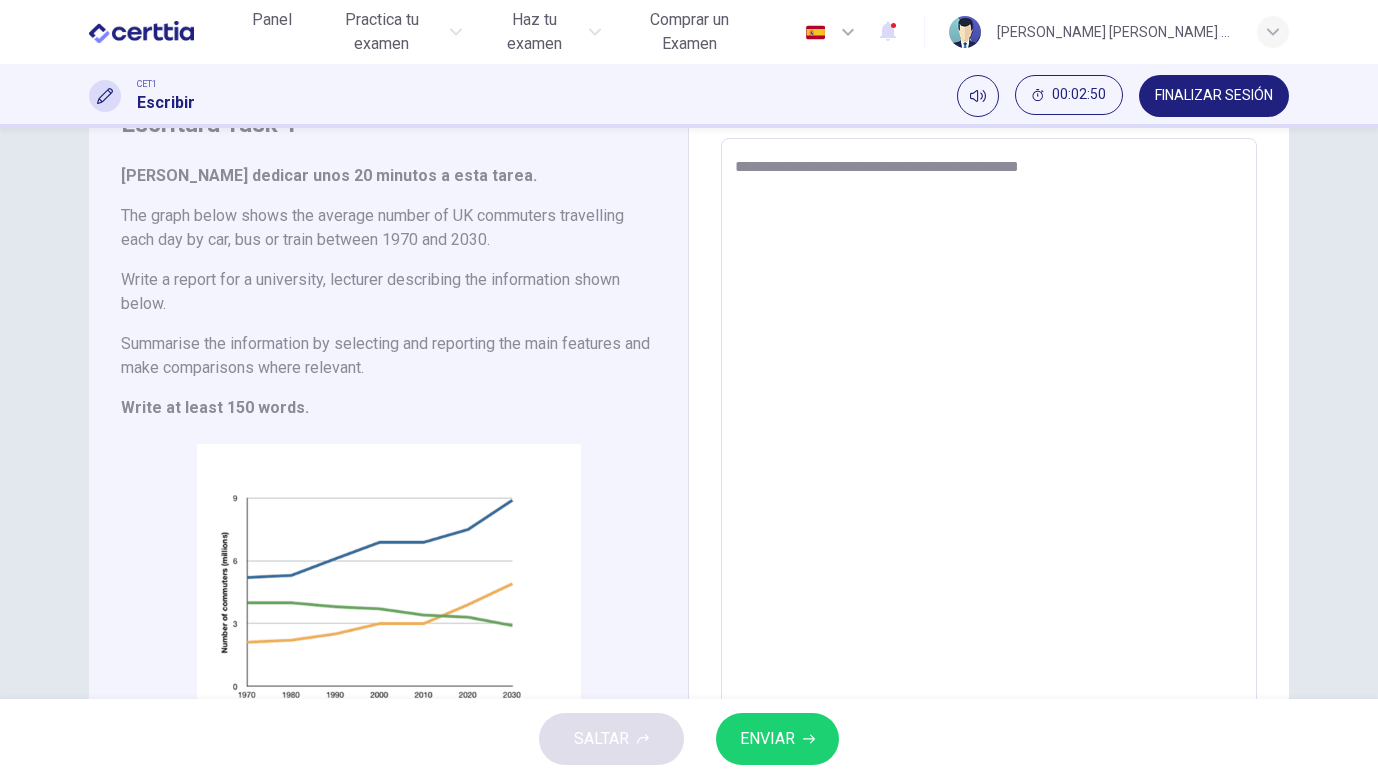 type on "*" 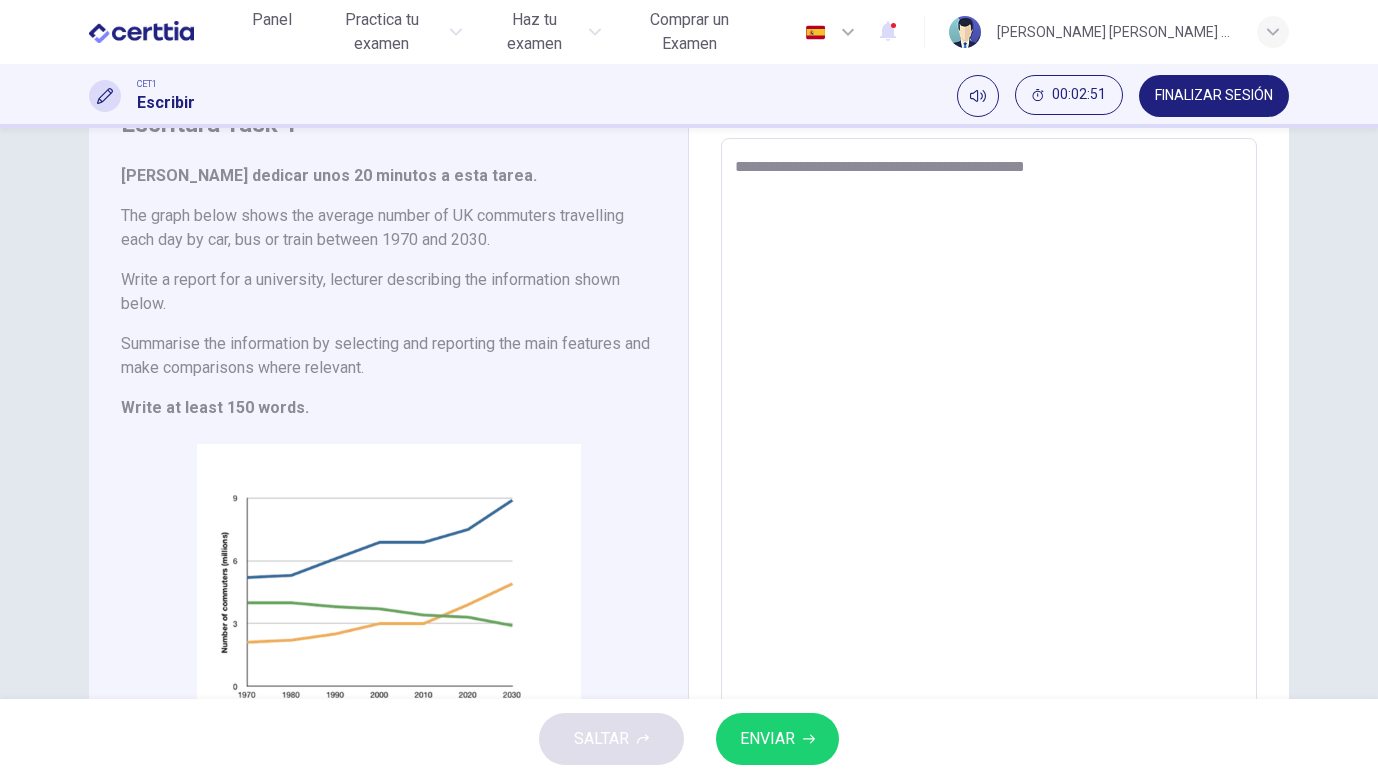 type on "**********" 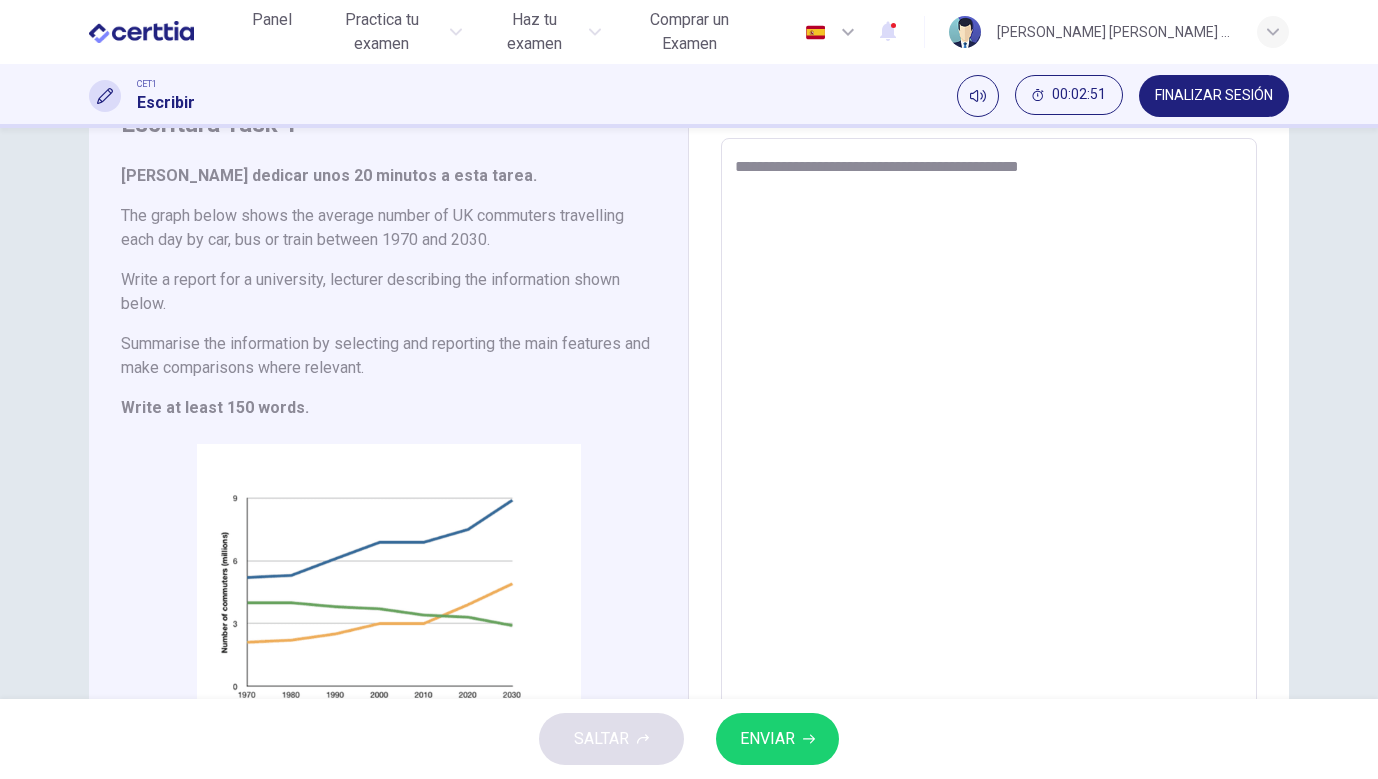 type on "*" 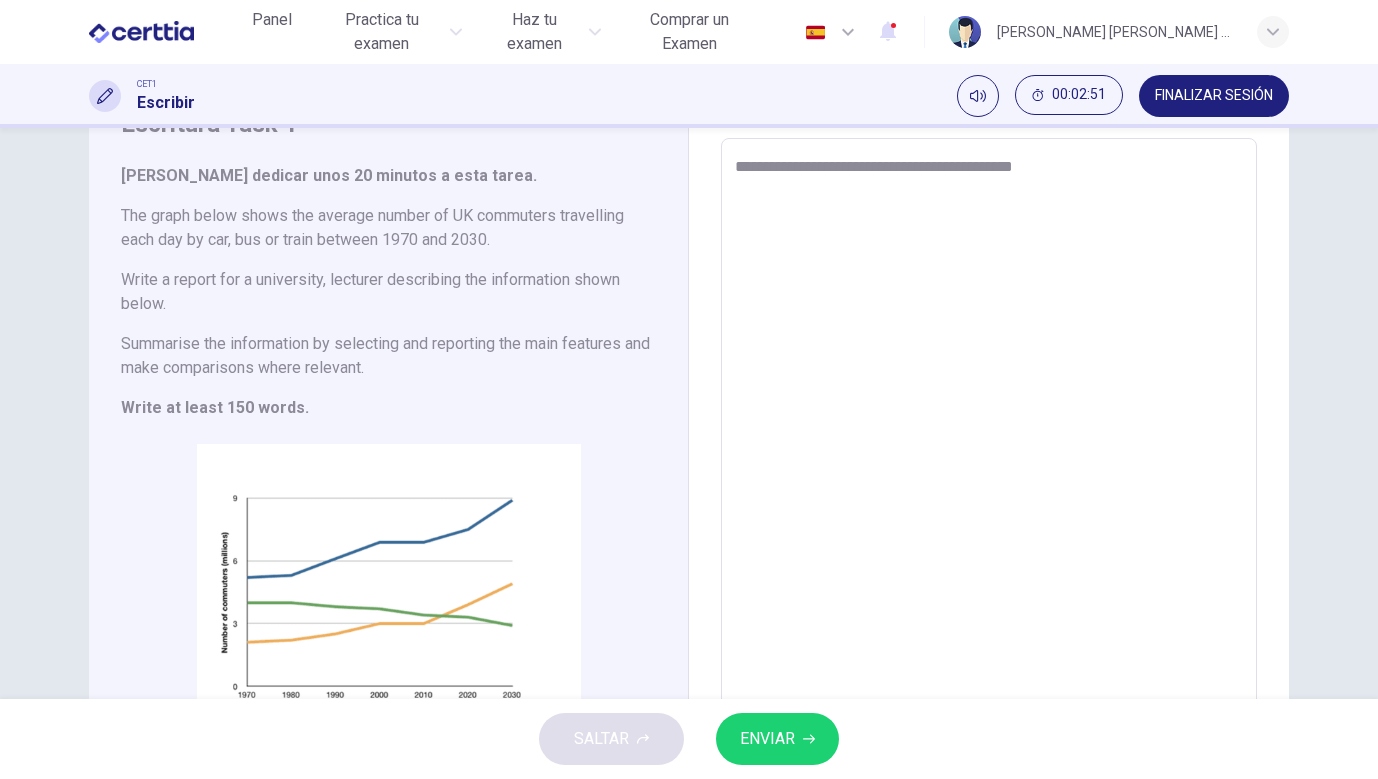 type on "*" 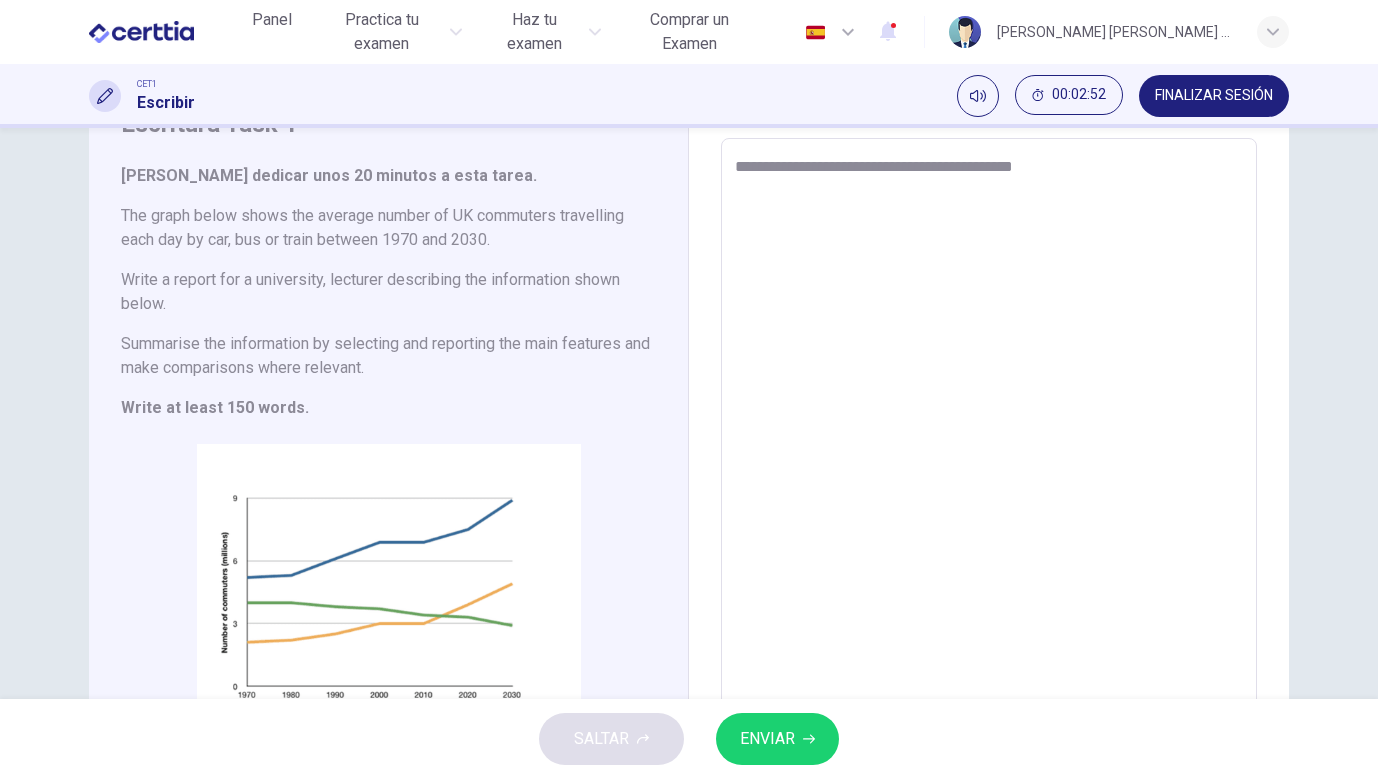type on "**********" 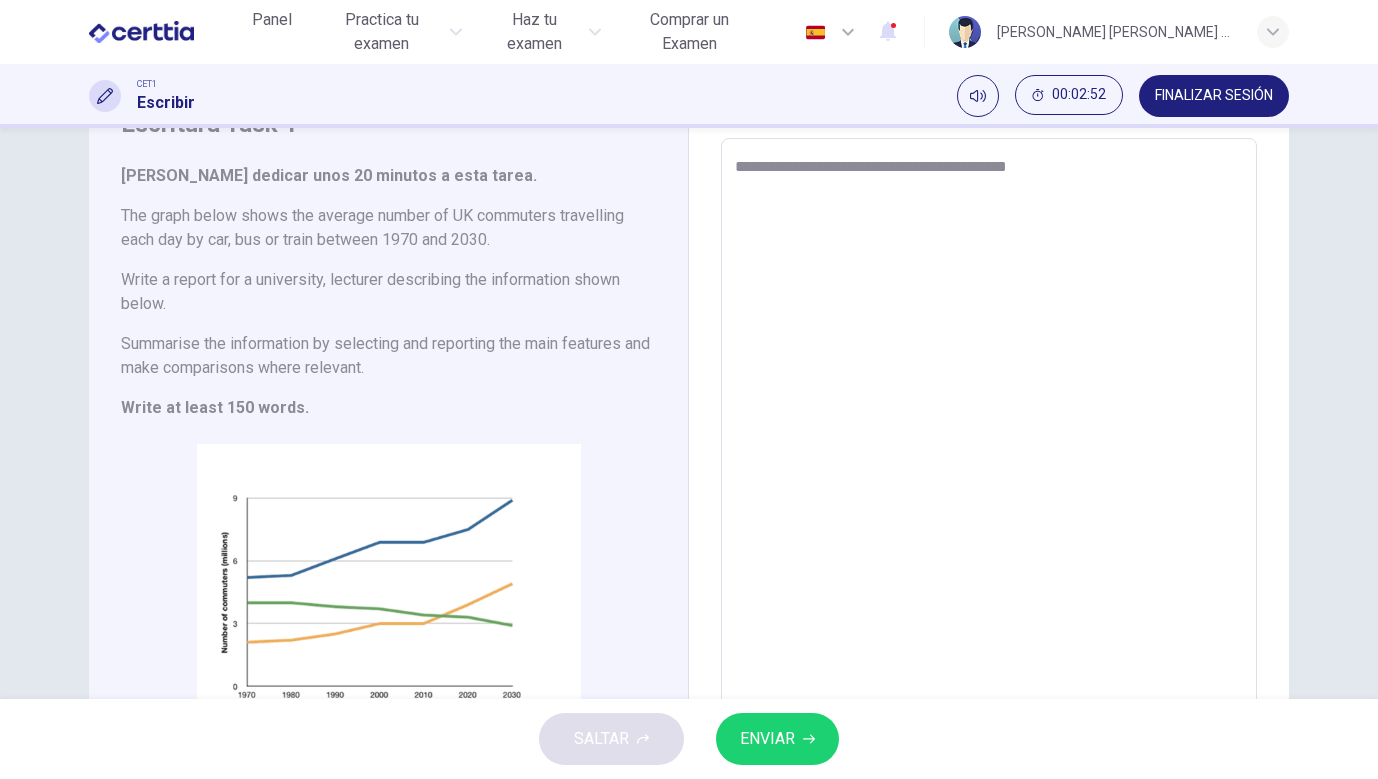 type on "**********" 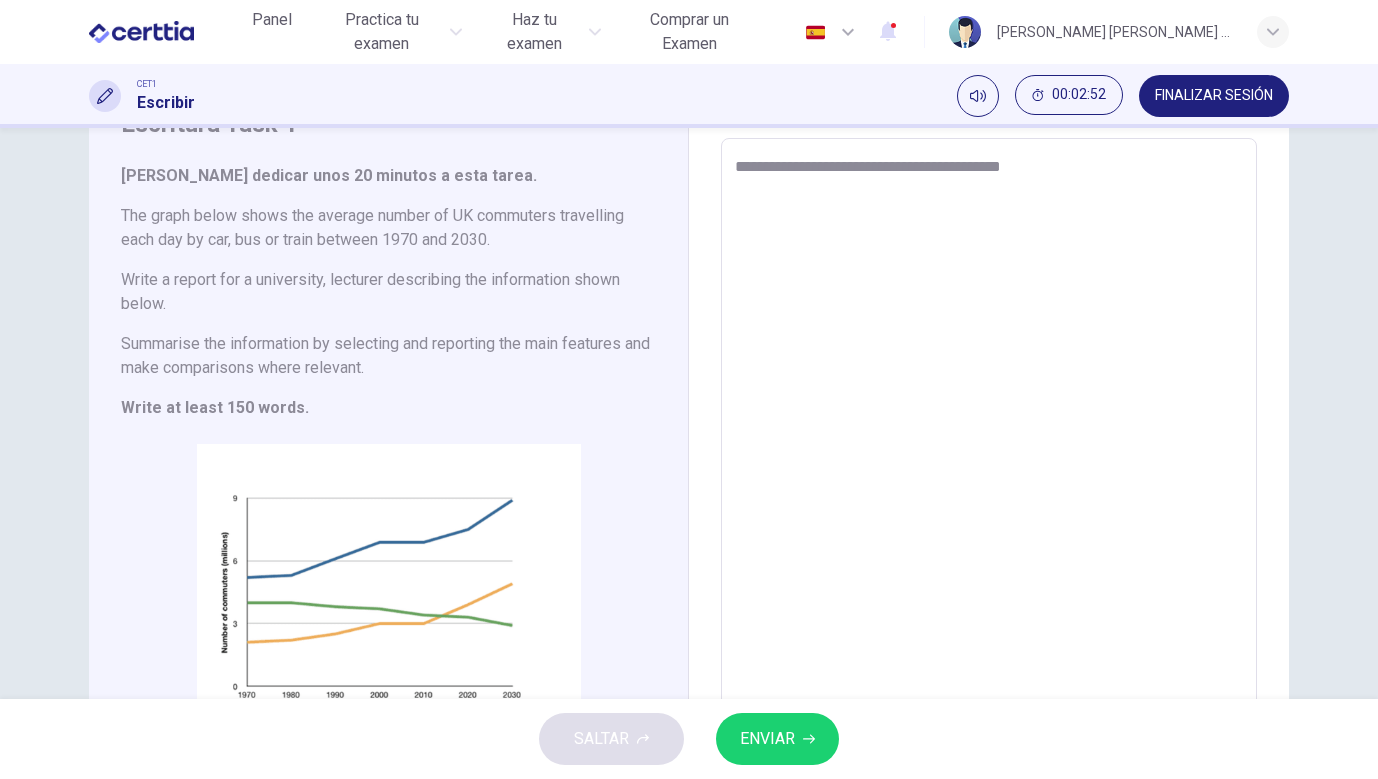 type on "*" 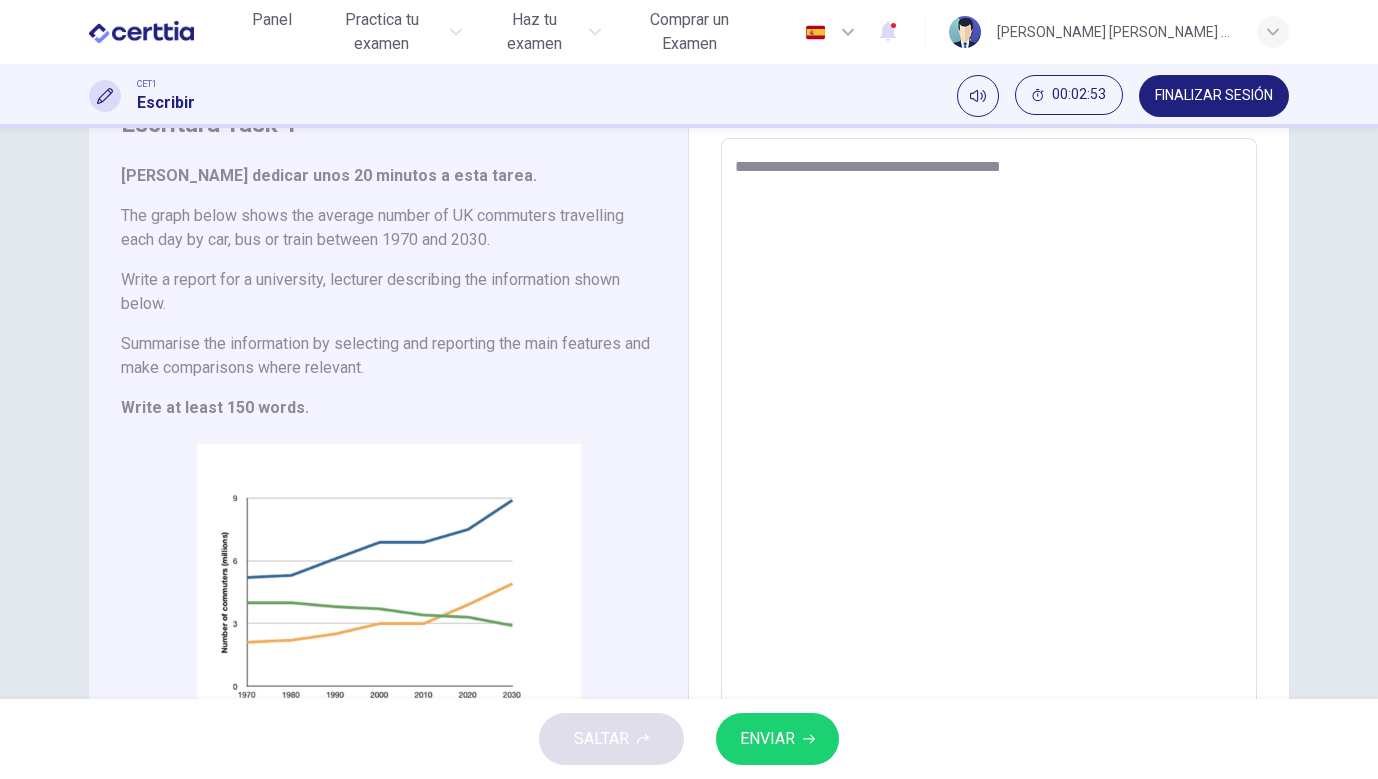 type on "**********" 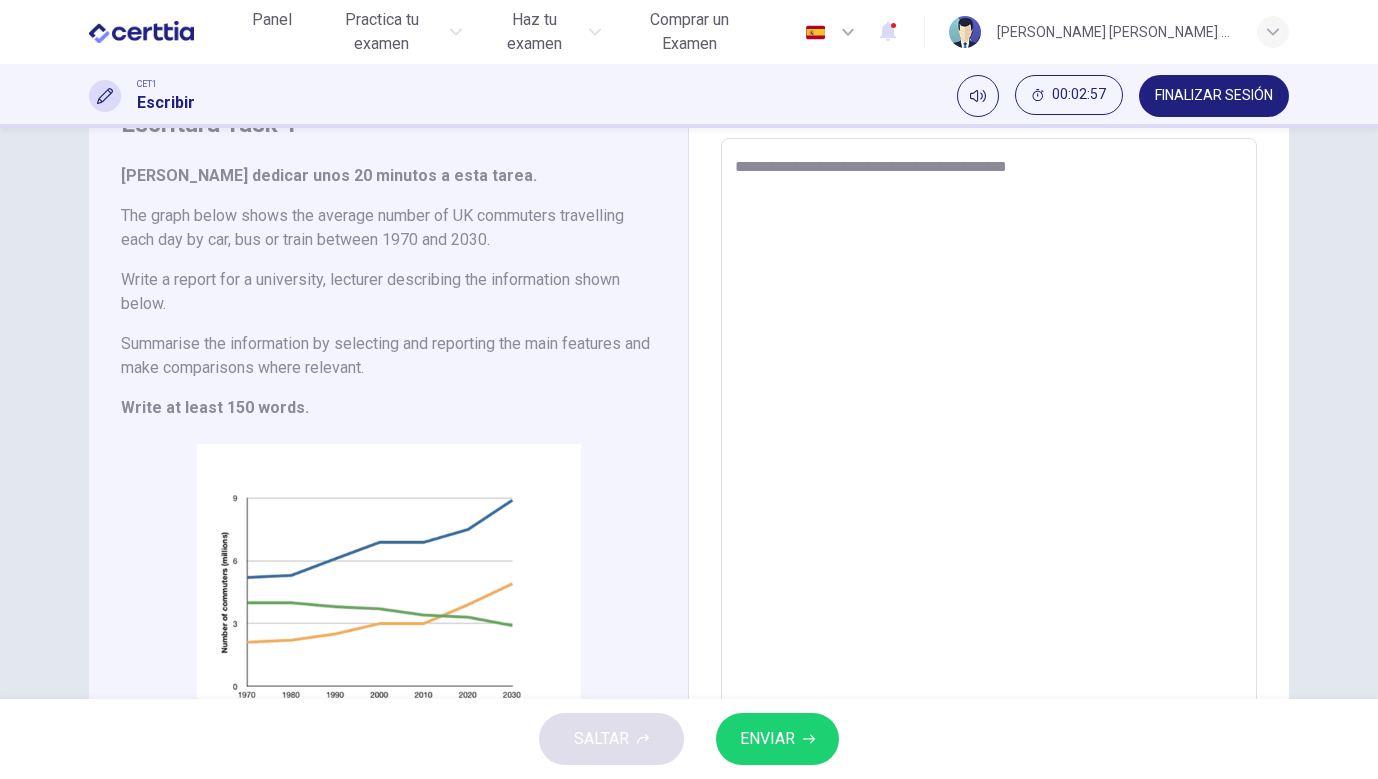 click on "**********" at bounding box center (989, 466) 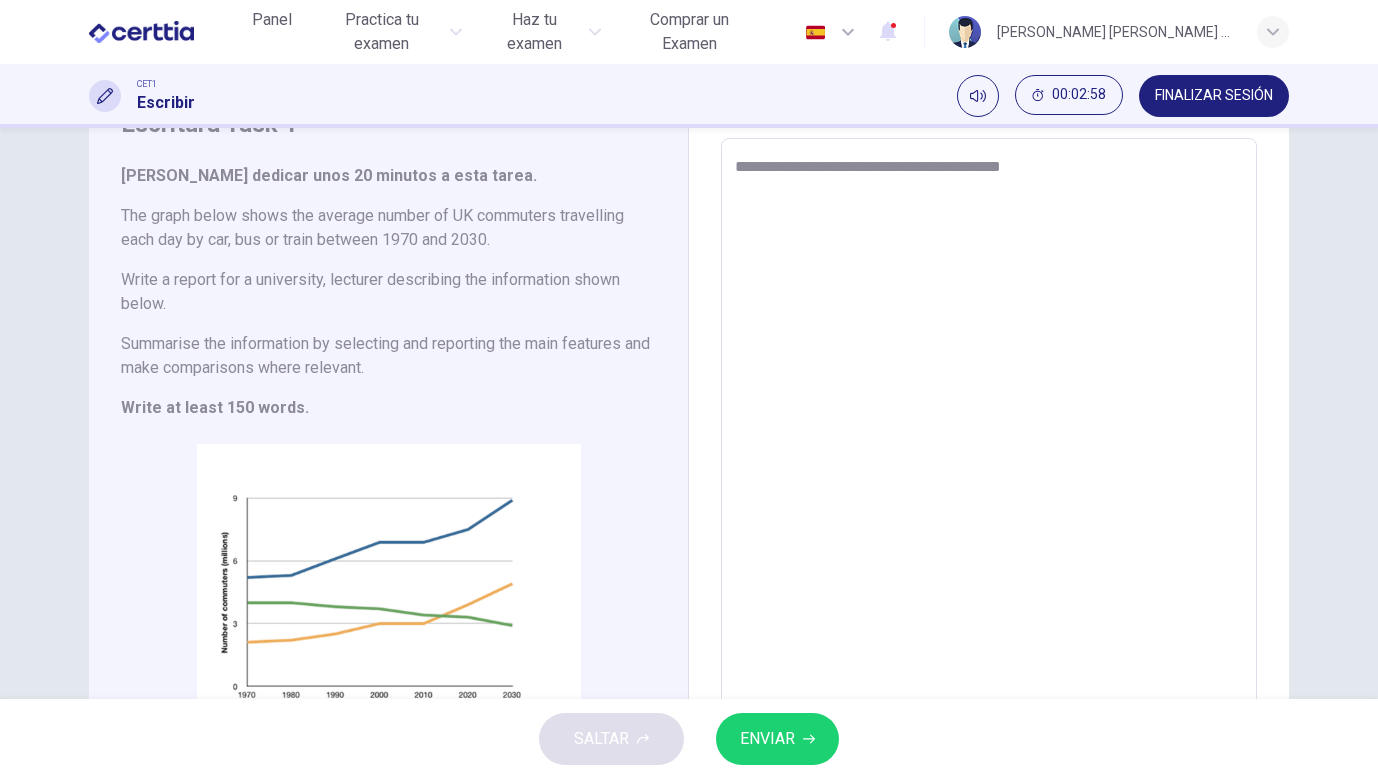 type on "**********" 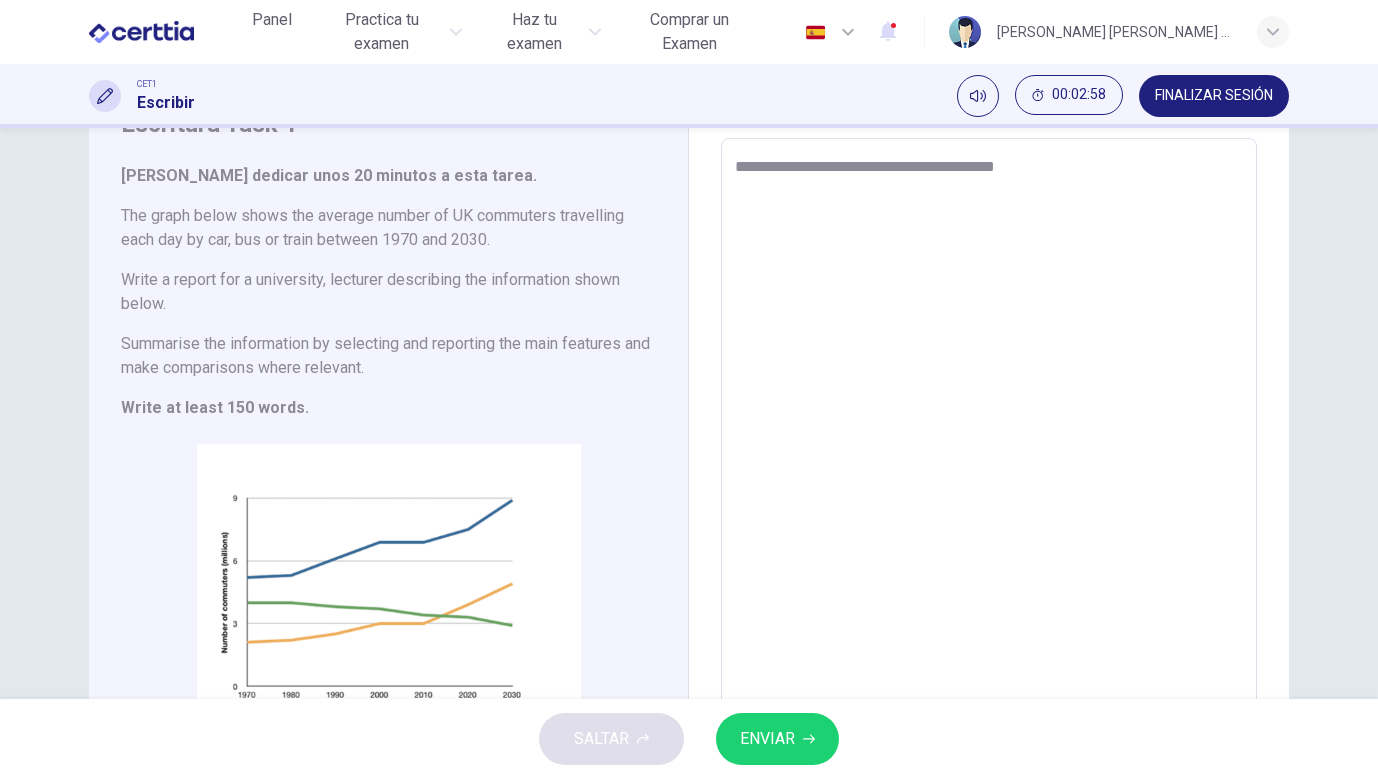 type on "*" 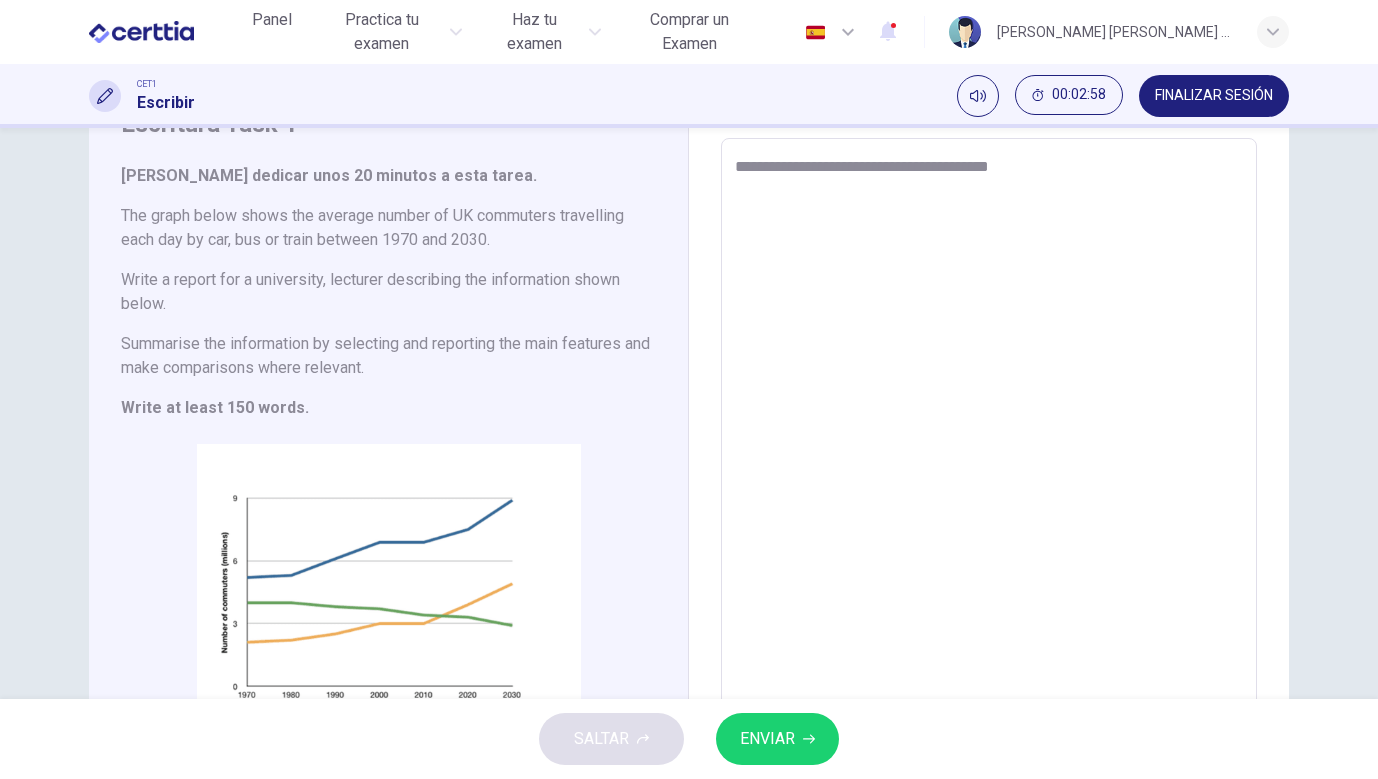 type on "*" 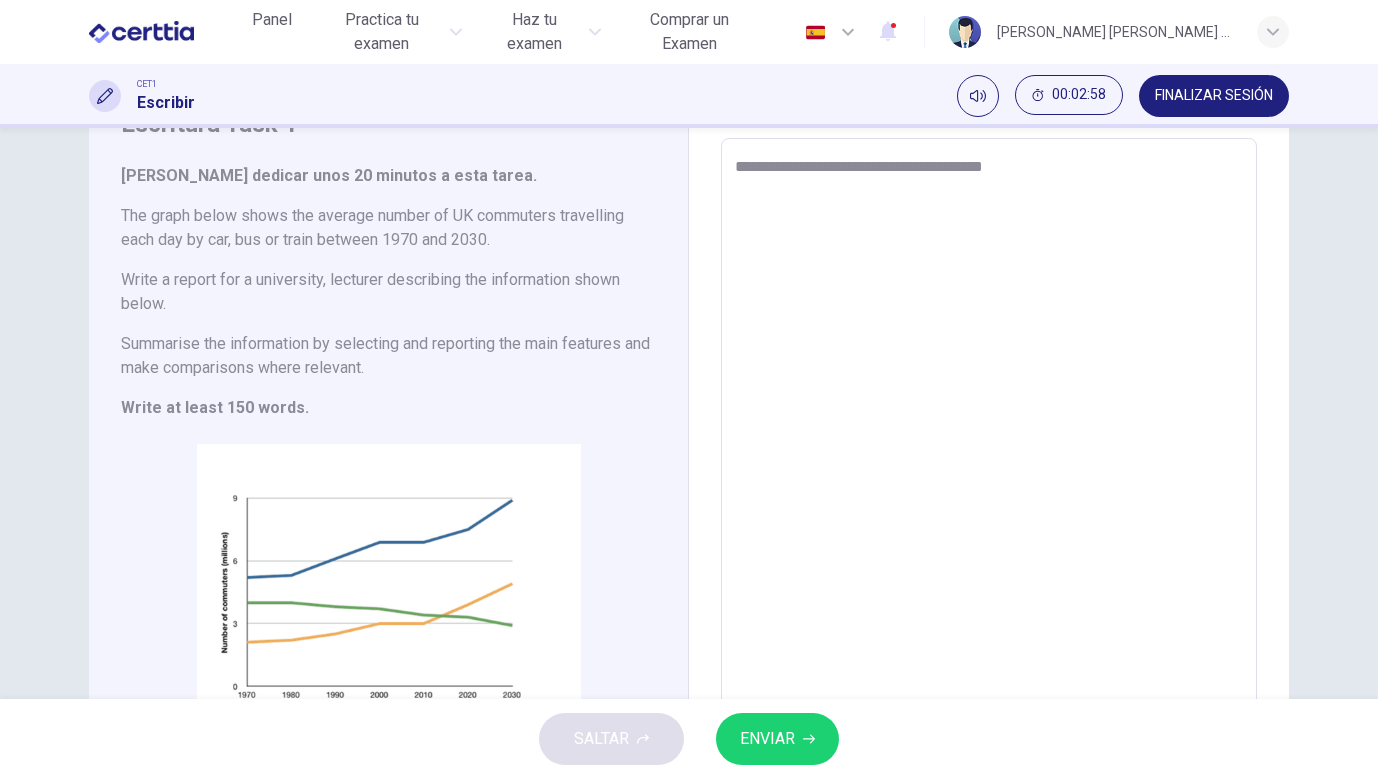 type on "*" 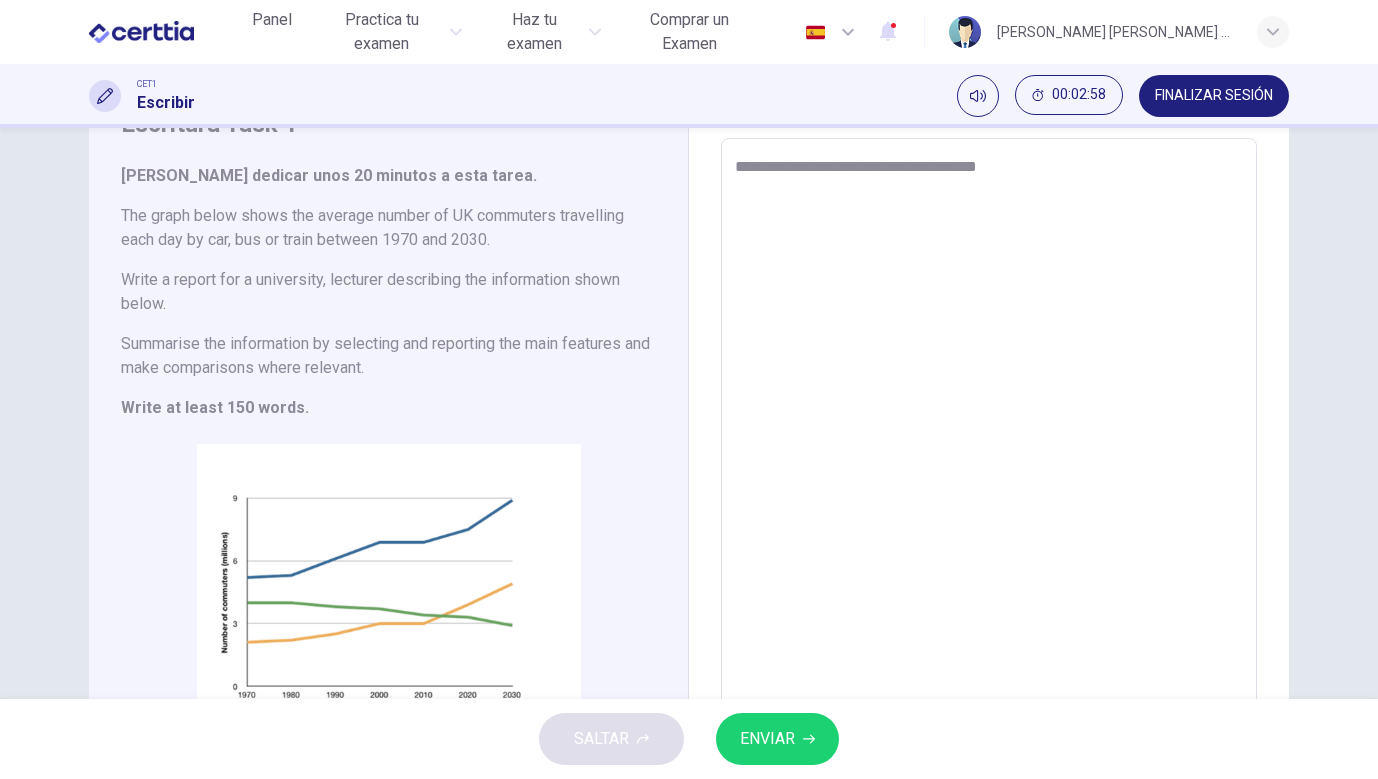 type on "*" 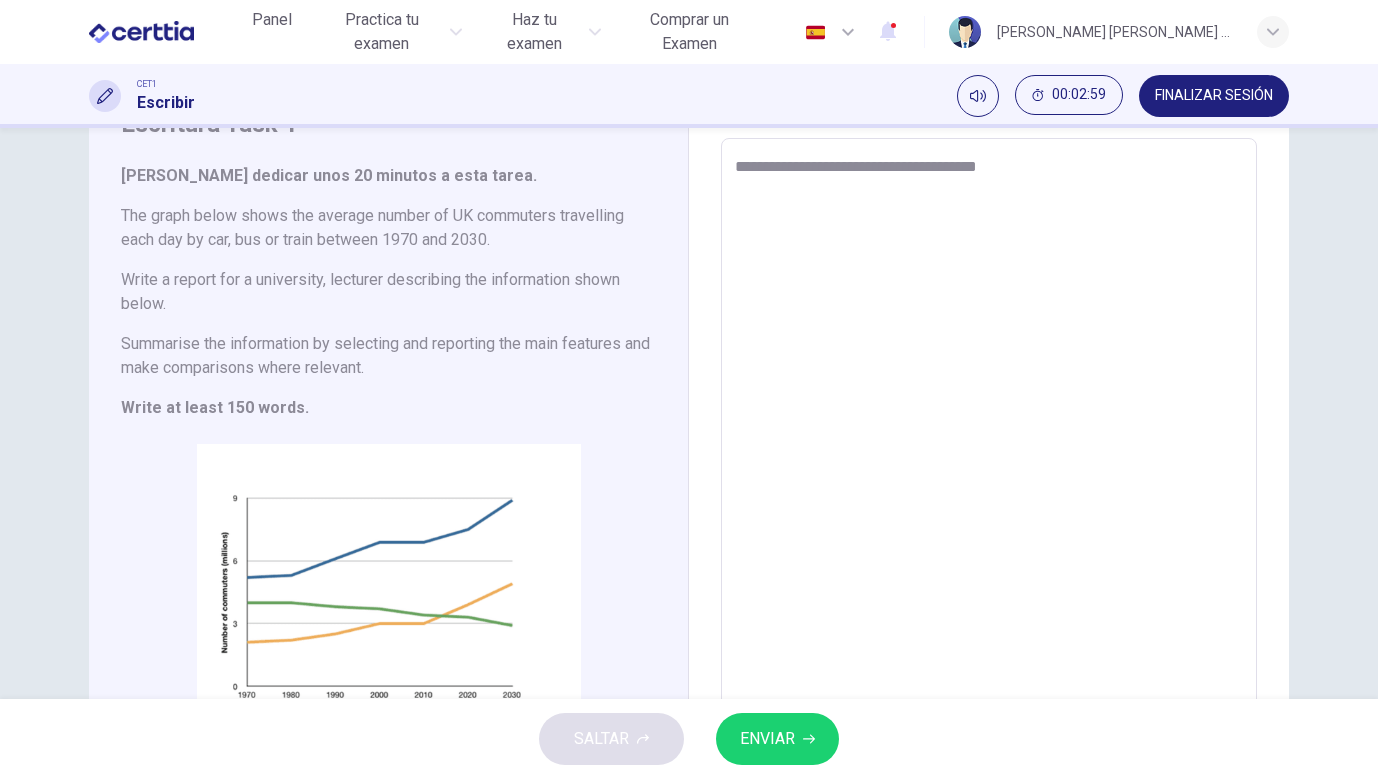 type on "**********" 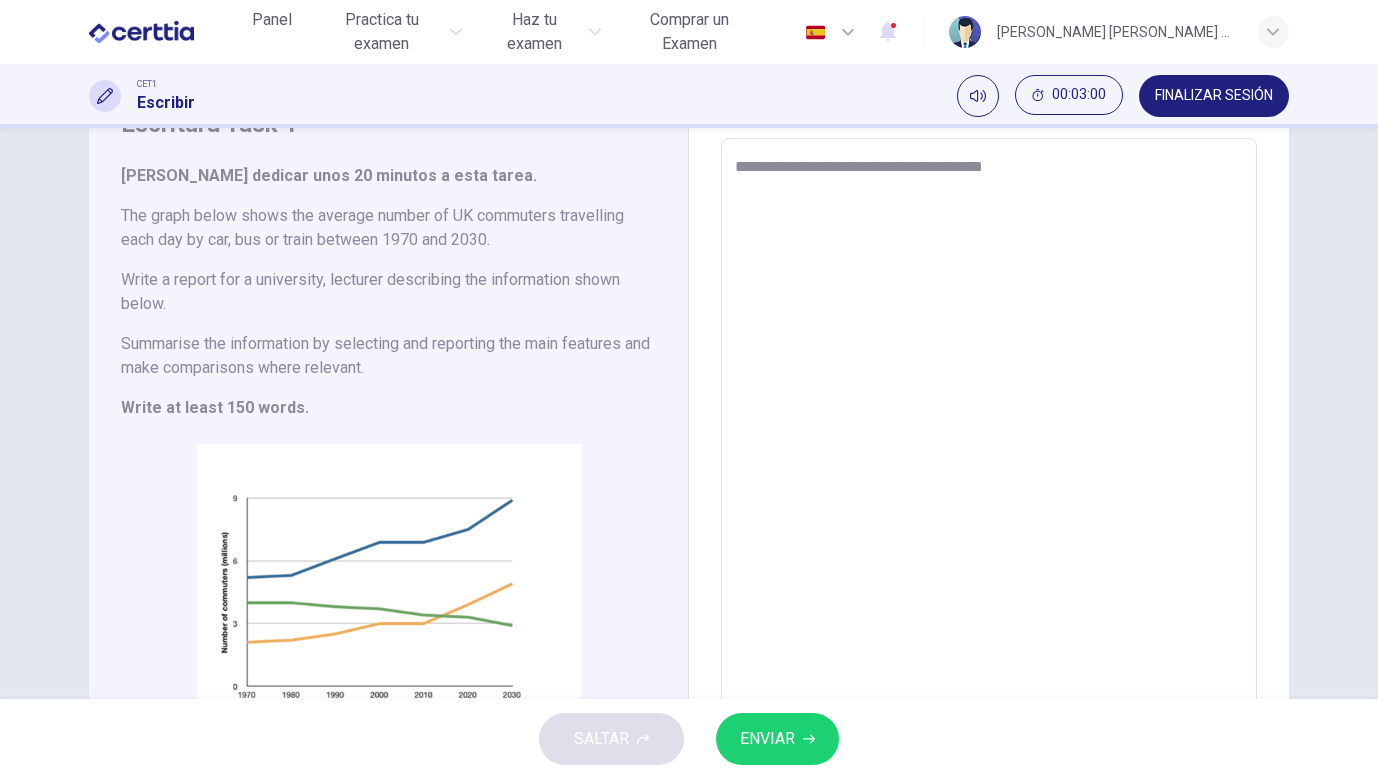type on "**********" 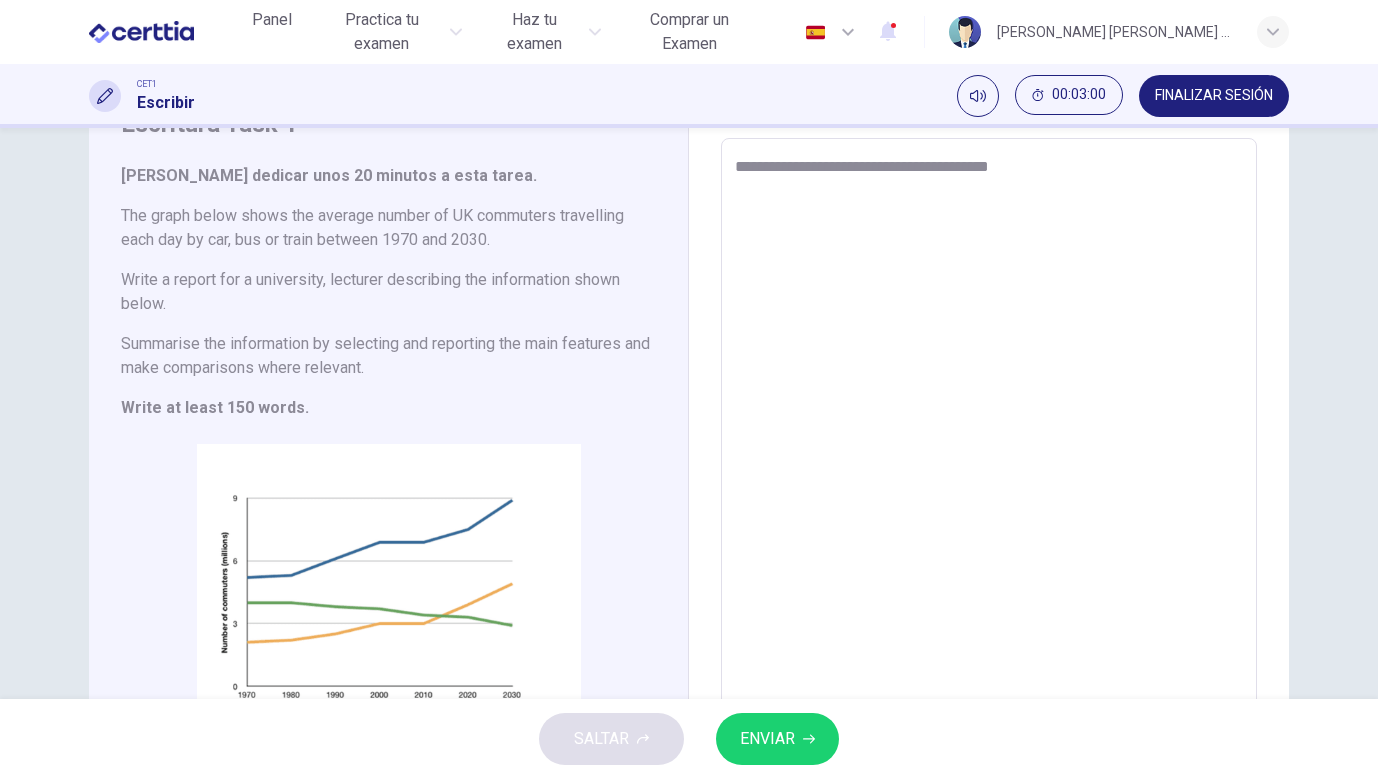 type on "*" 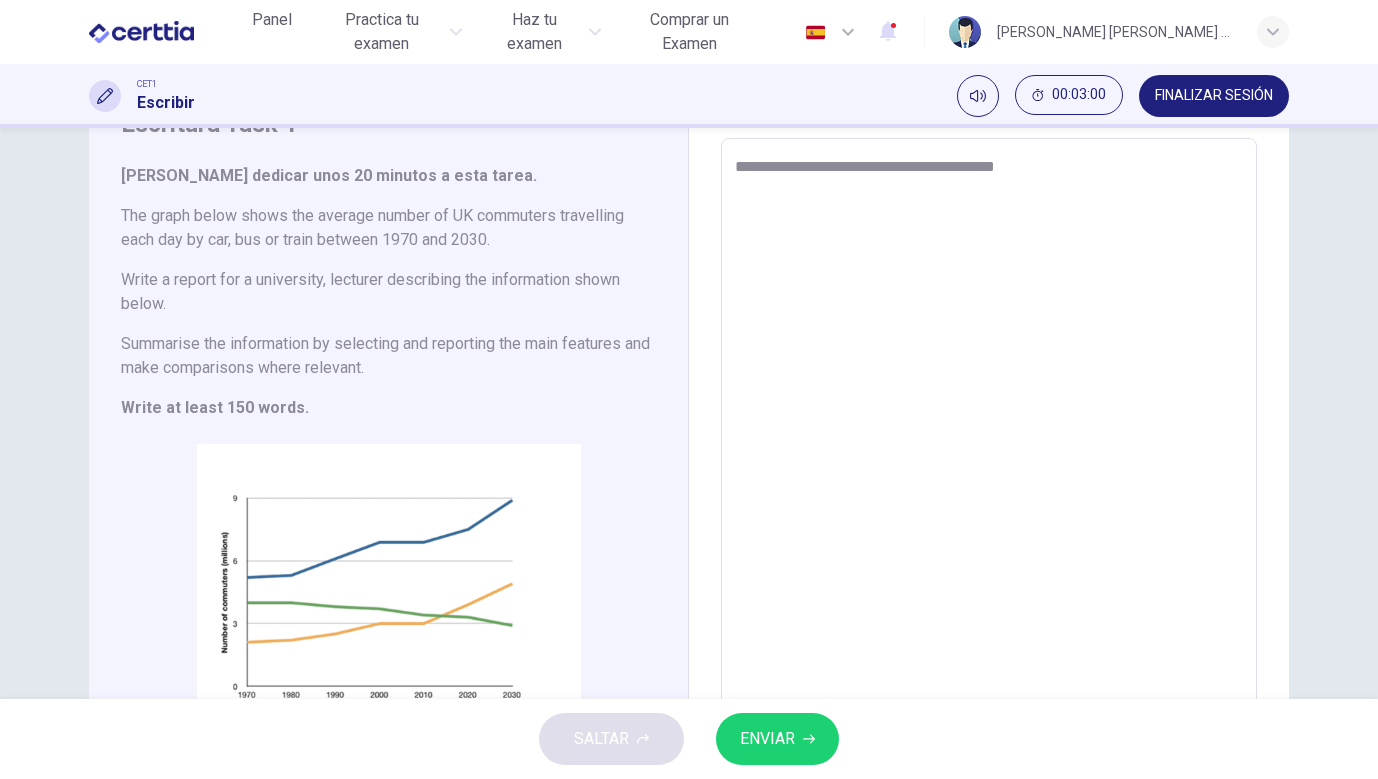 type on "*" 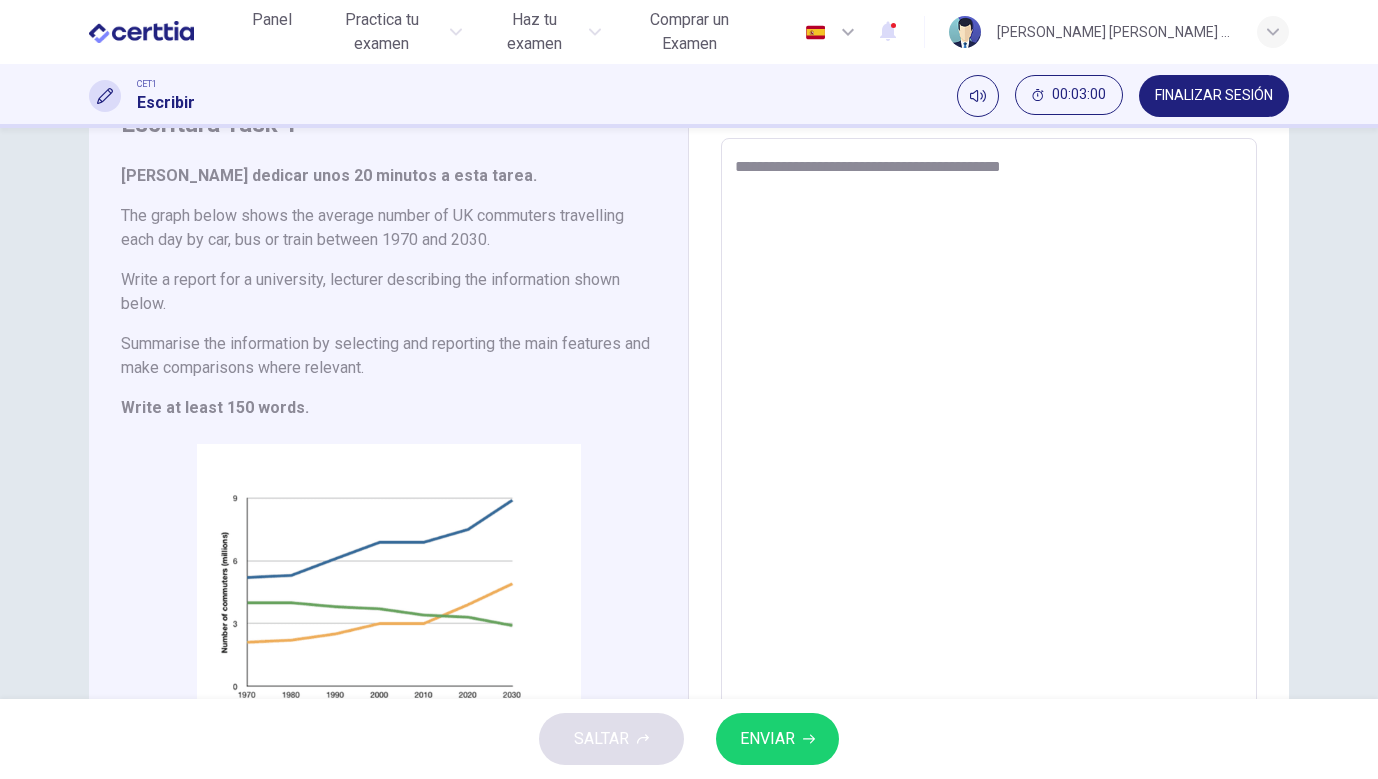 type on "*" 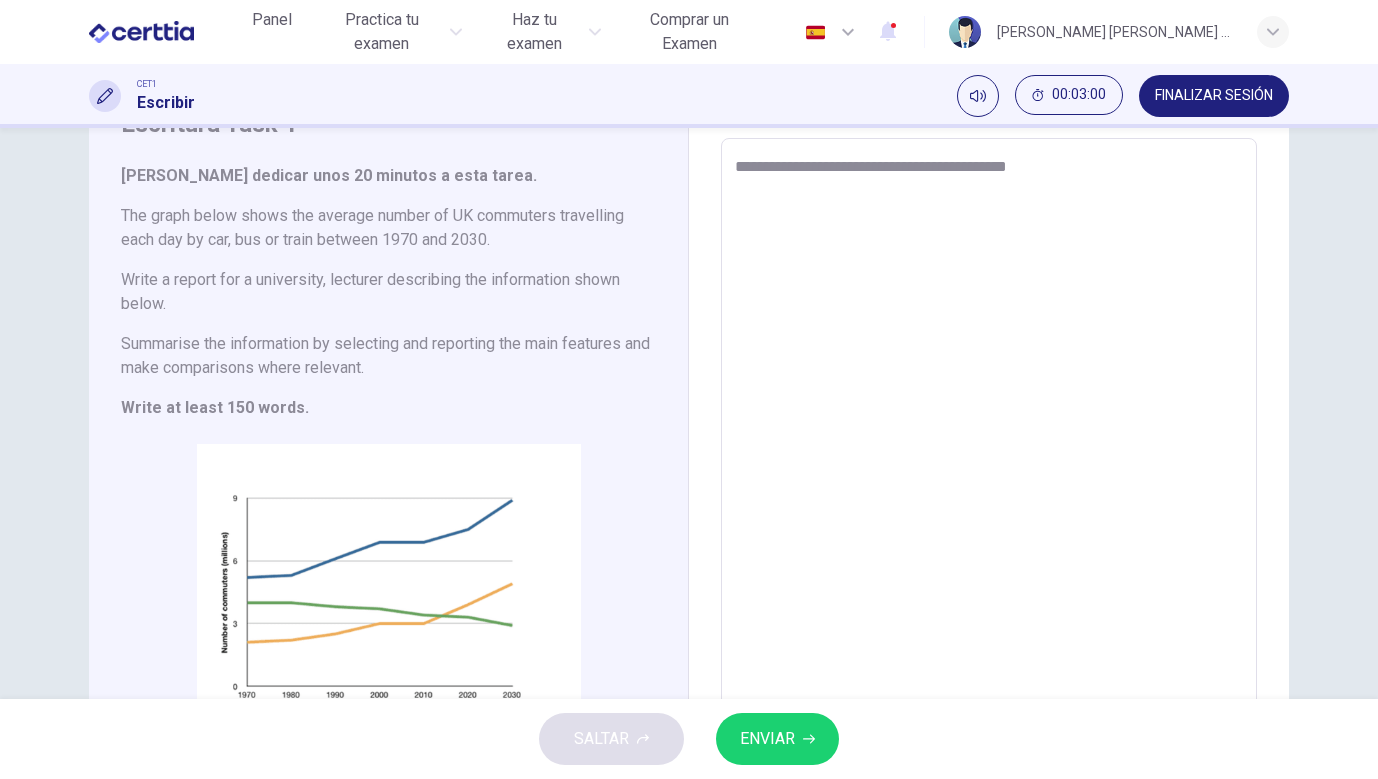 type on "*" 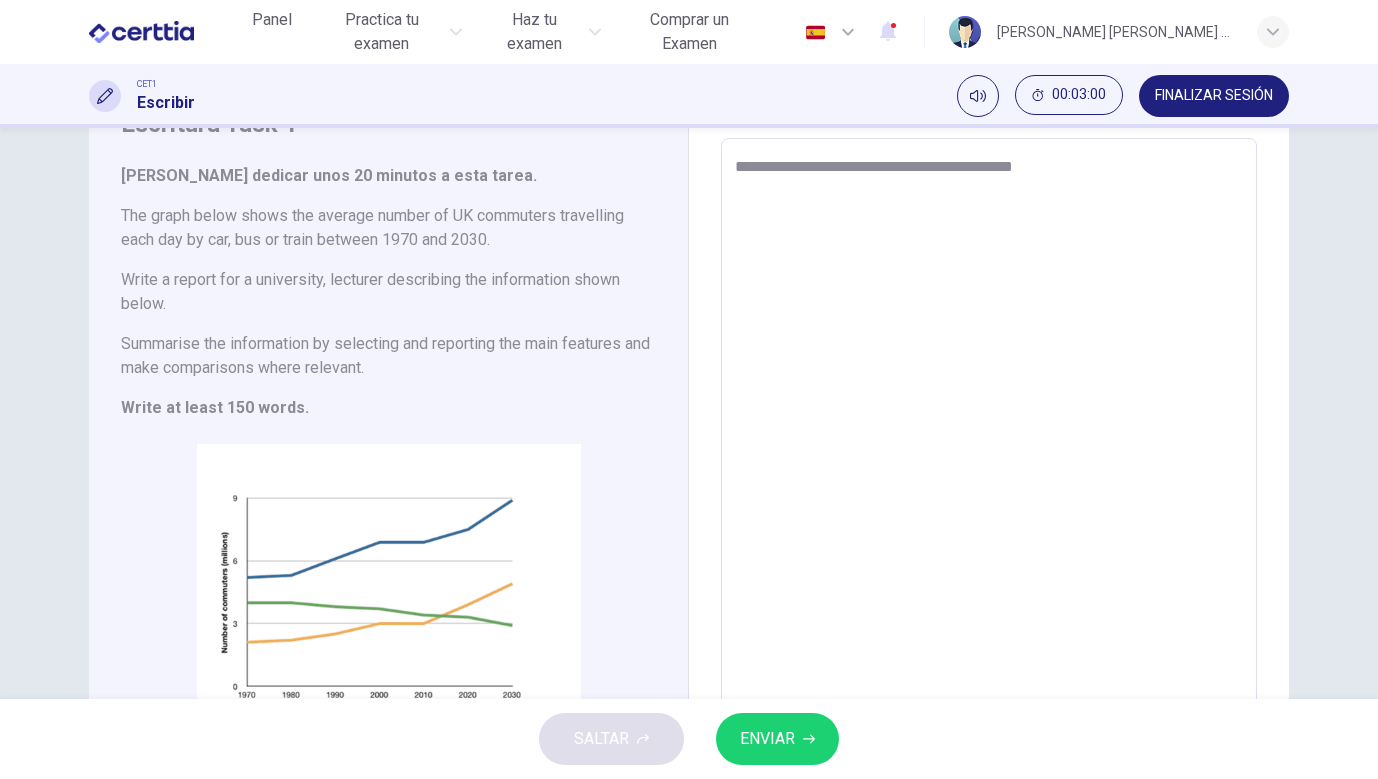 type on "*" 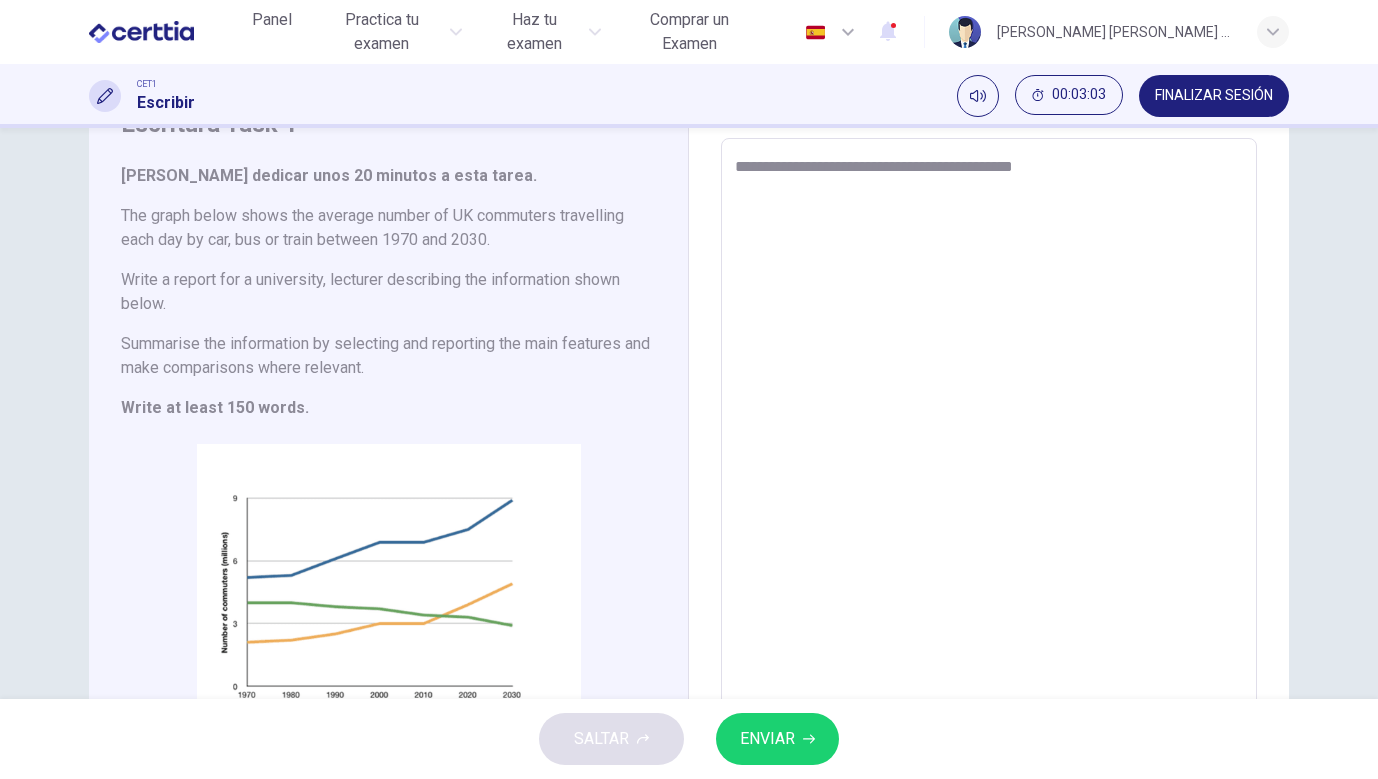 click on "**********" at bounding box center (989, 466) 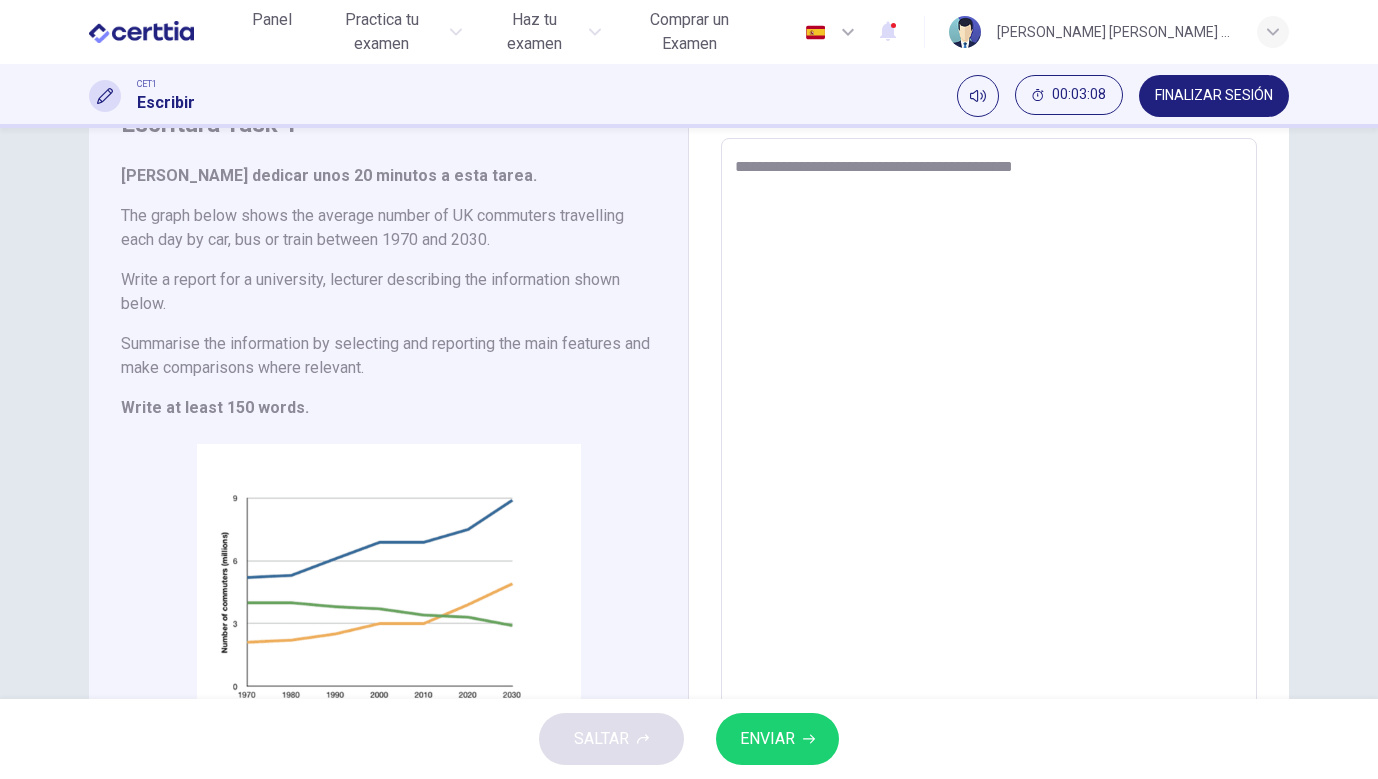 type on "**********" 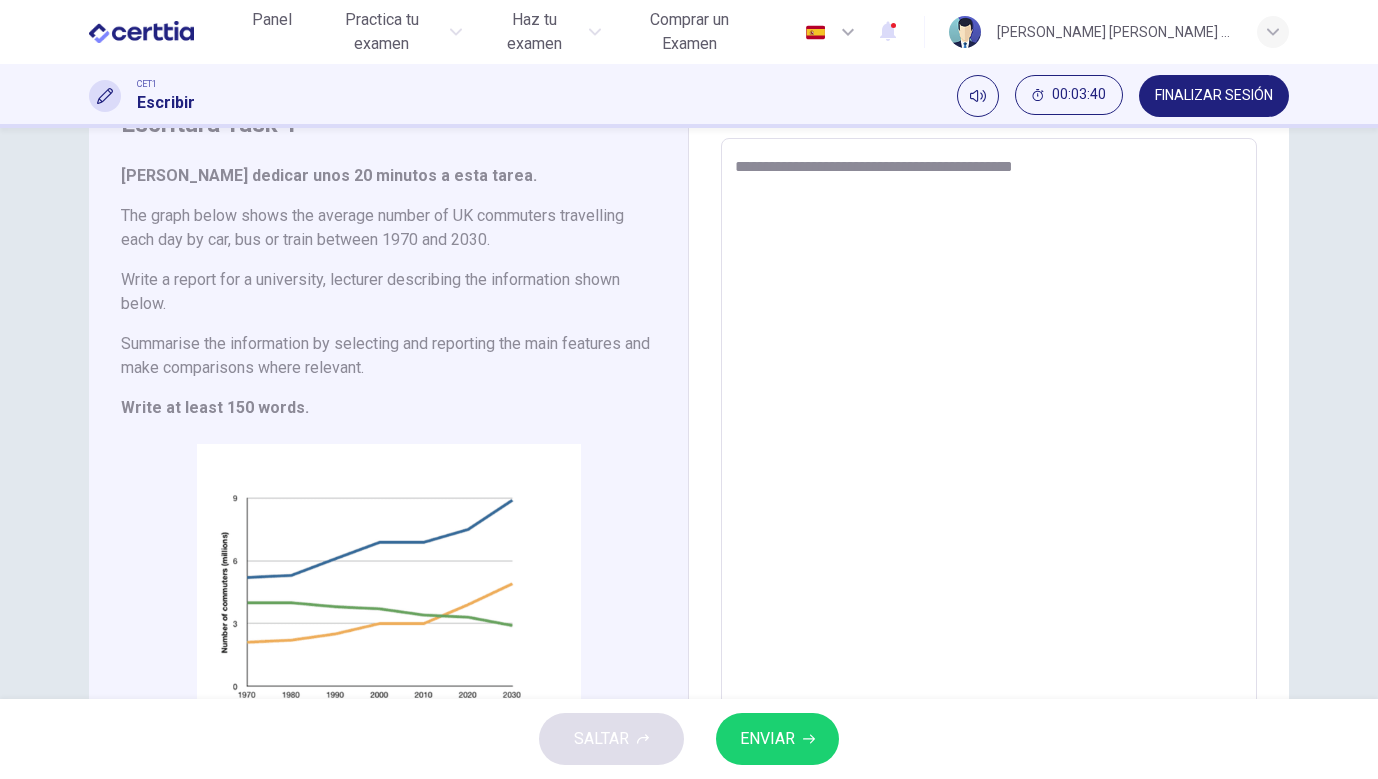 type on "*" 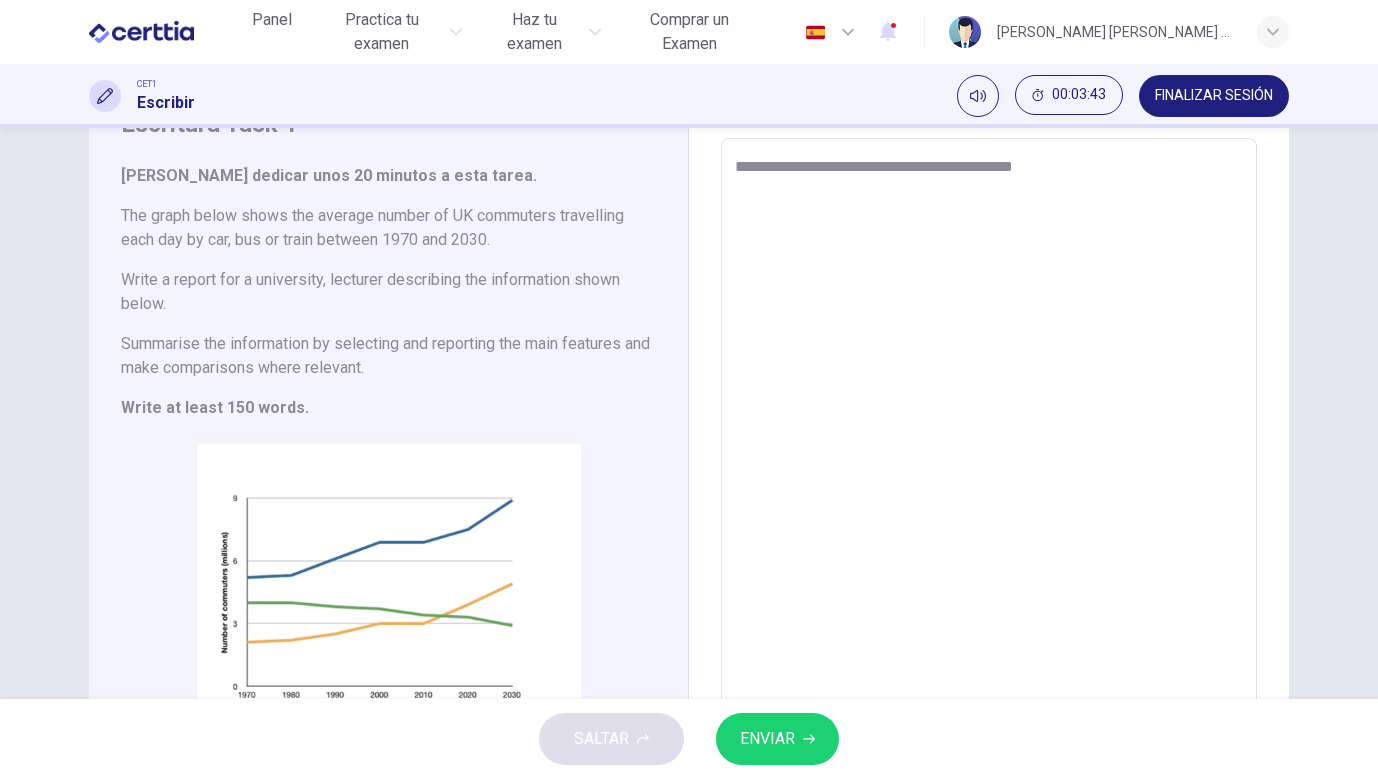 type 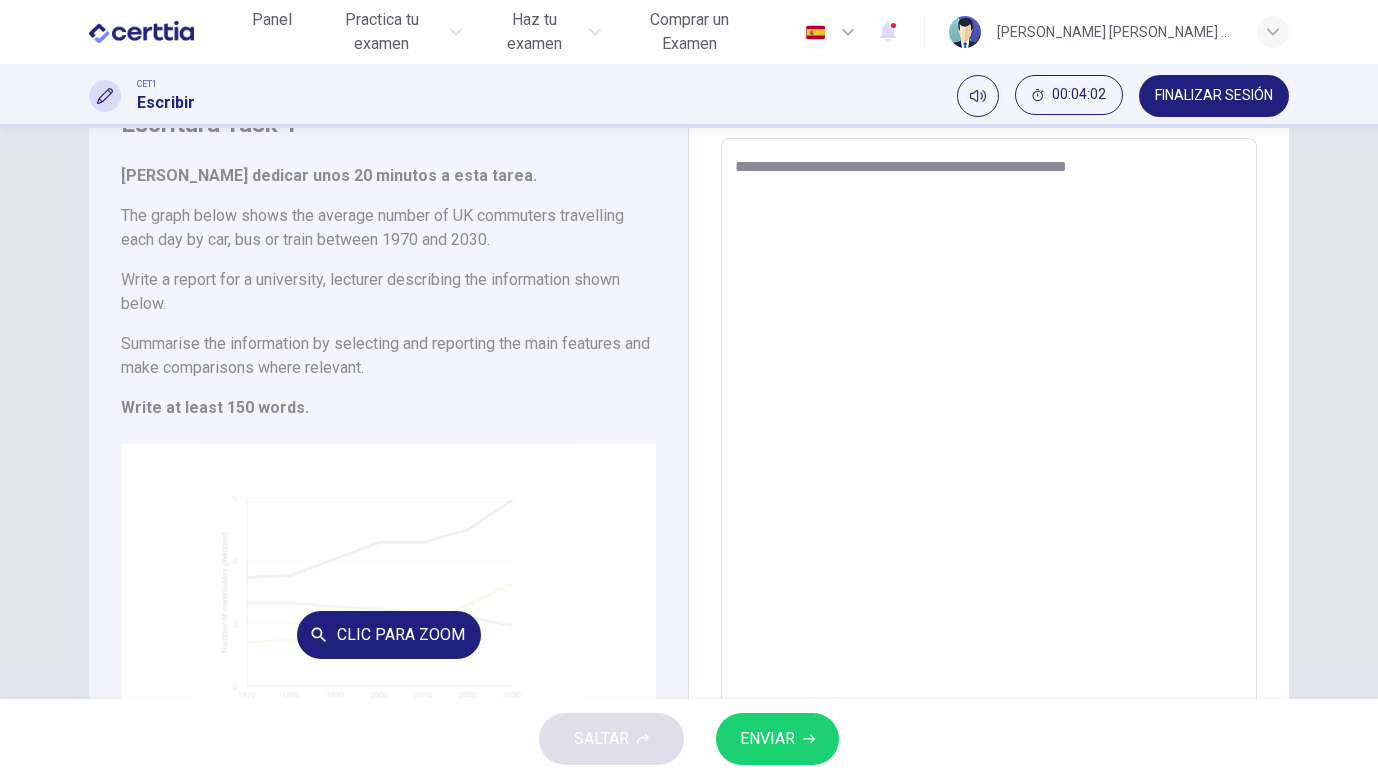 click on "Clic para zoom" at bounding box center [388, 634] 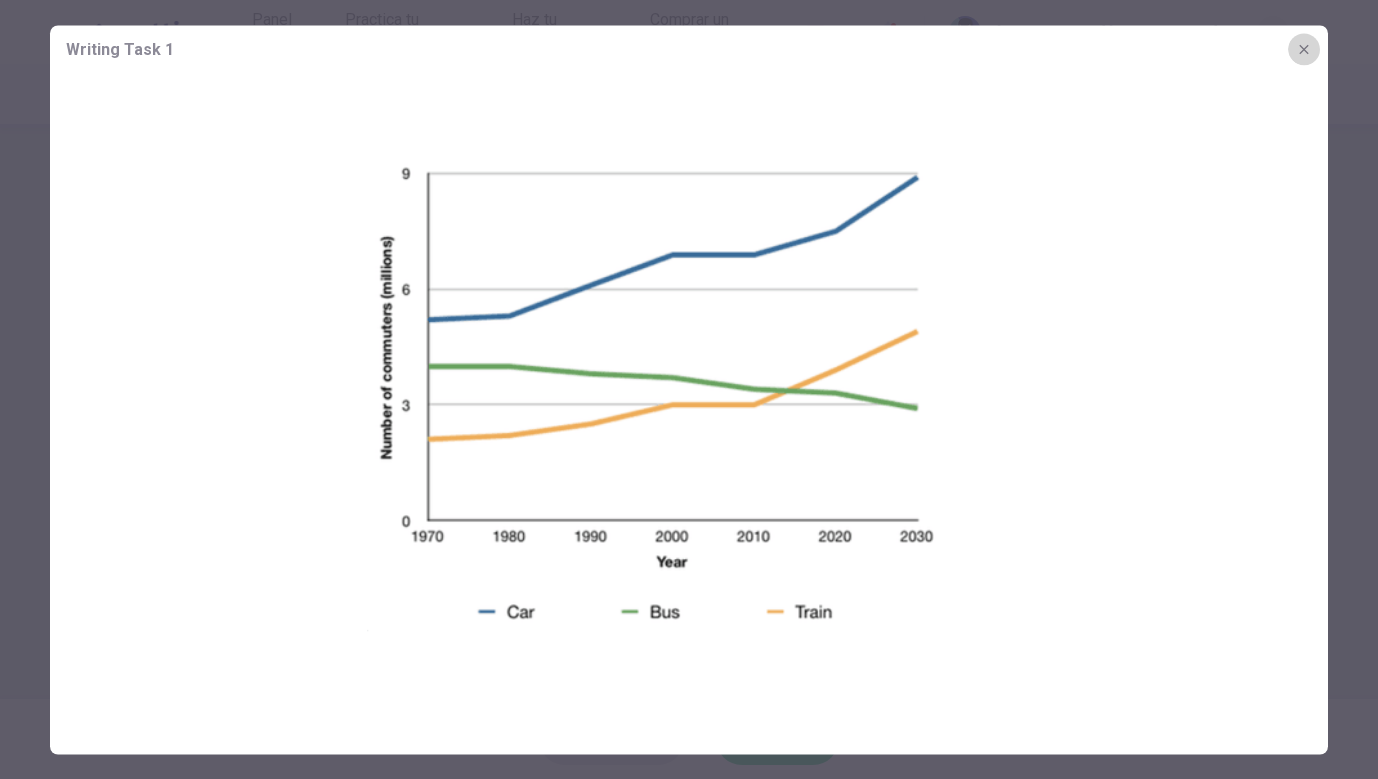 click 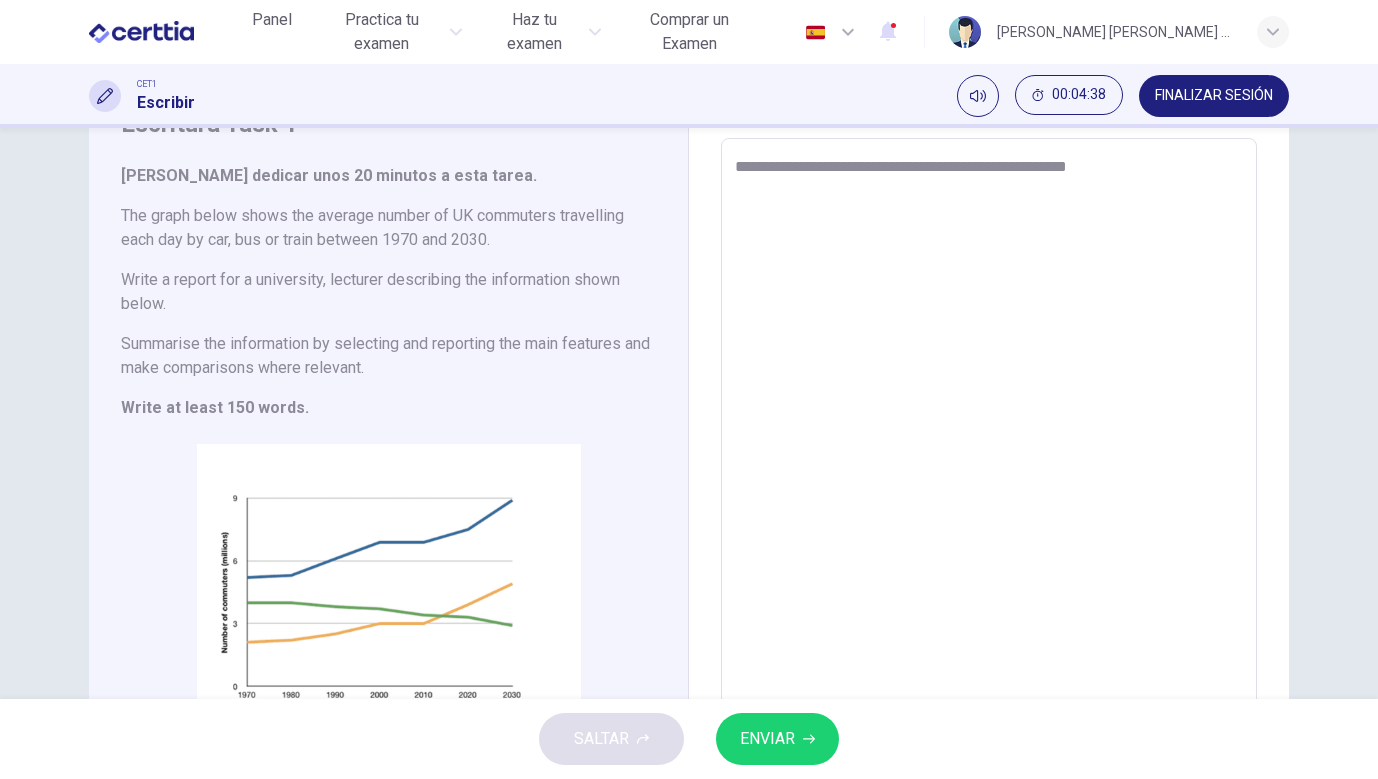 click on "**********" at bounding box center [989, 466] 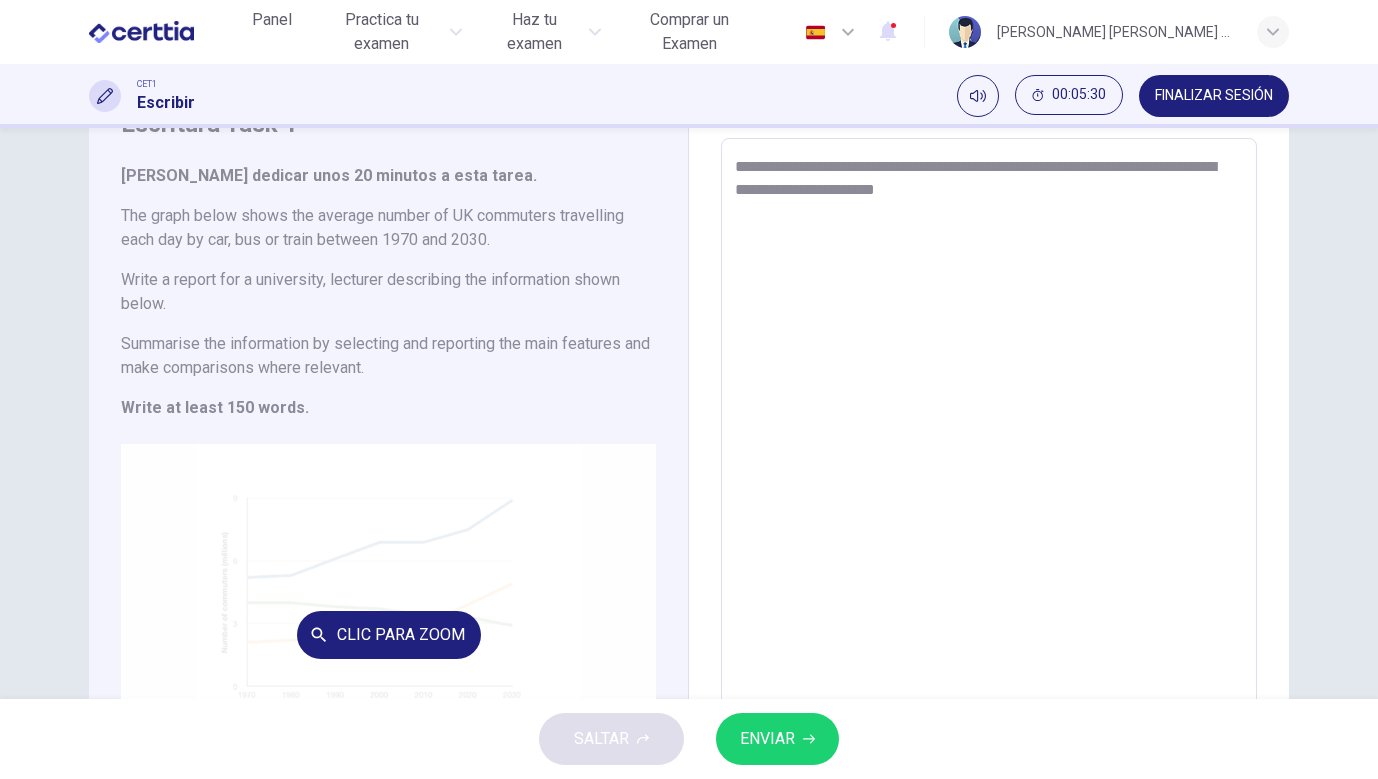 click on "Clic para zoom" at bounding box center [388, 634] 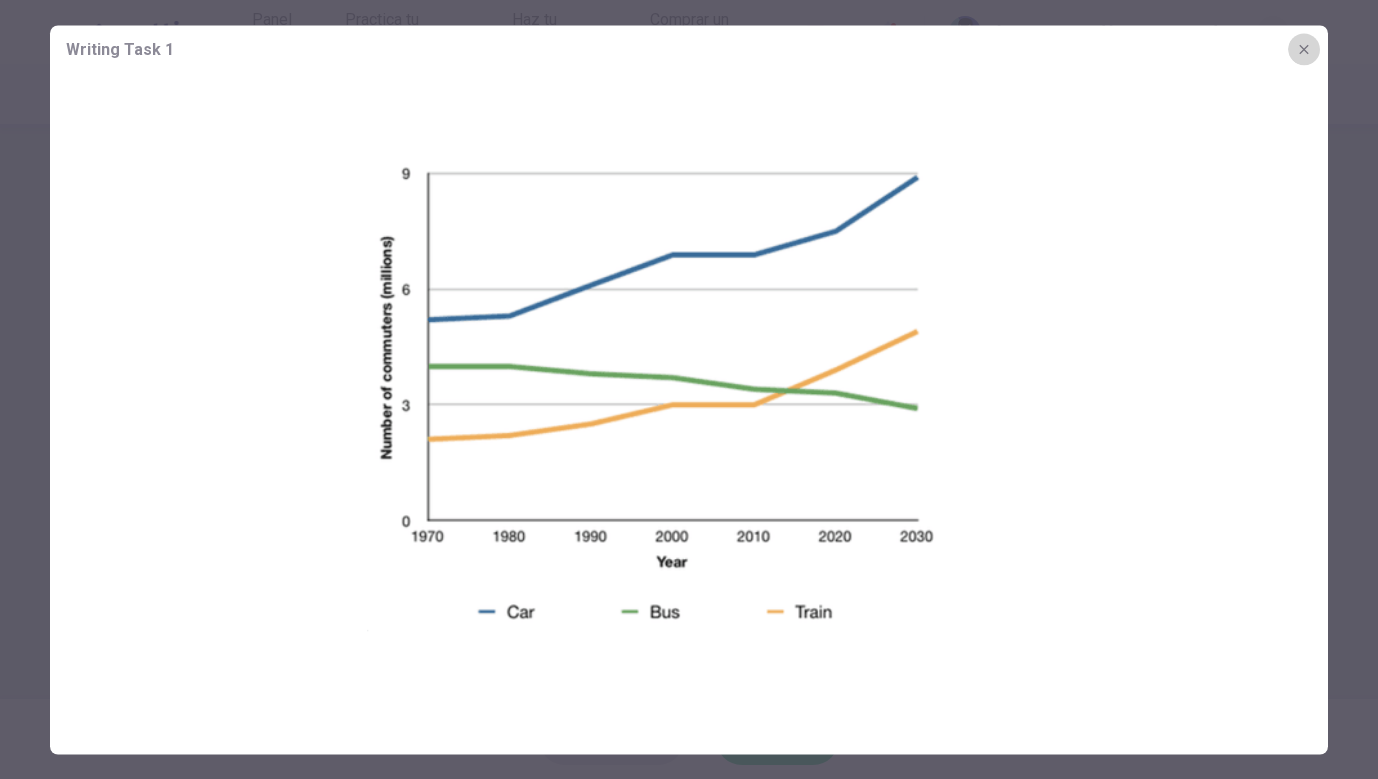 click 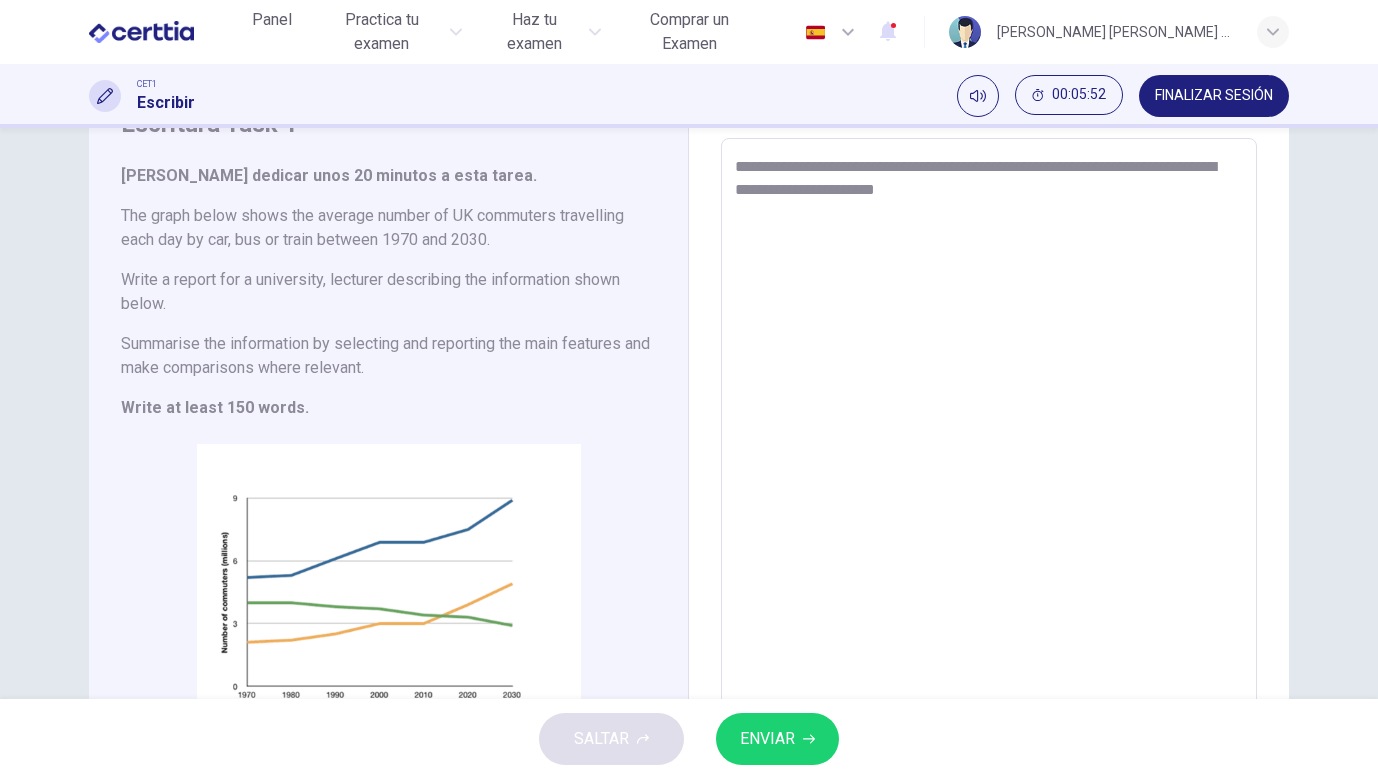 click on "**********" at bounding box center [989, 466] 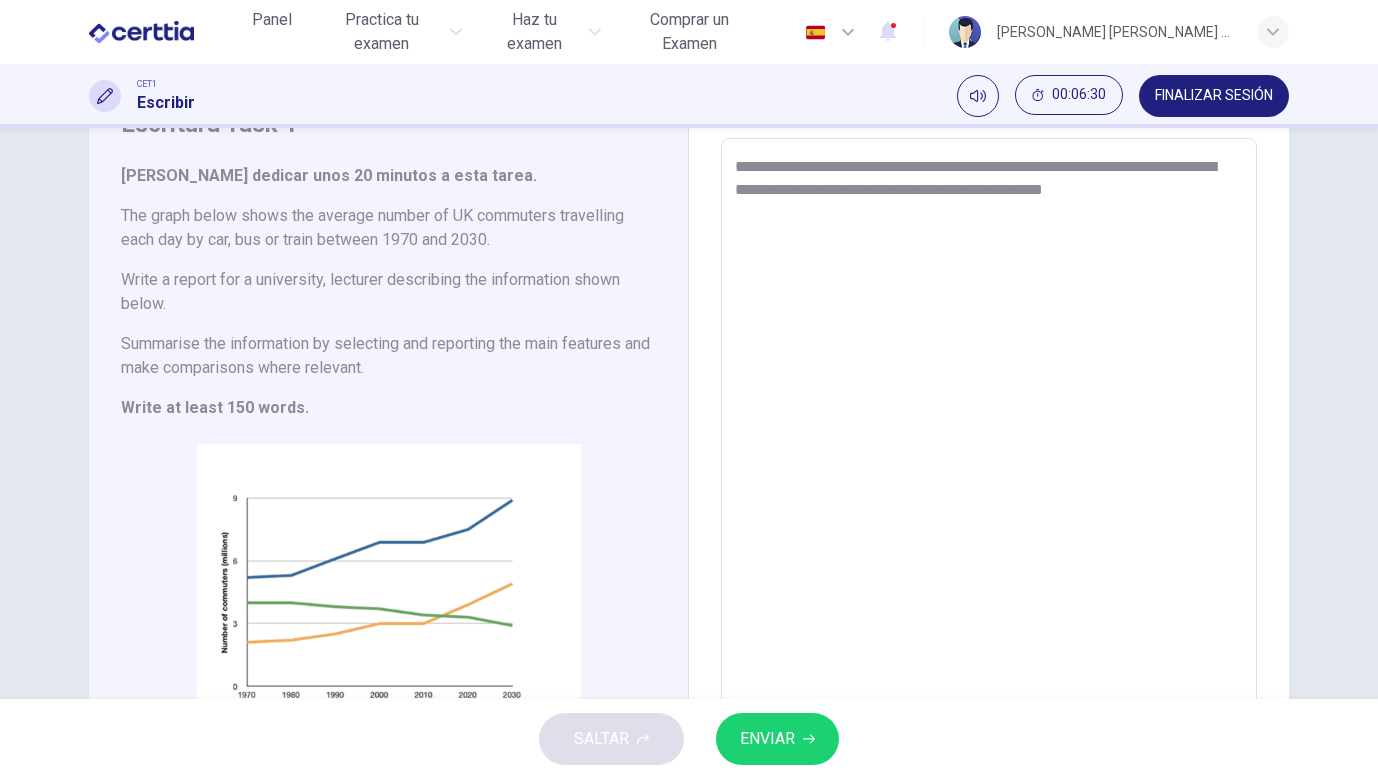 click on "**********" at bounding box center [989, 466] 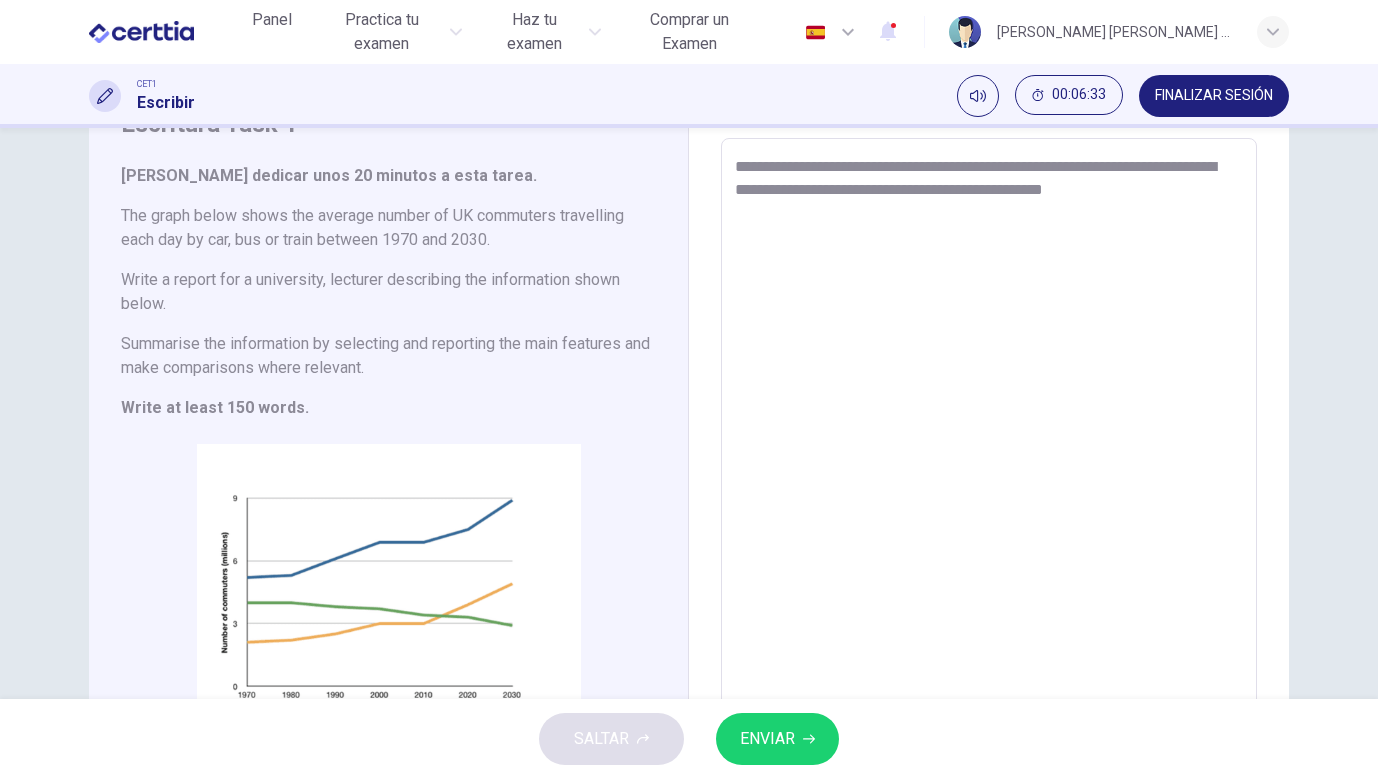 click on "**********" at bounding box center (989, 466) 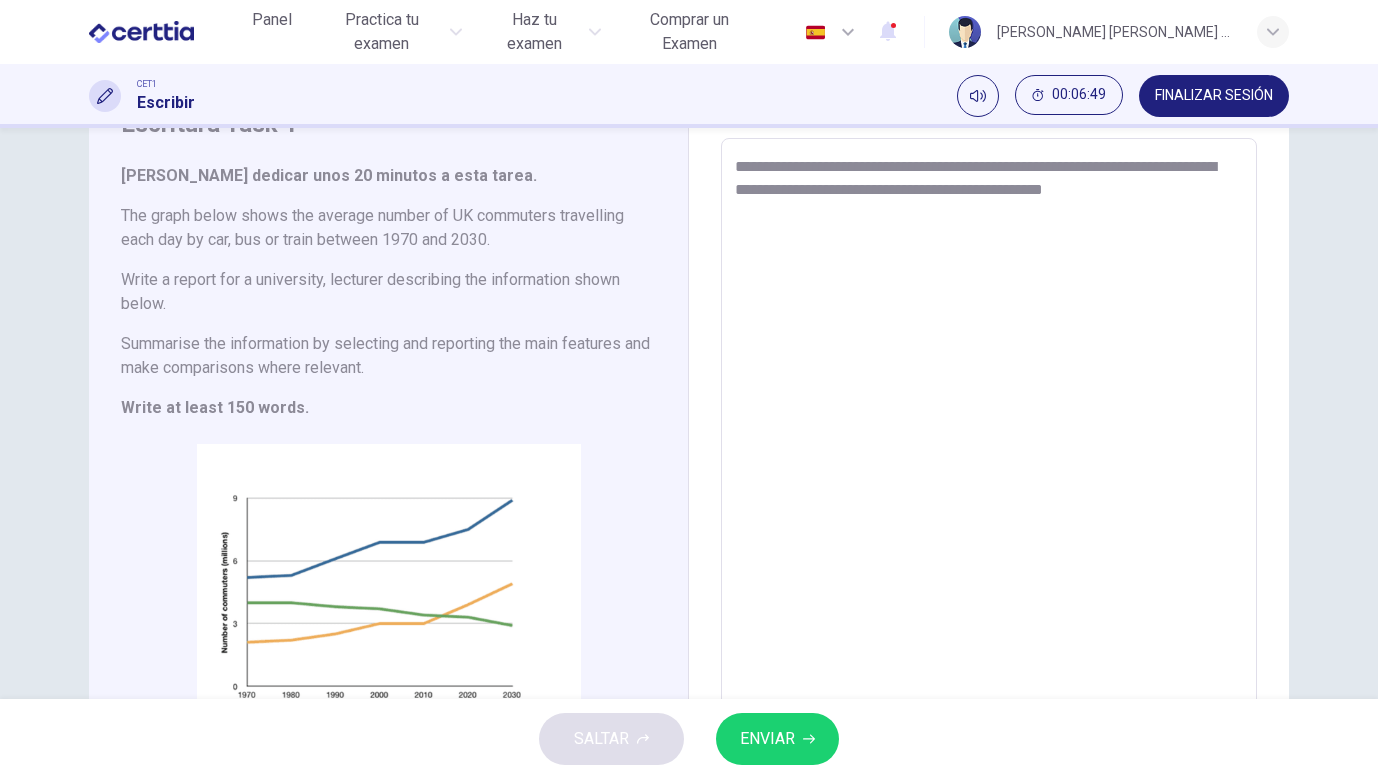 click on "**********" at bounding box center [989, 466] 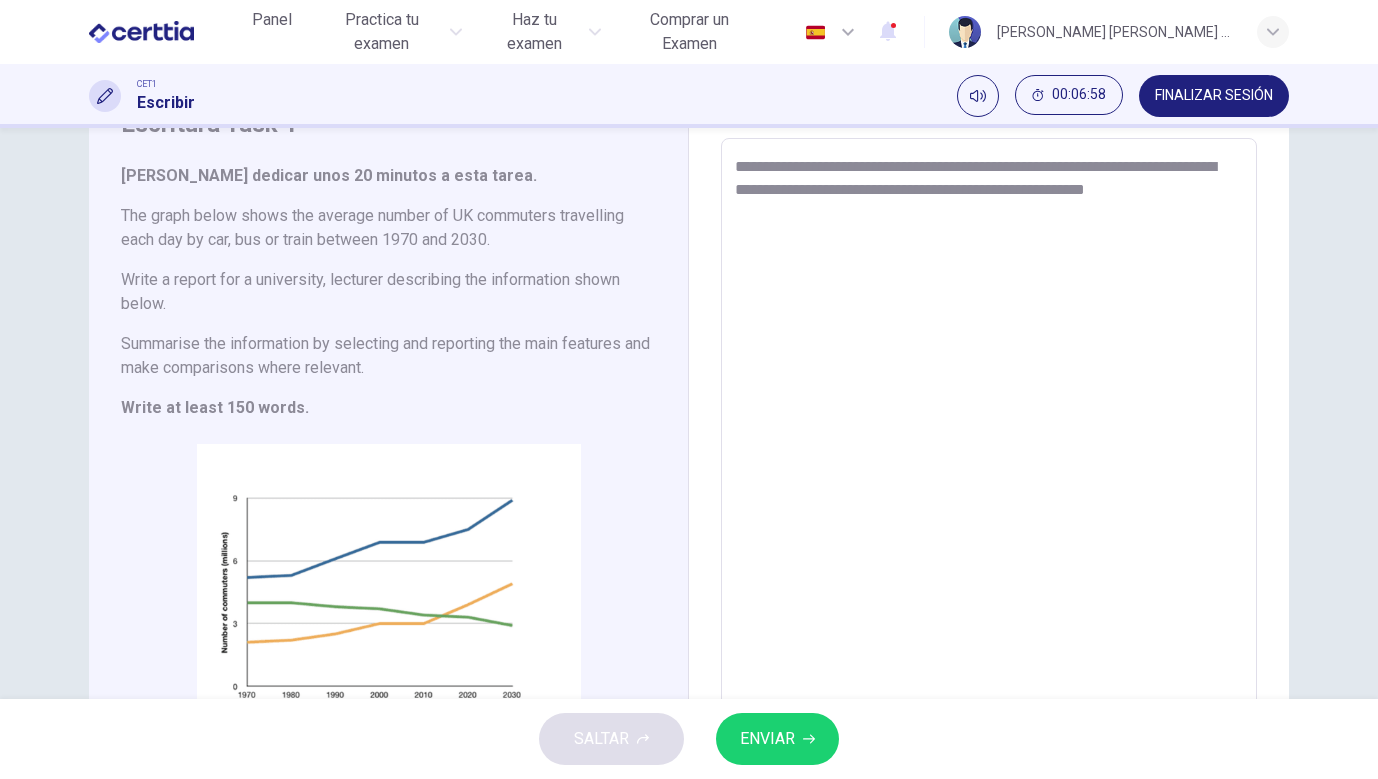 drag, startPoint x: 981, startPoint y: 217, endPoint x: 924, endPoint y: 213, distance: 57.14018 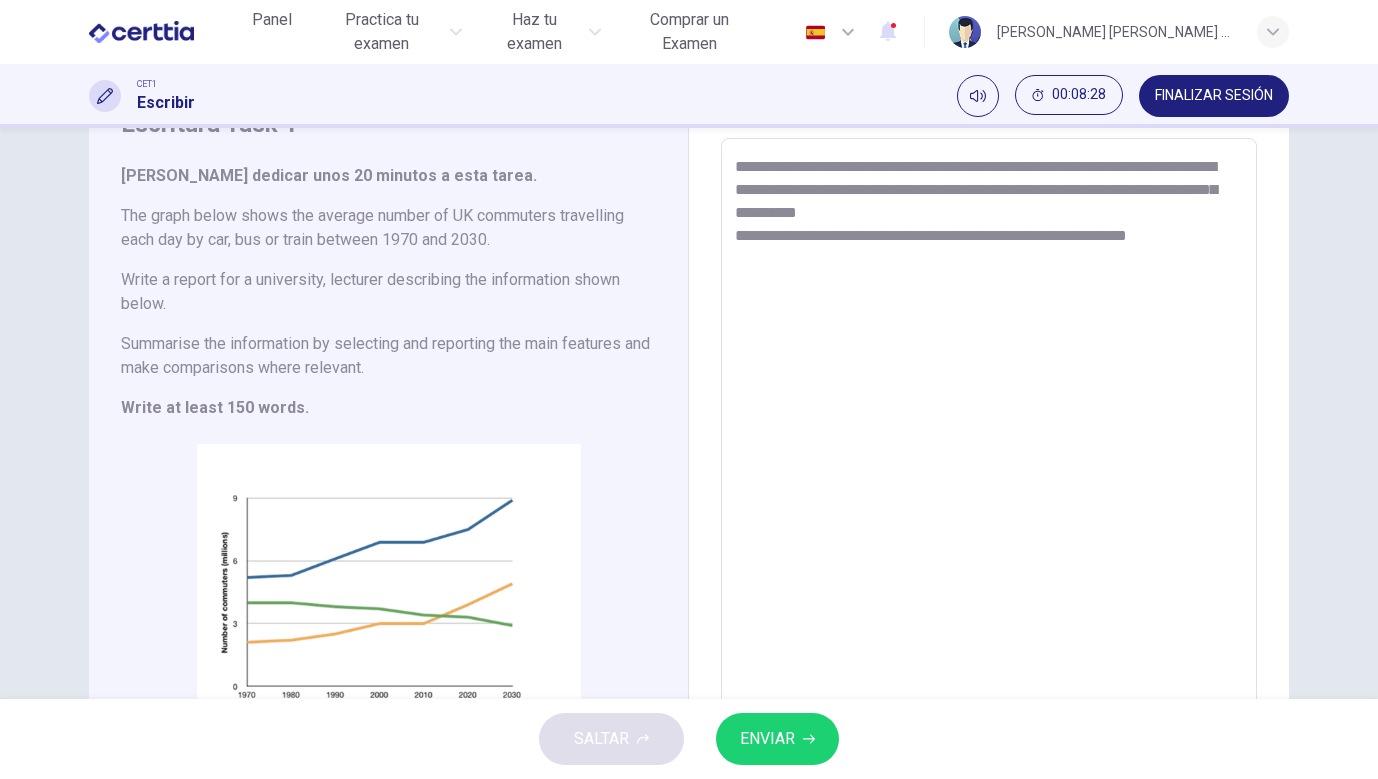 click on "**********" at bounding box center (989, 466) 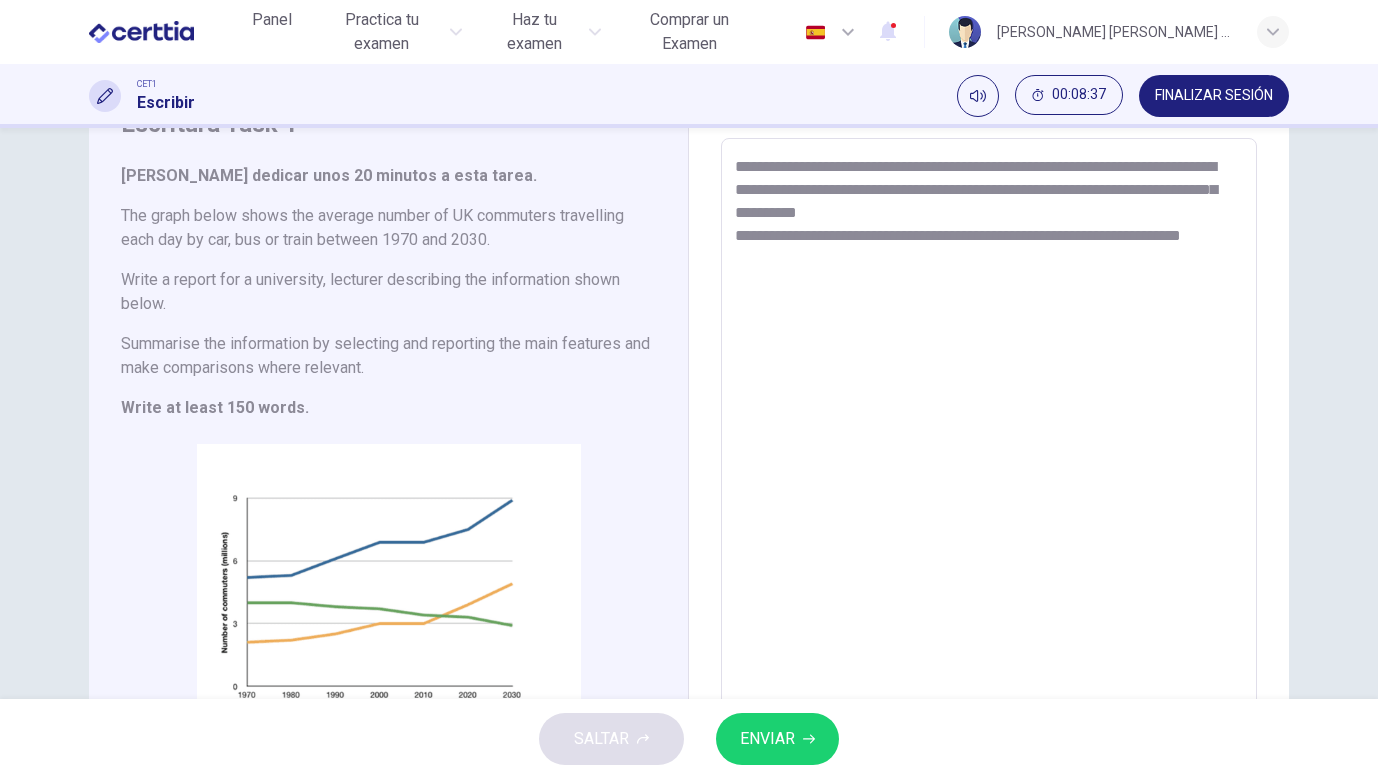 click on "**********" at bounding box center (989, 466) 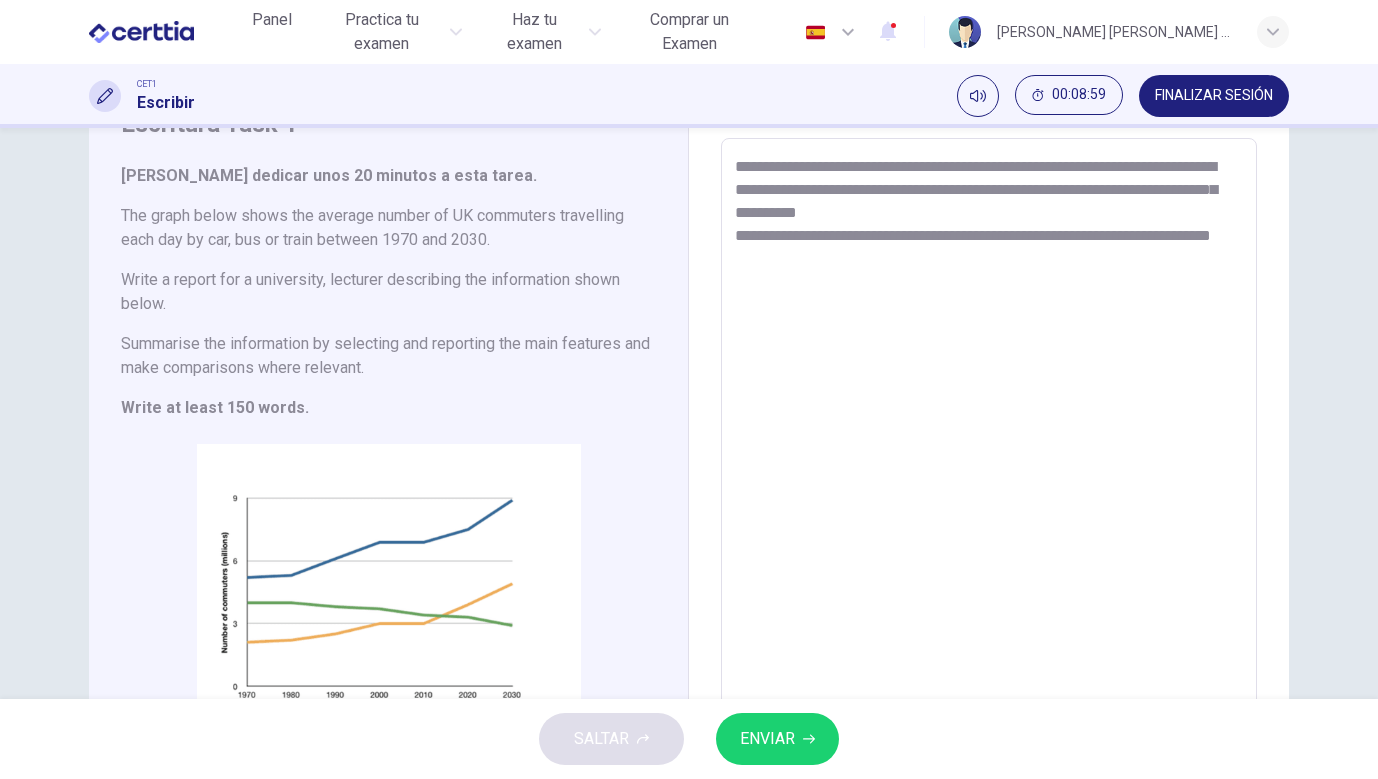click on "**********" at bounding box center (989, 466) 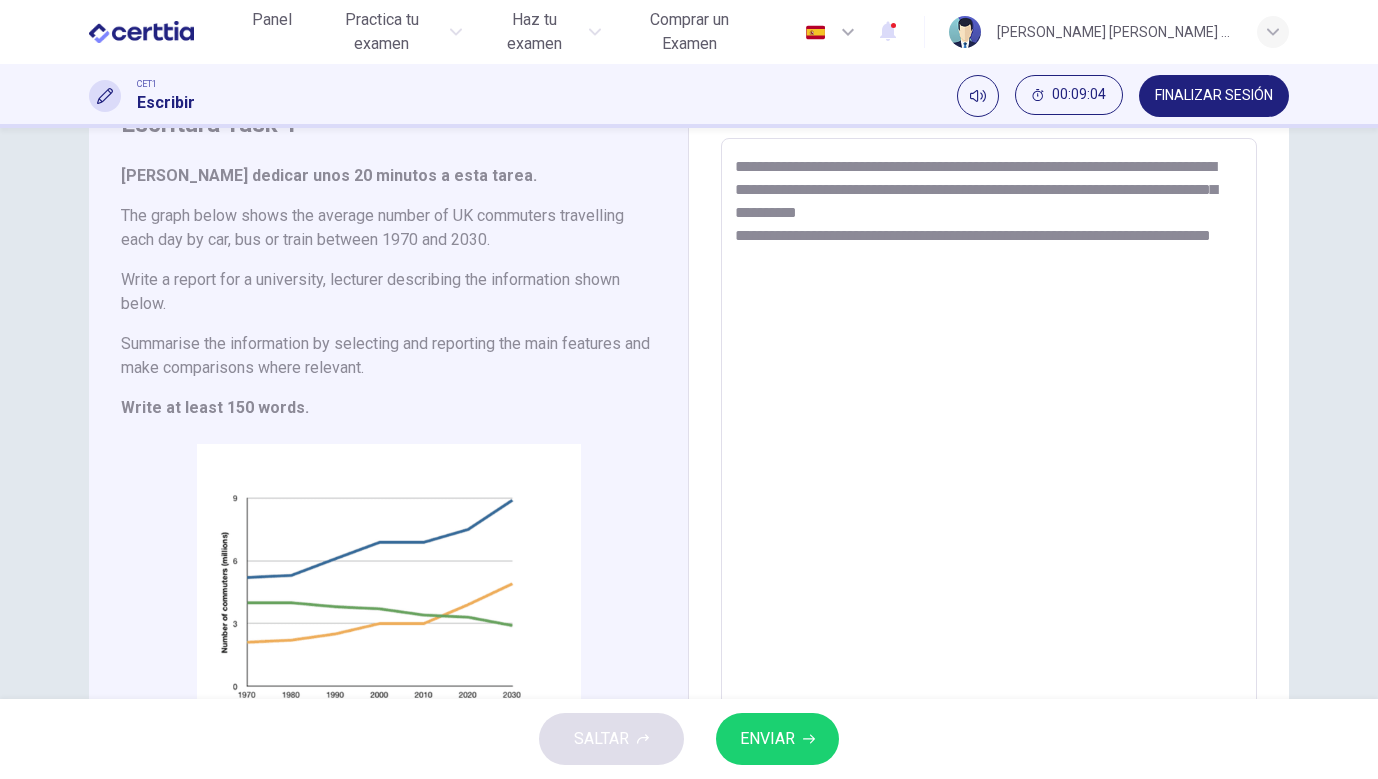 click on "**********" at bounding box center [989, 466] 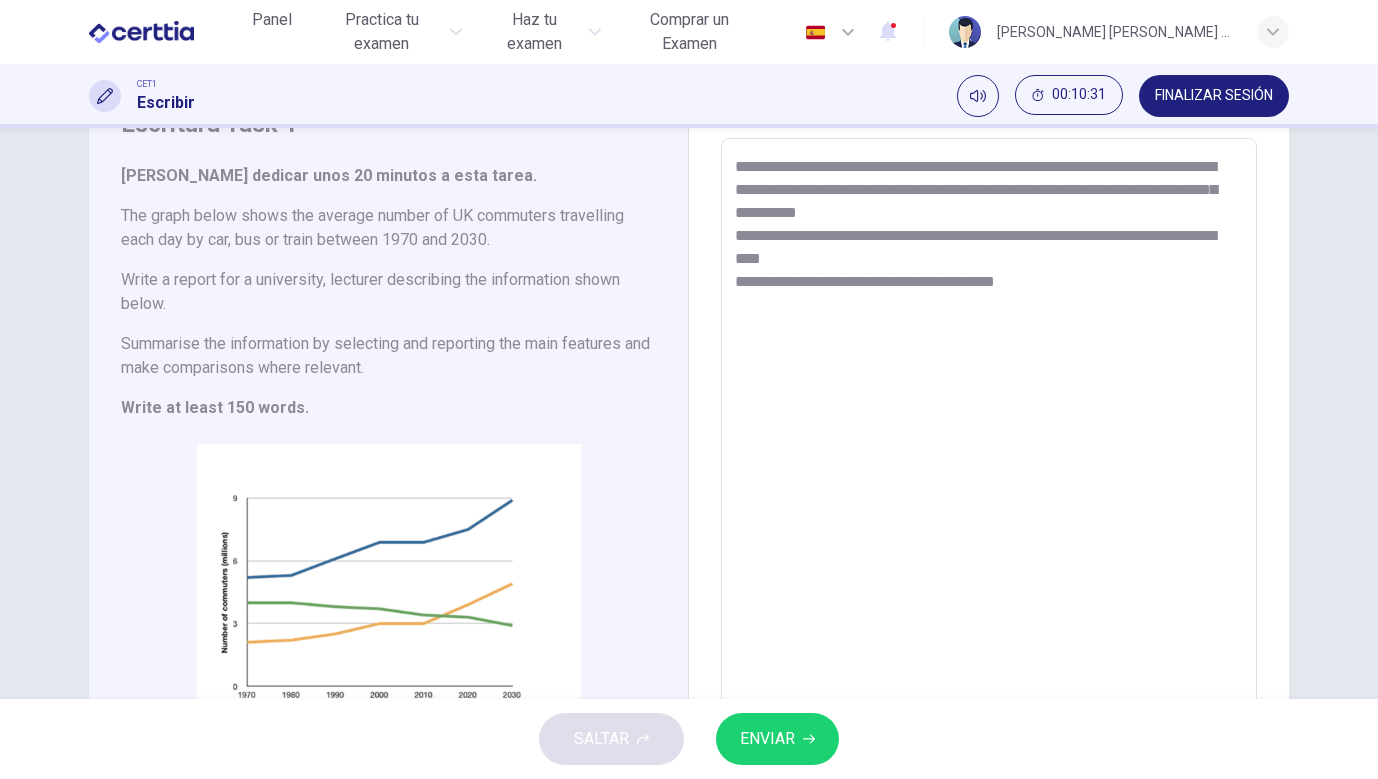 click on "**********" at bounding box center (989, 466) 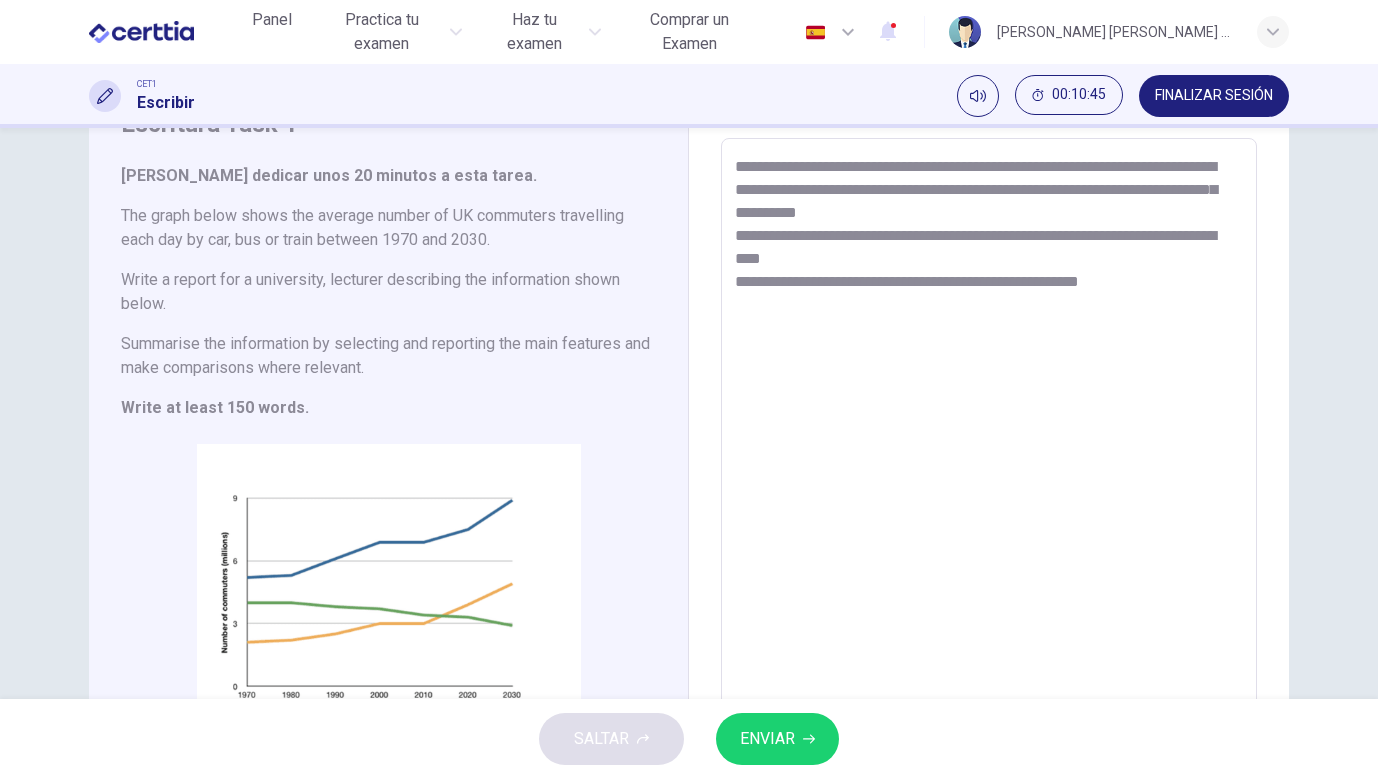 click on "**********" at bounding box center (989, 466) 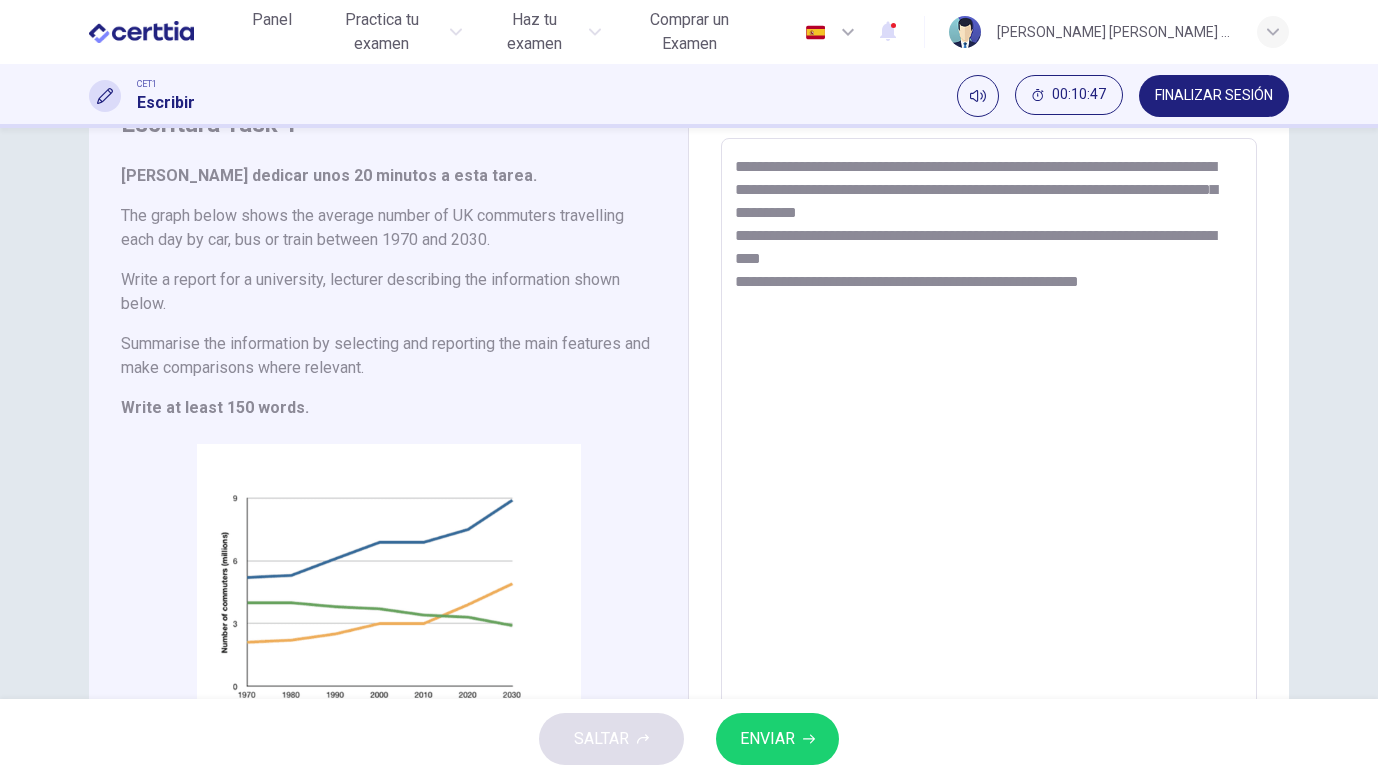 click on "**********" at bounding box center (989, 466) 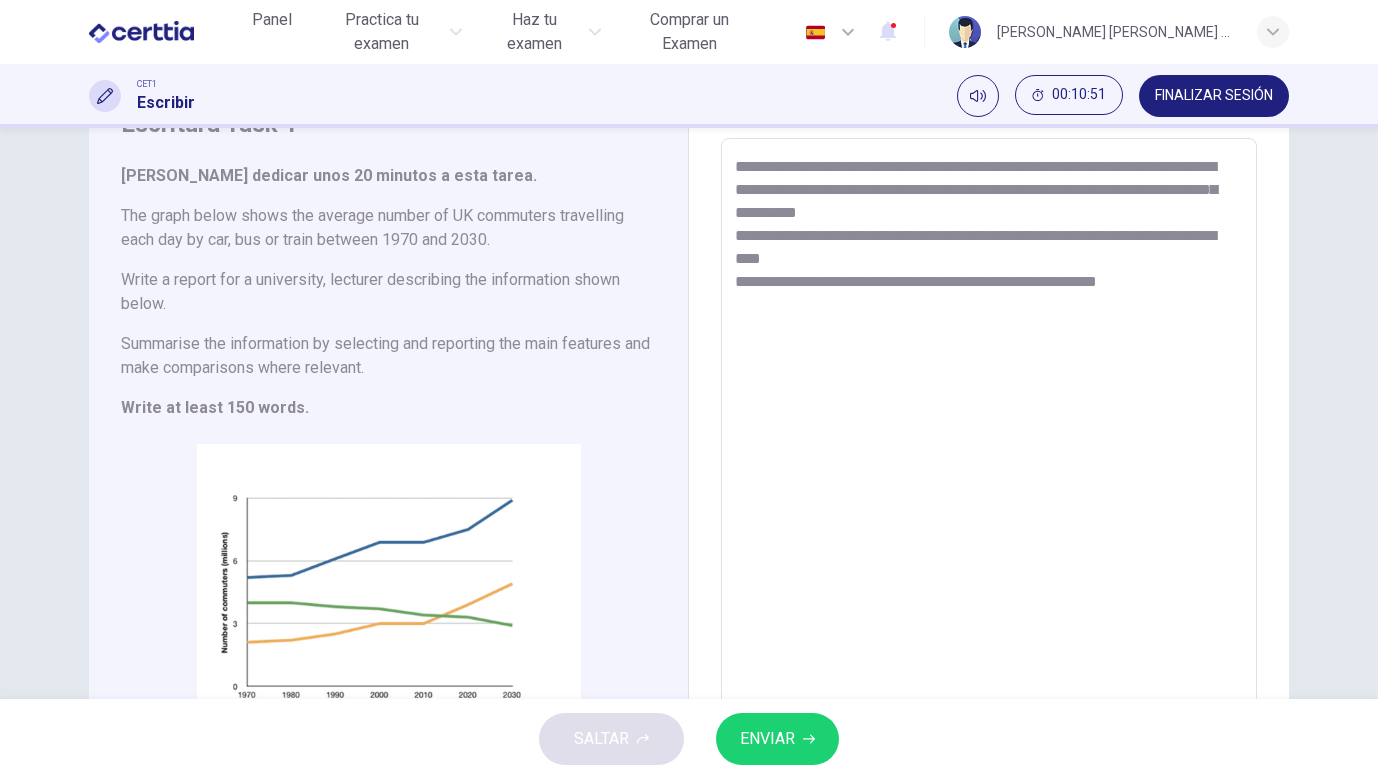 click on "**********" at bounding box center (989, 466) 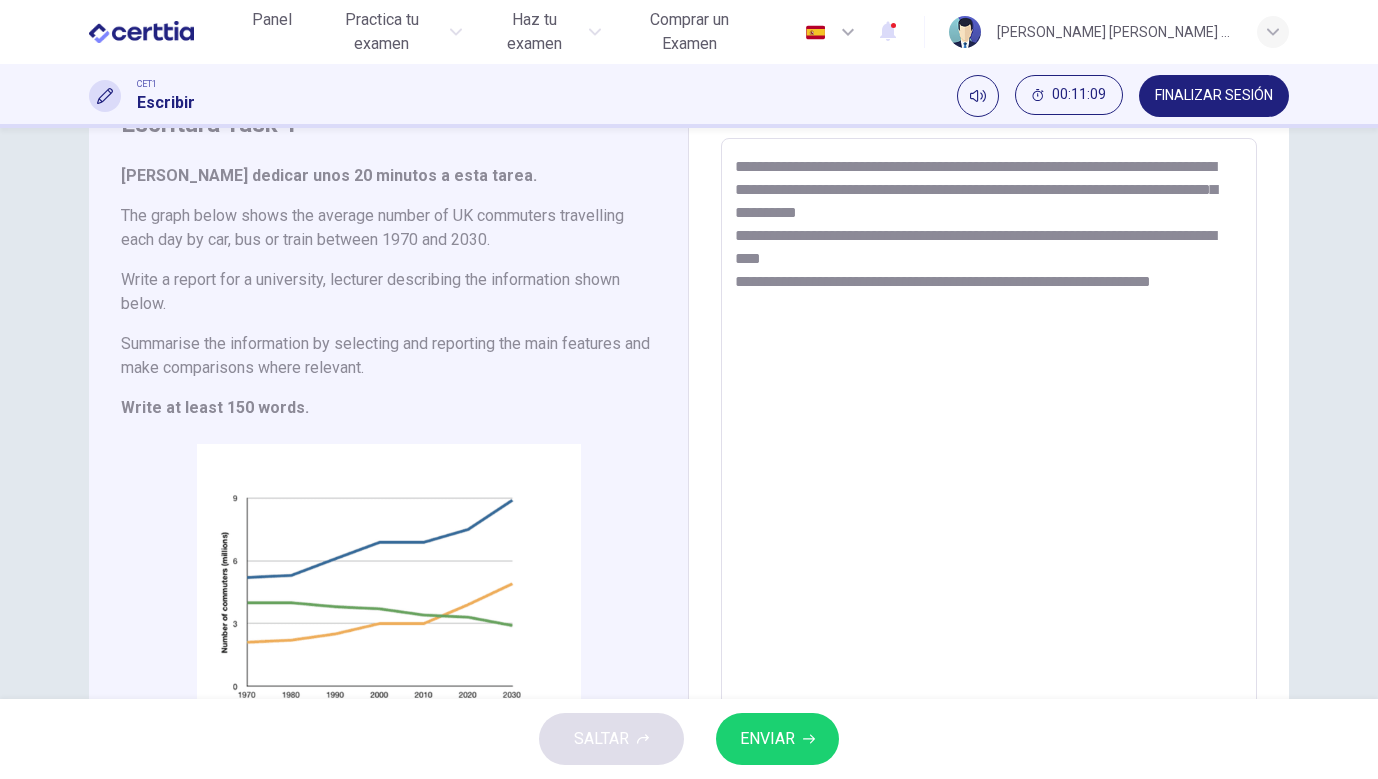 click on "**********" at bounding box center (989, 466) 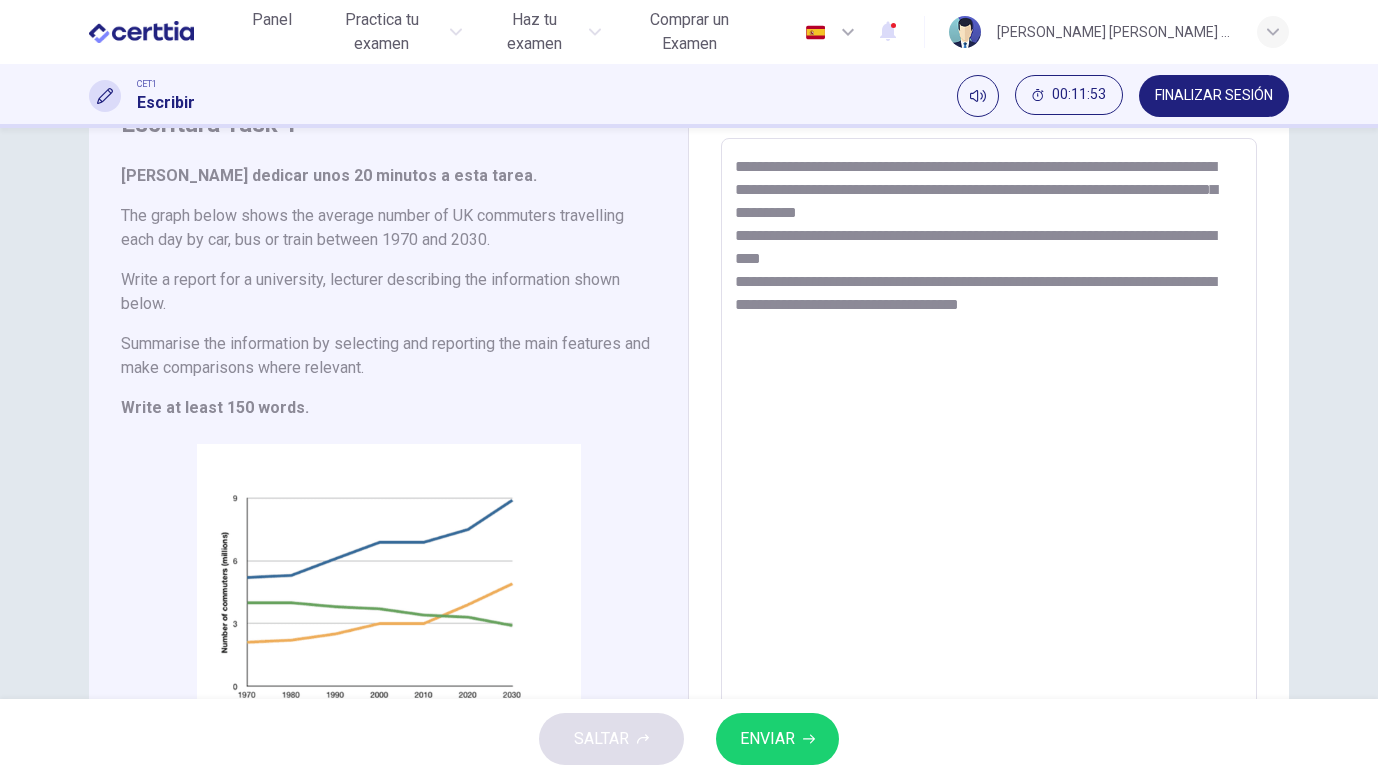 click on "ENVIAR" at bounding box center [767, 739] 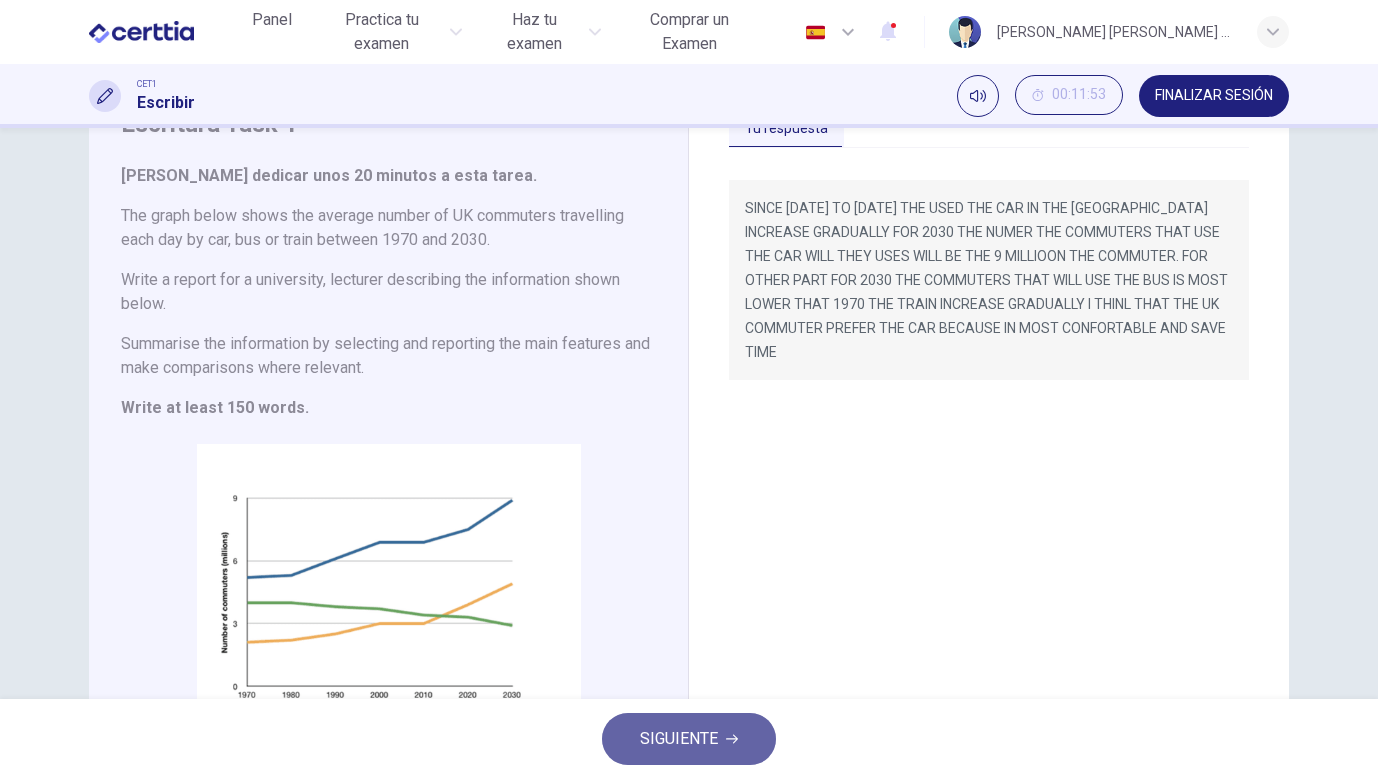 click on "SIGUIENTE" at bounding box center (679, 739) 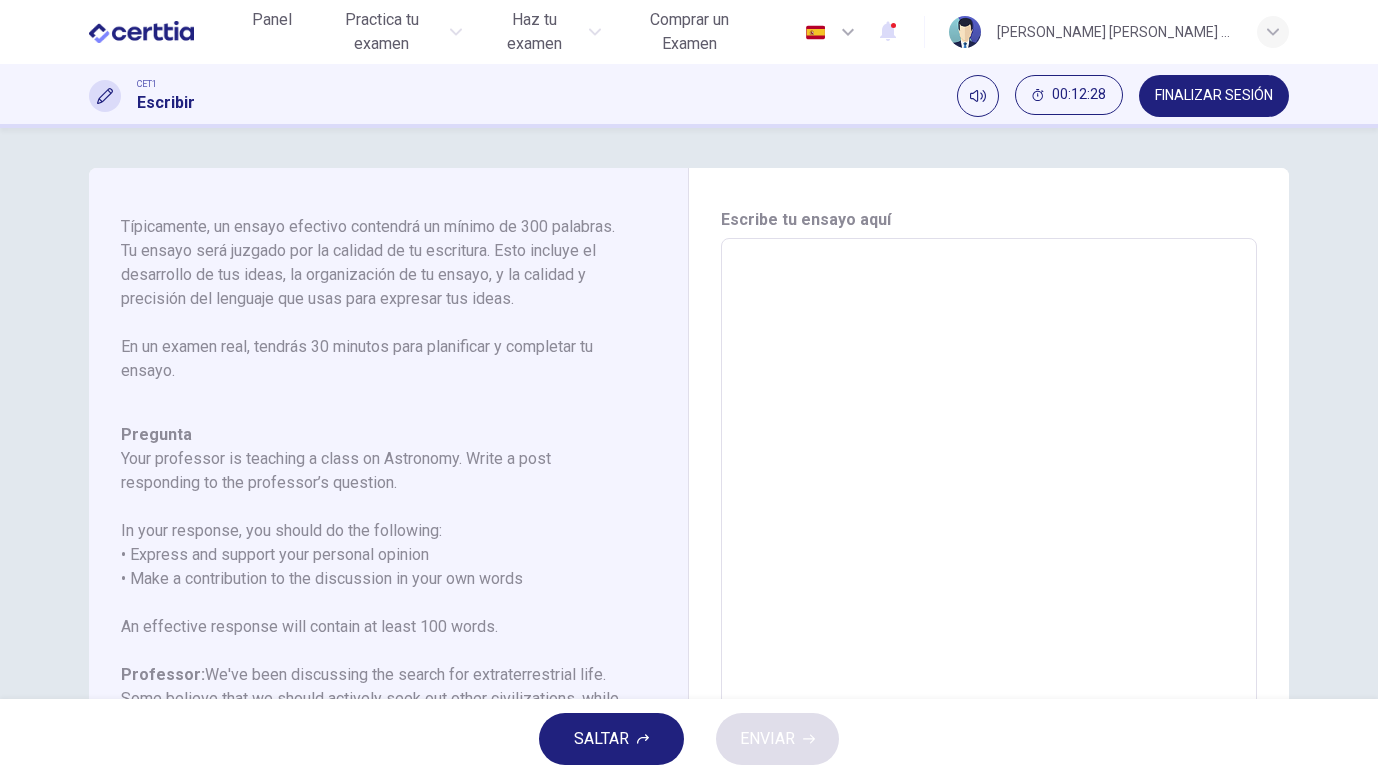 scroll, scrollTop: 198, scrollLeft: 0, axis: vertical 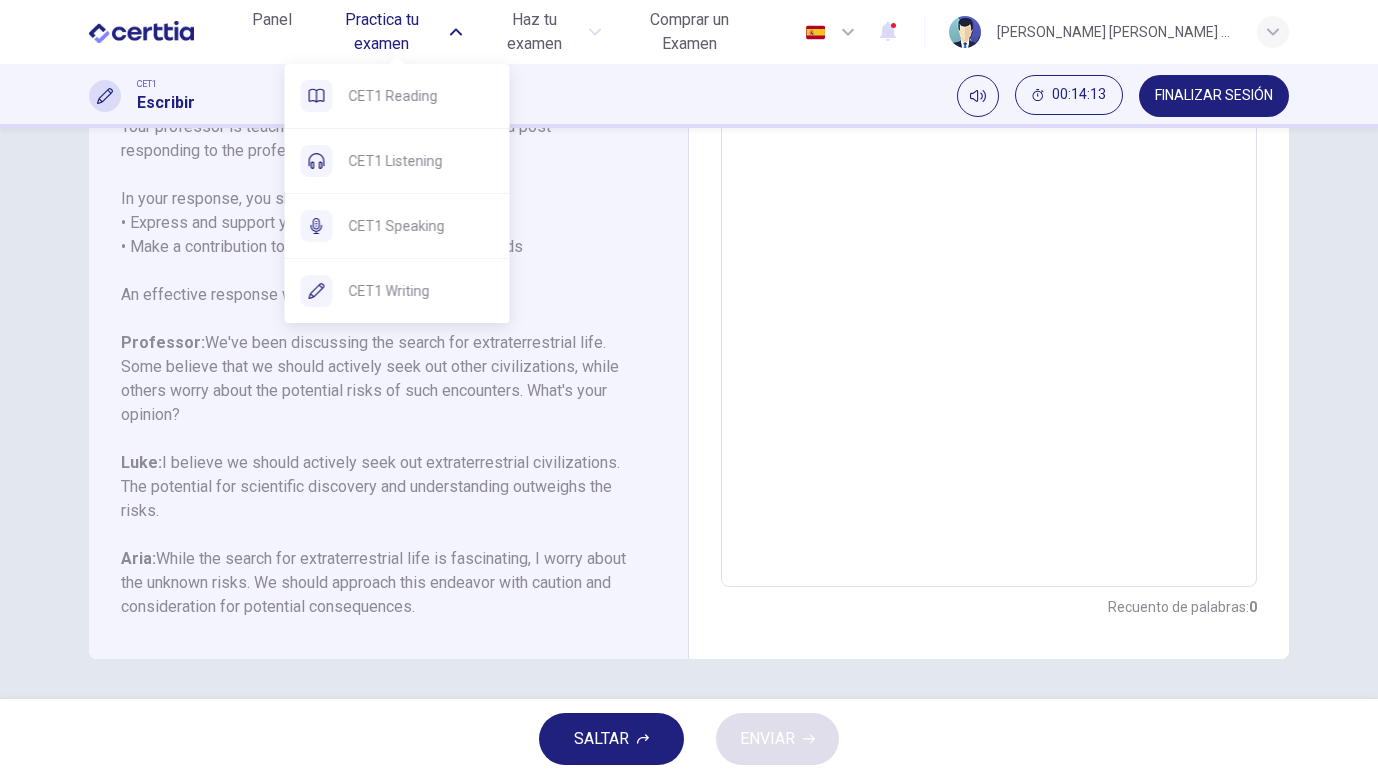 click on "Practica tu examen" at bounding box center (382, 32) 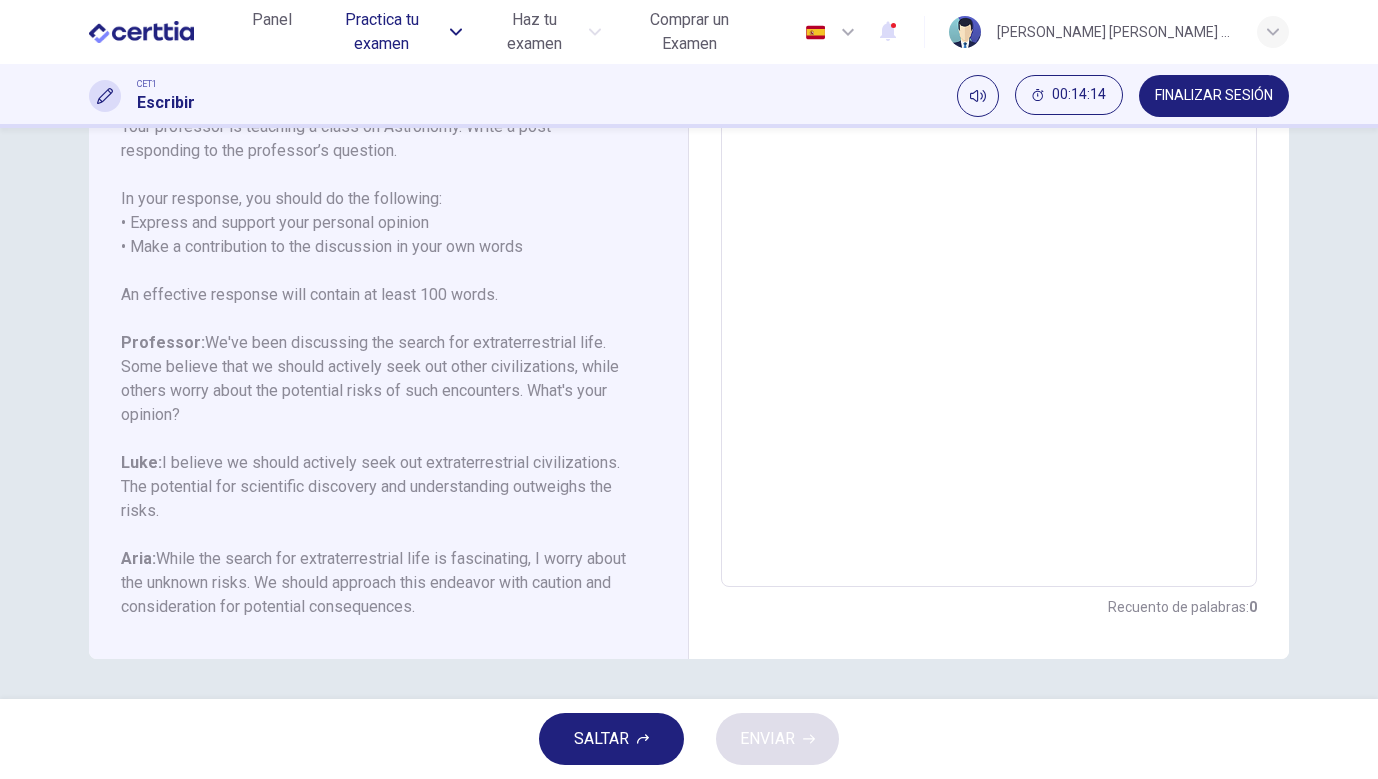 click on "Practica tu examen" at bounding box center (382, 32) 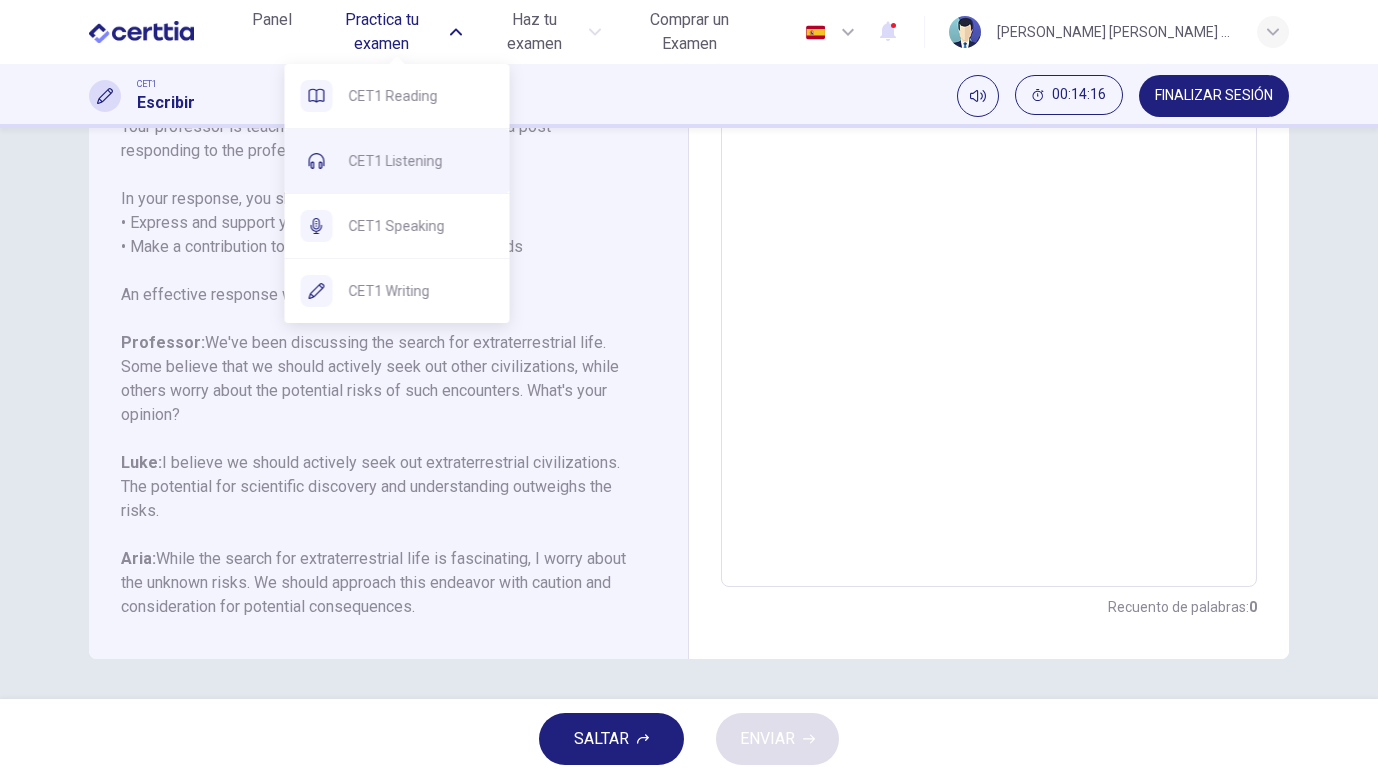 click on "CET1 Listening" at bounding box center (397, 161) 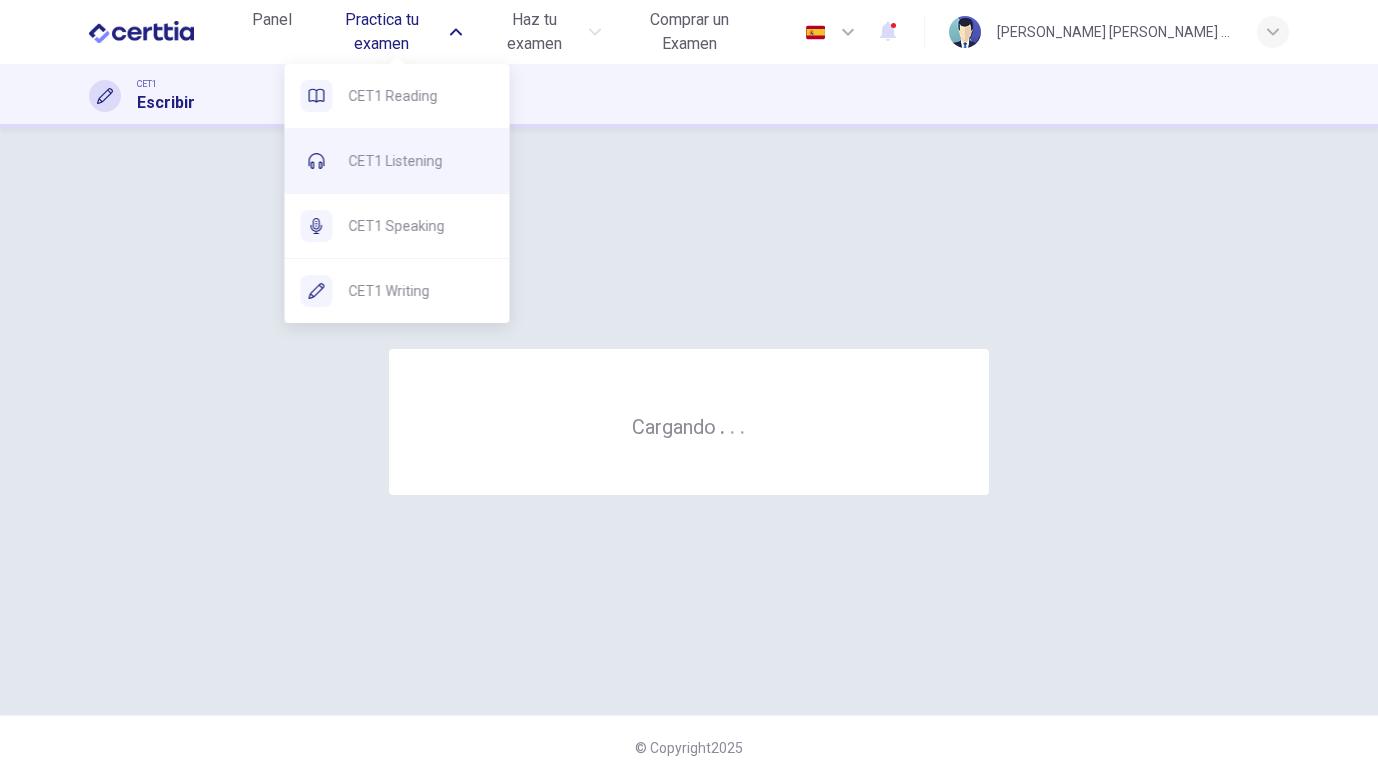 scroll, scrollTop: 0, scrollLeft: 0, axis: both 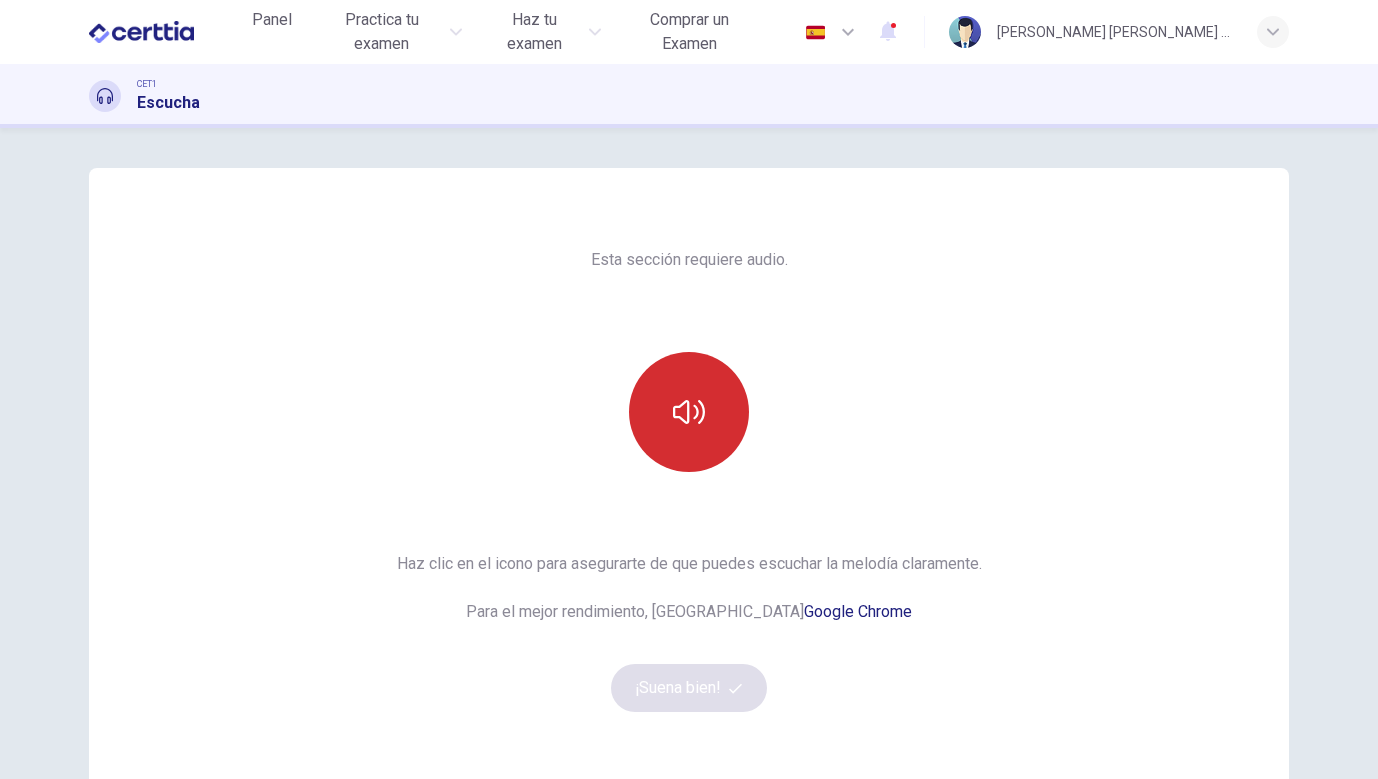 drag, startPoint x: 730, startPoint y: 422, endPoint x: 716, endPoint y: 411, distance: 17.804493 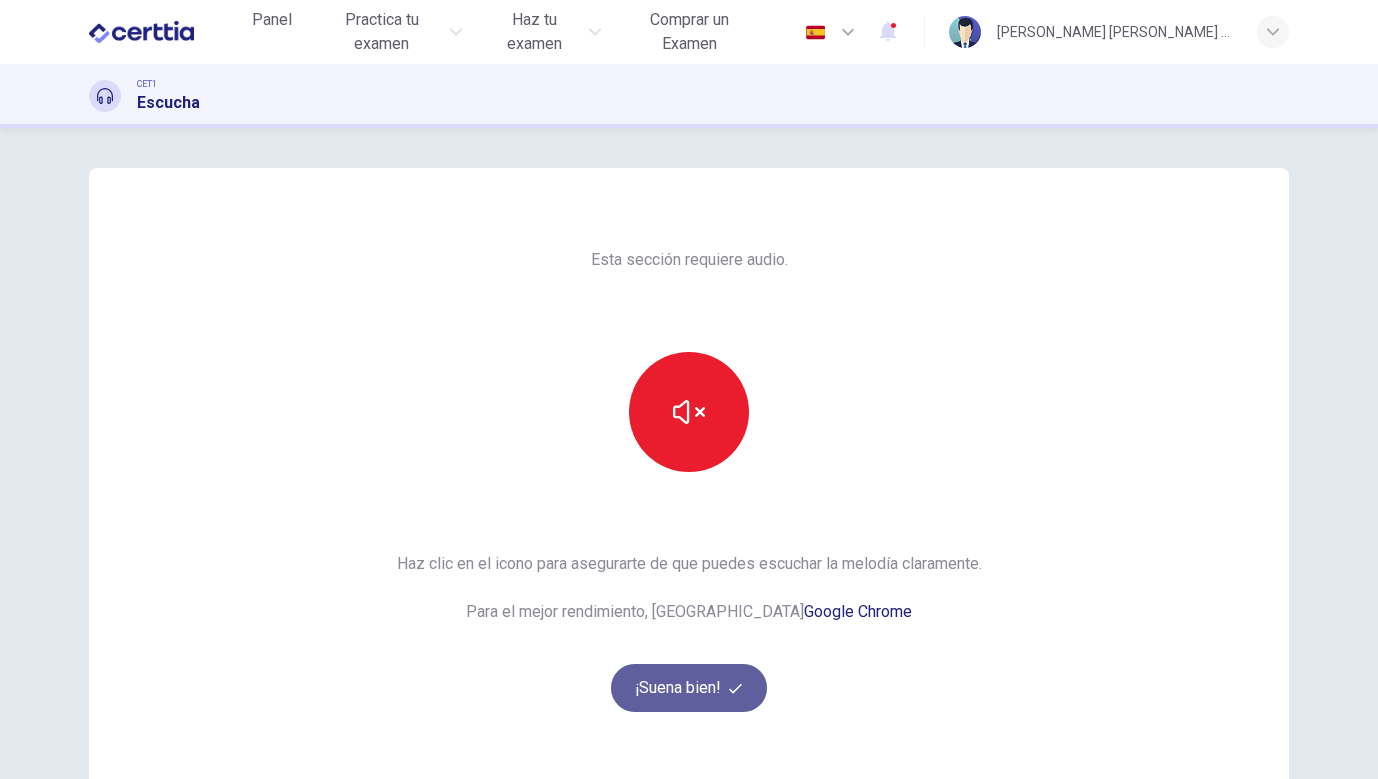click on "¡Suena bien!" at bounding box center (689, 688) 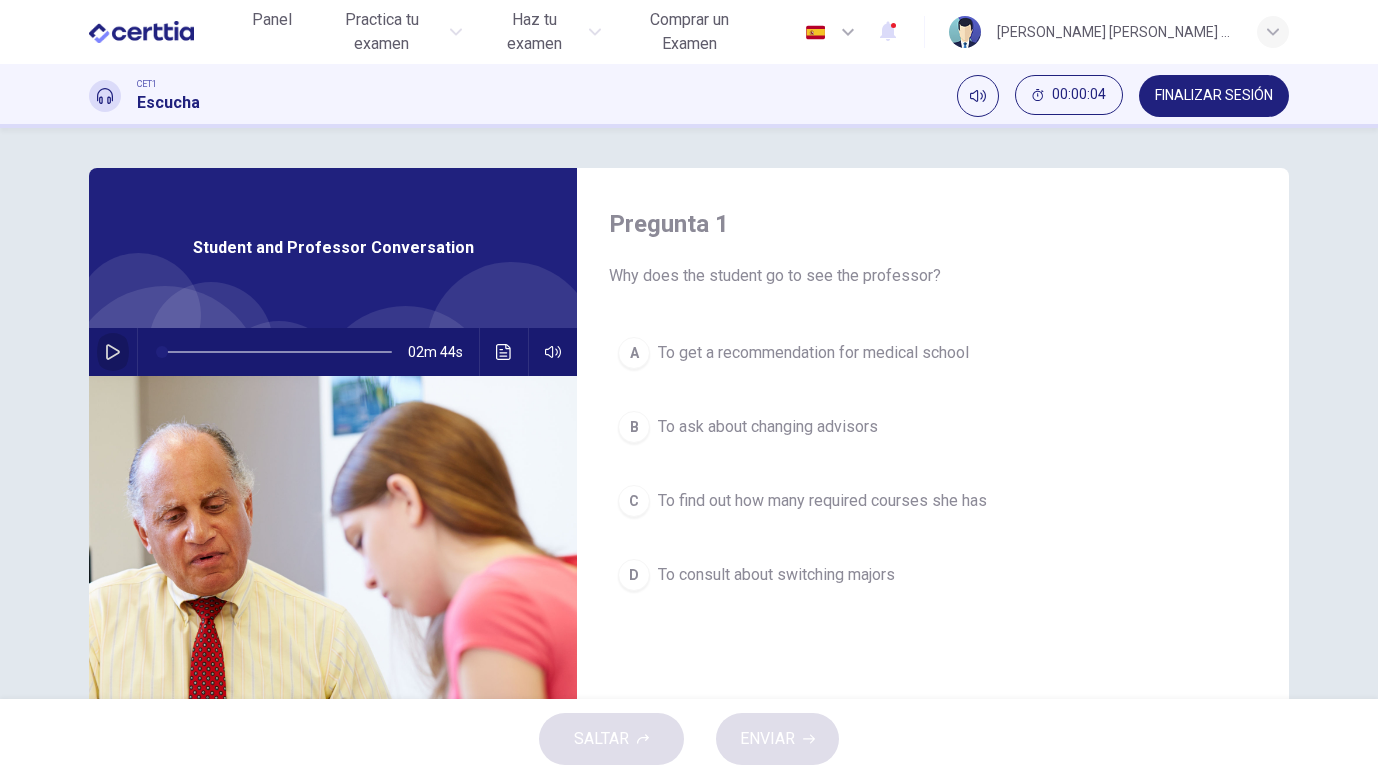 click 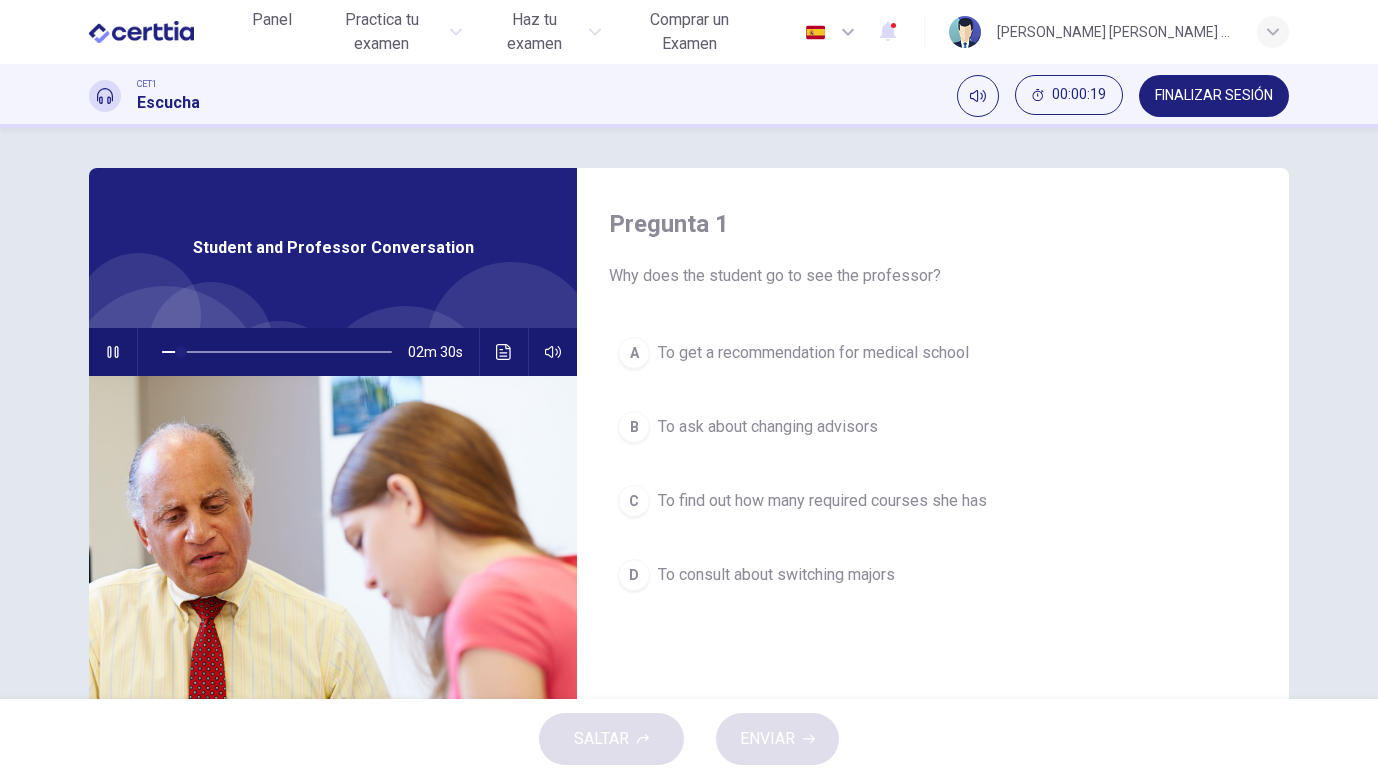 click 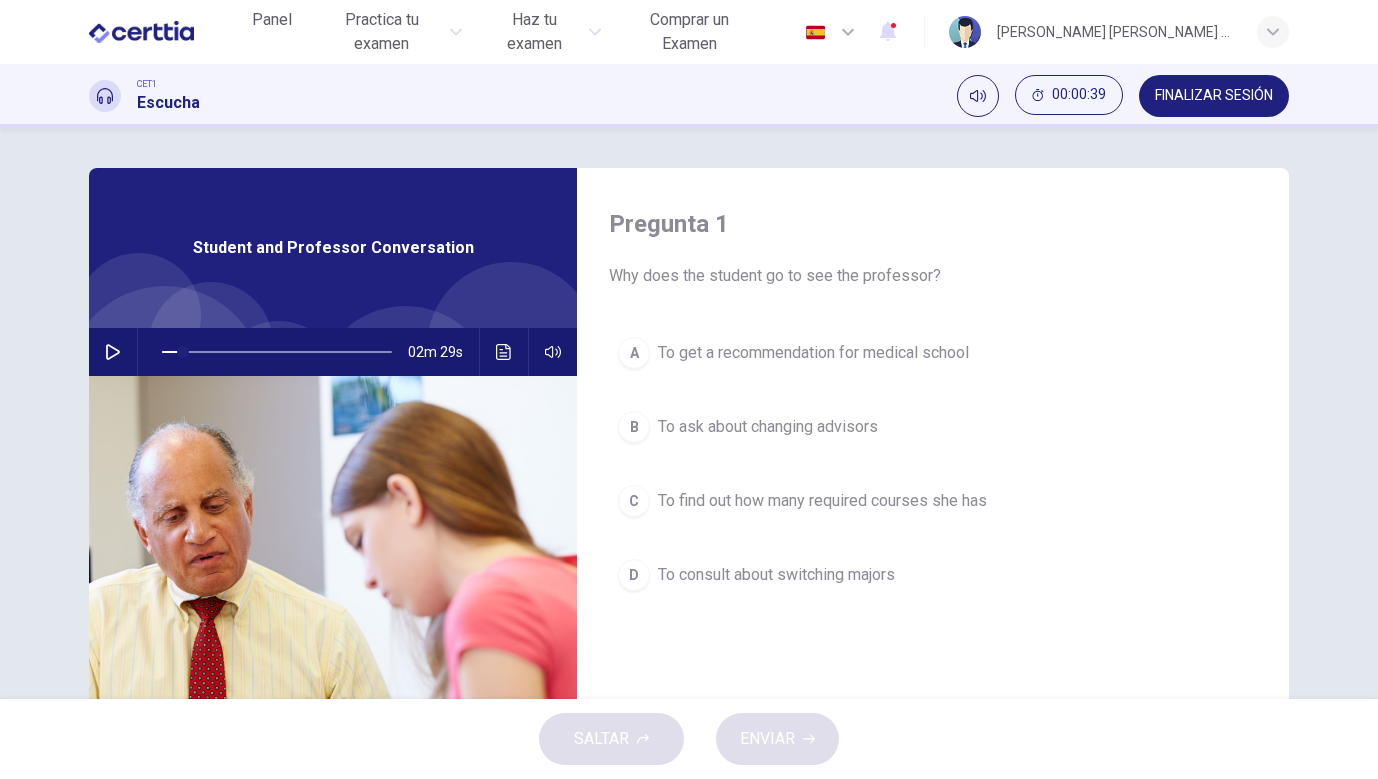 click 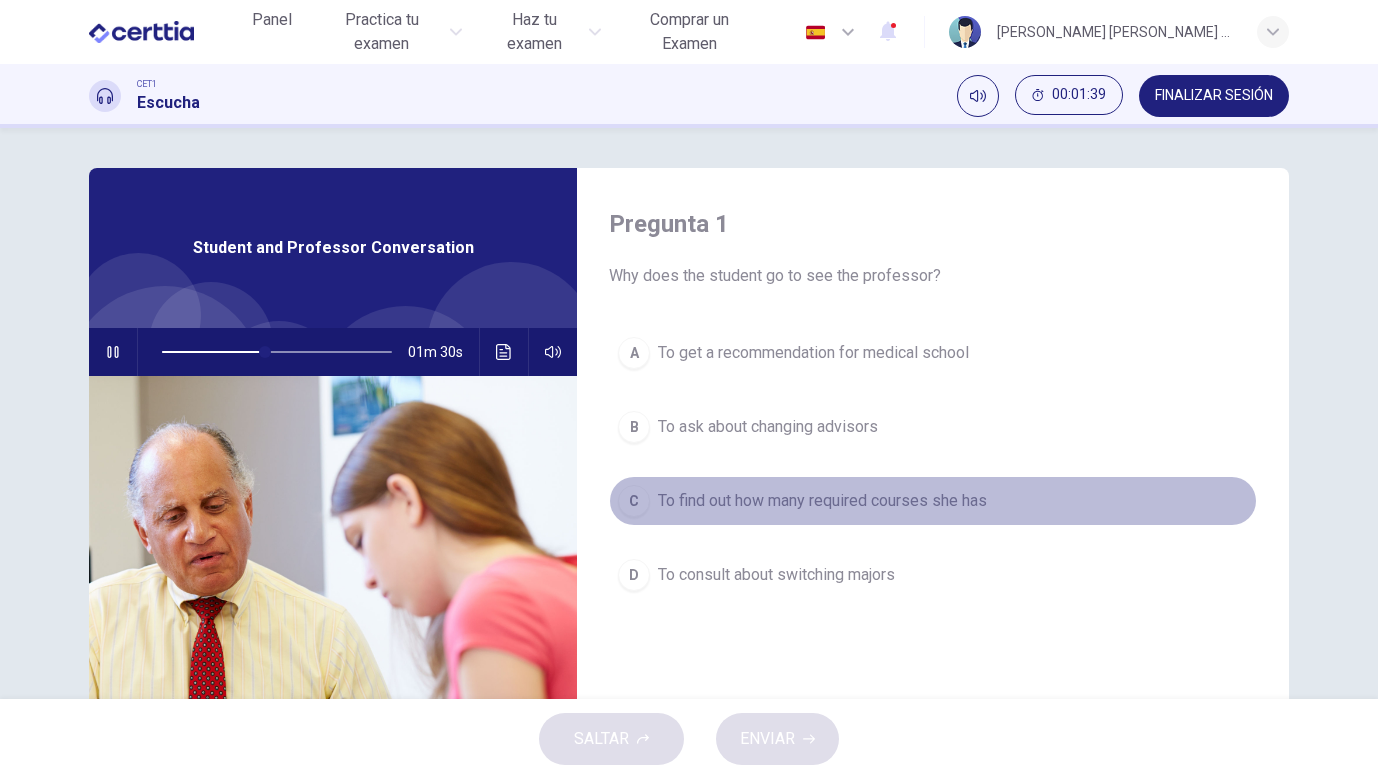 click on "To find out how many required courses she has" at bounding box center (822, 501) 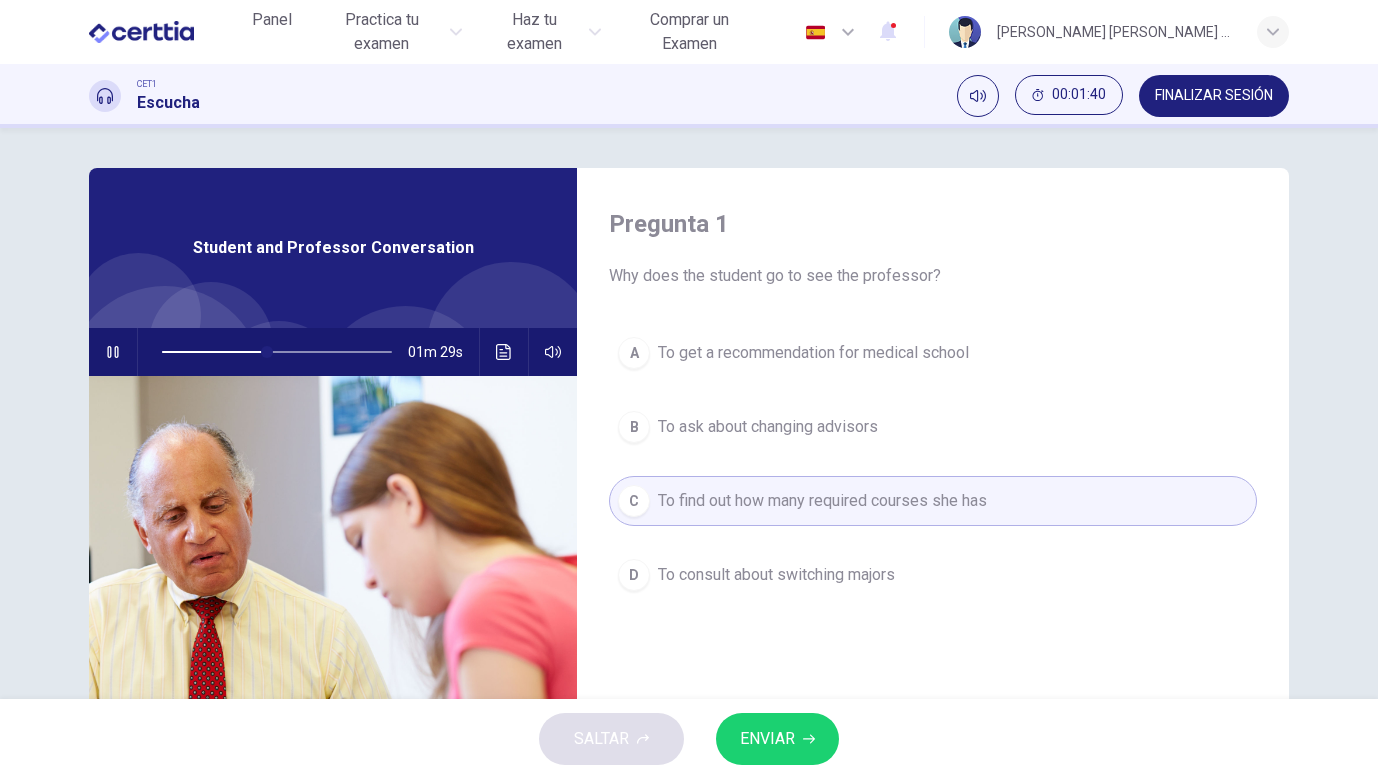 click on "ENVIAR" at bounding box center [767, 739] 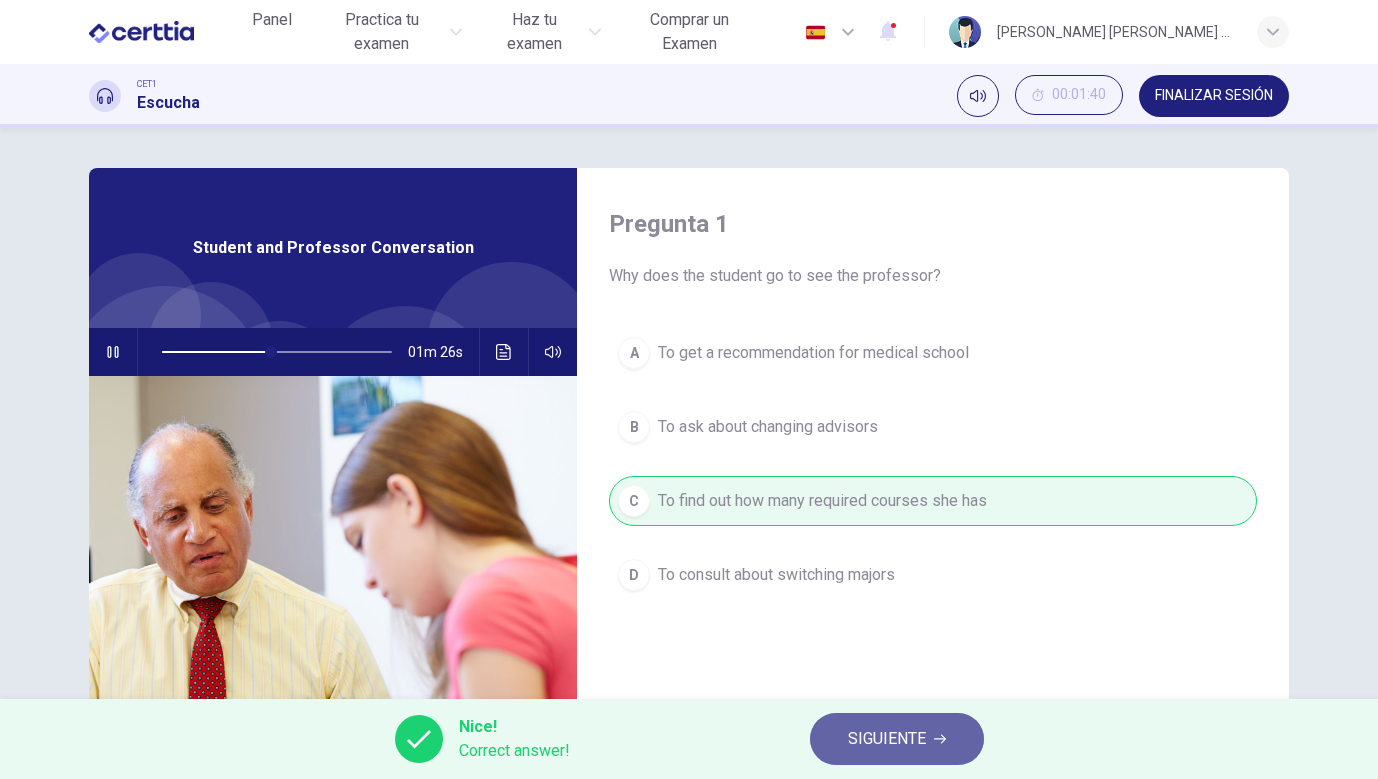click on "SIGUIENTE" at bounding box center [887, 739] 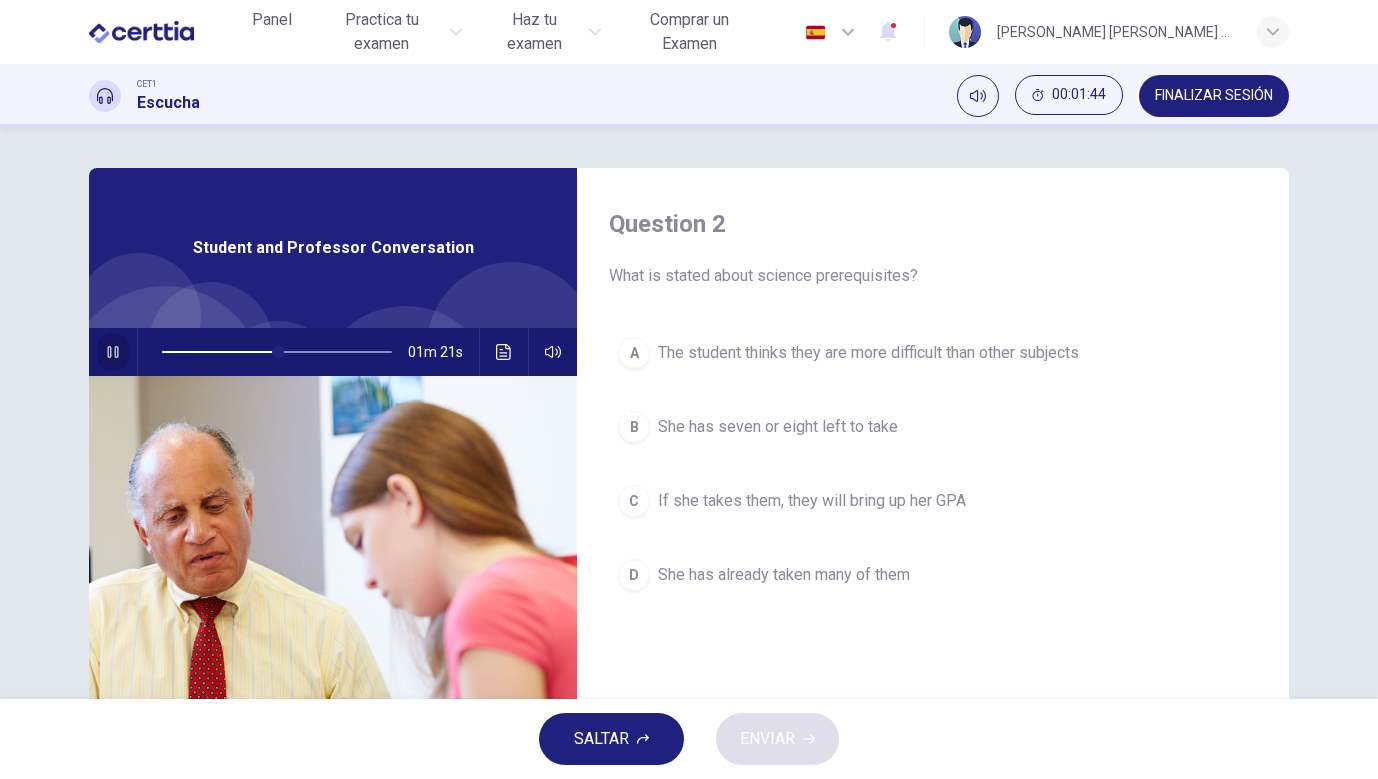click 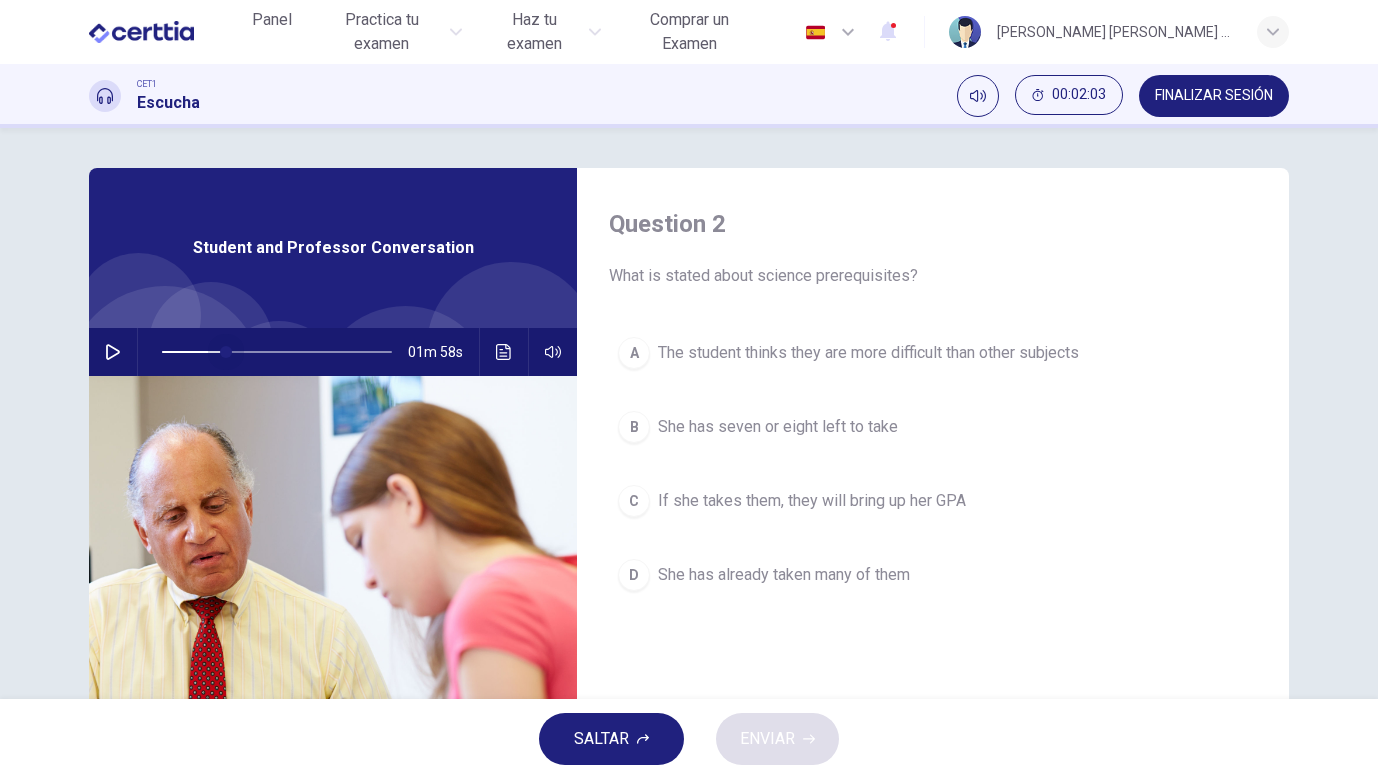 click at bounding box center [277, 352] 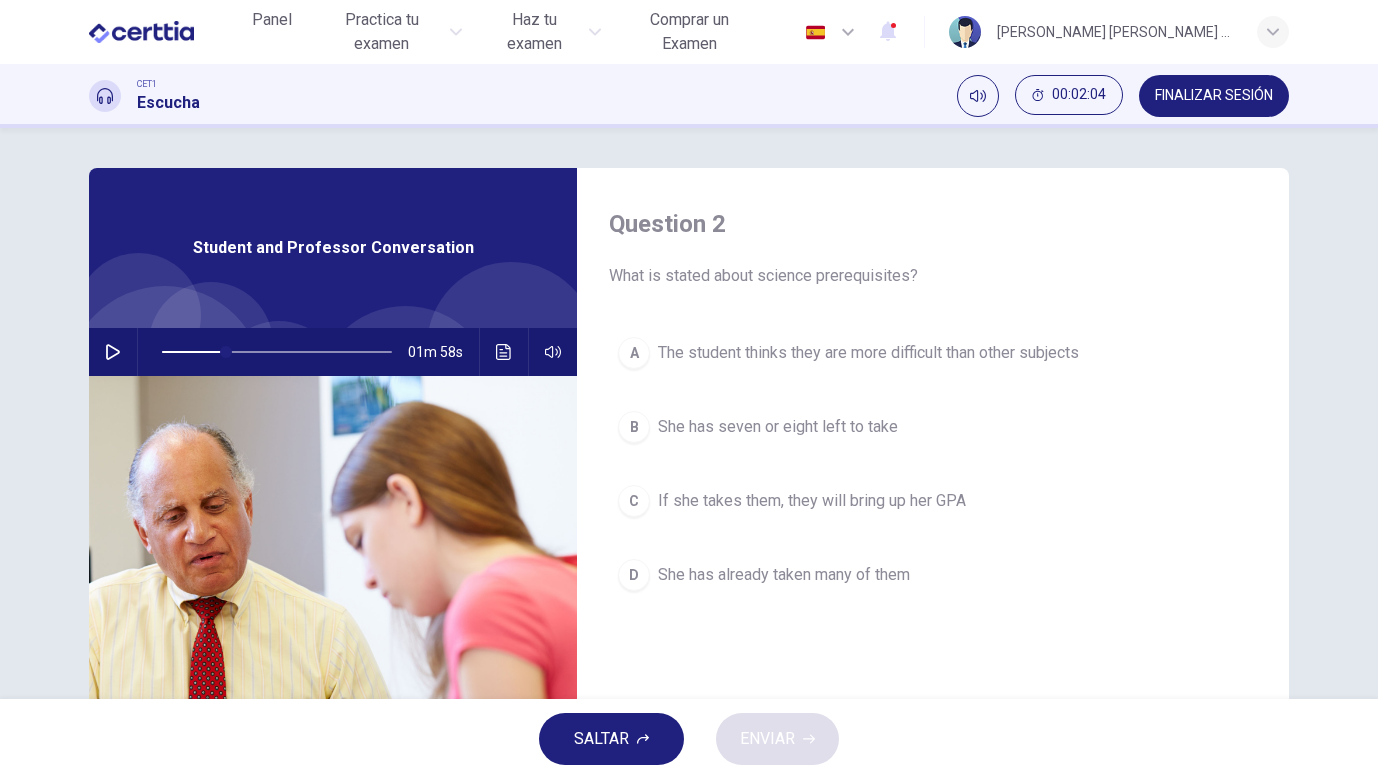 click 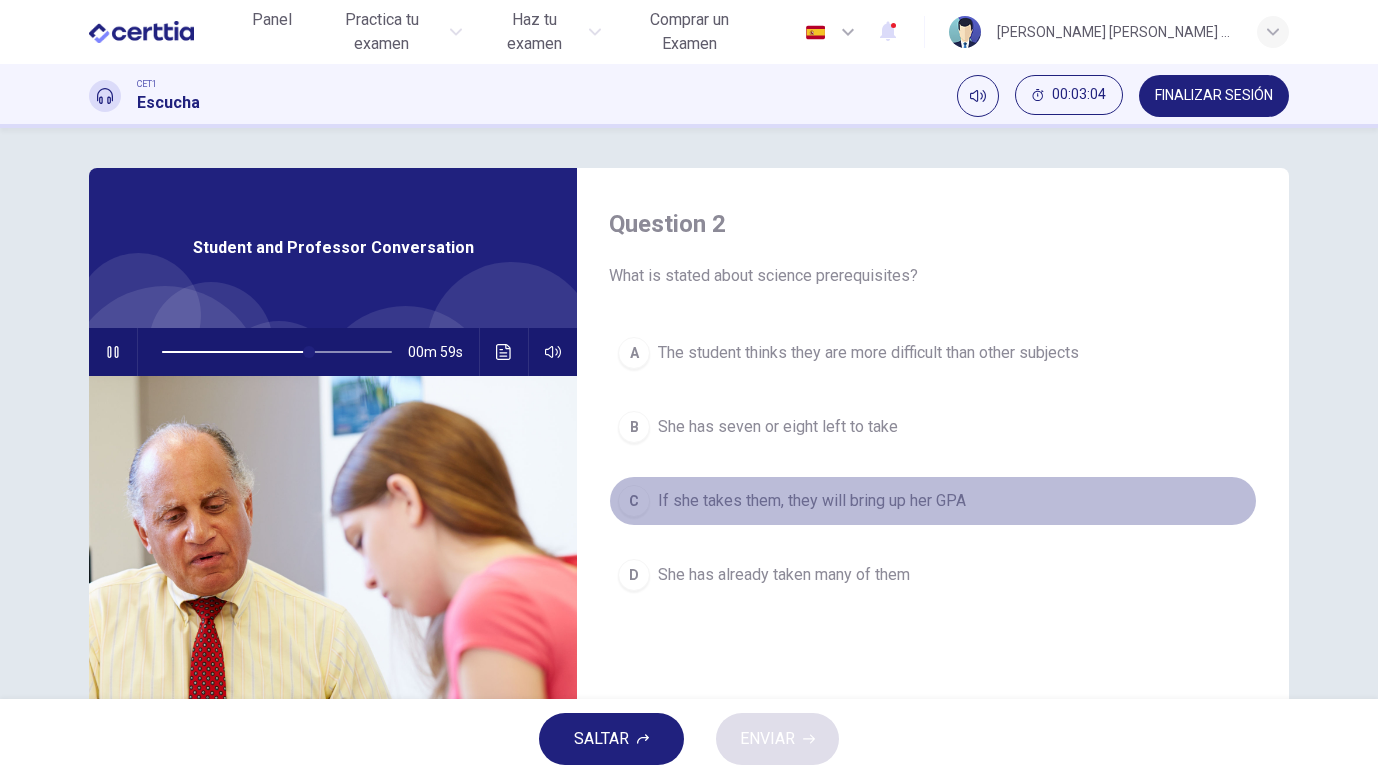click on "If she takes them, they will bring up her GPA" at bounding box center [812, 501] 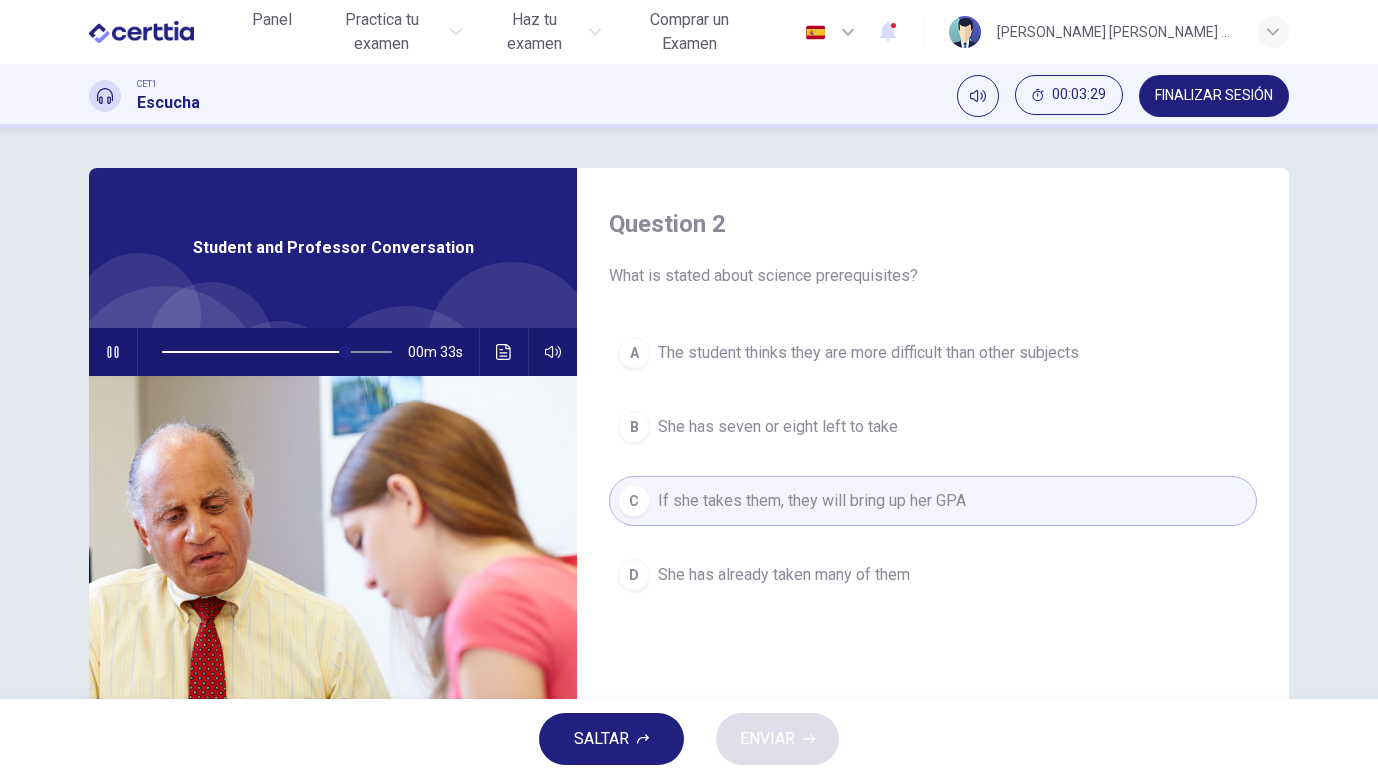 click at bounding box center [277, 352] 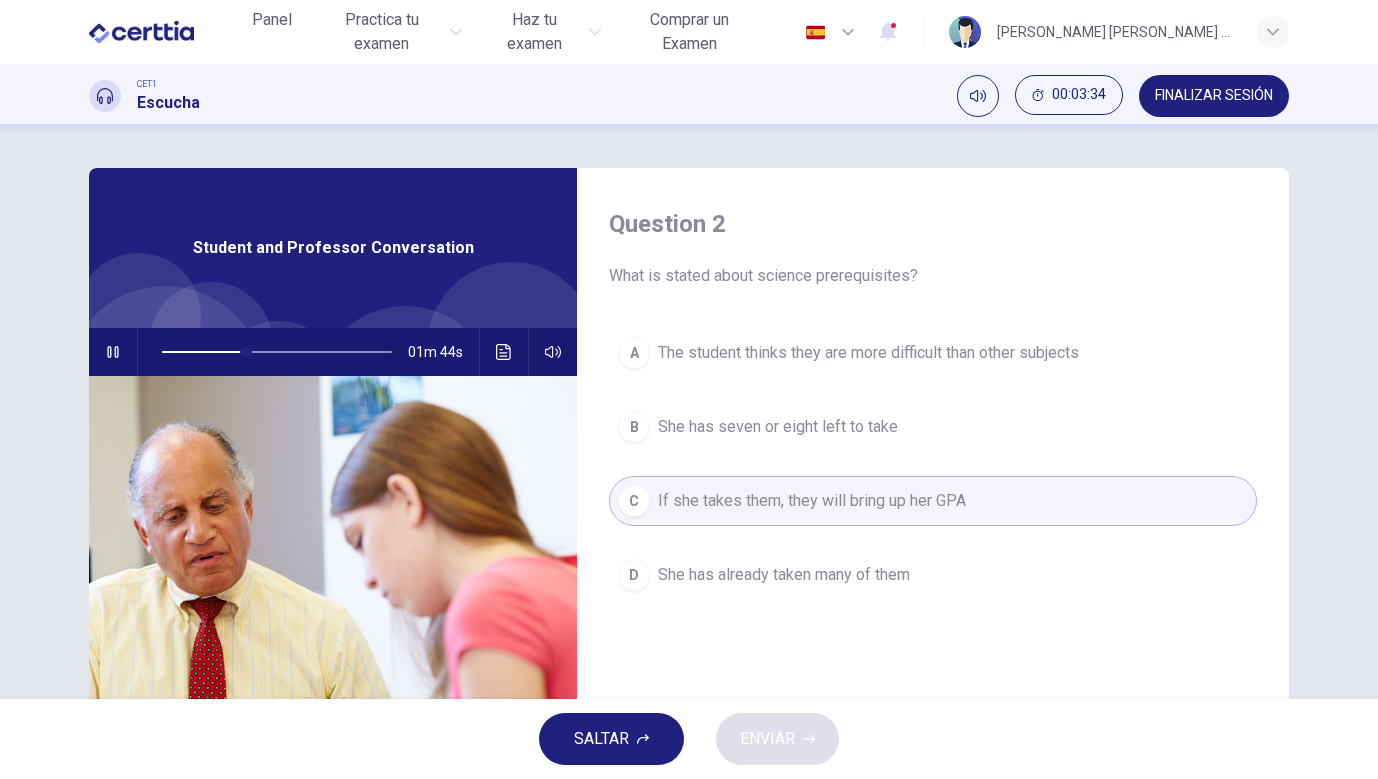 click at bounding box center (277, 352) 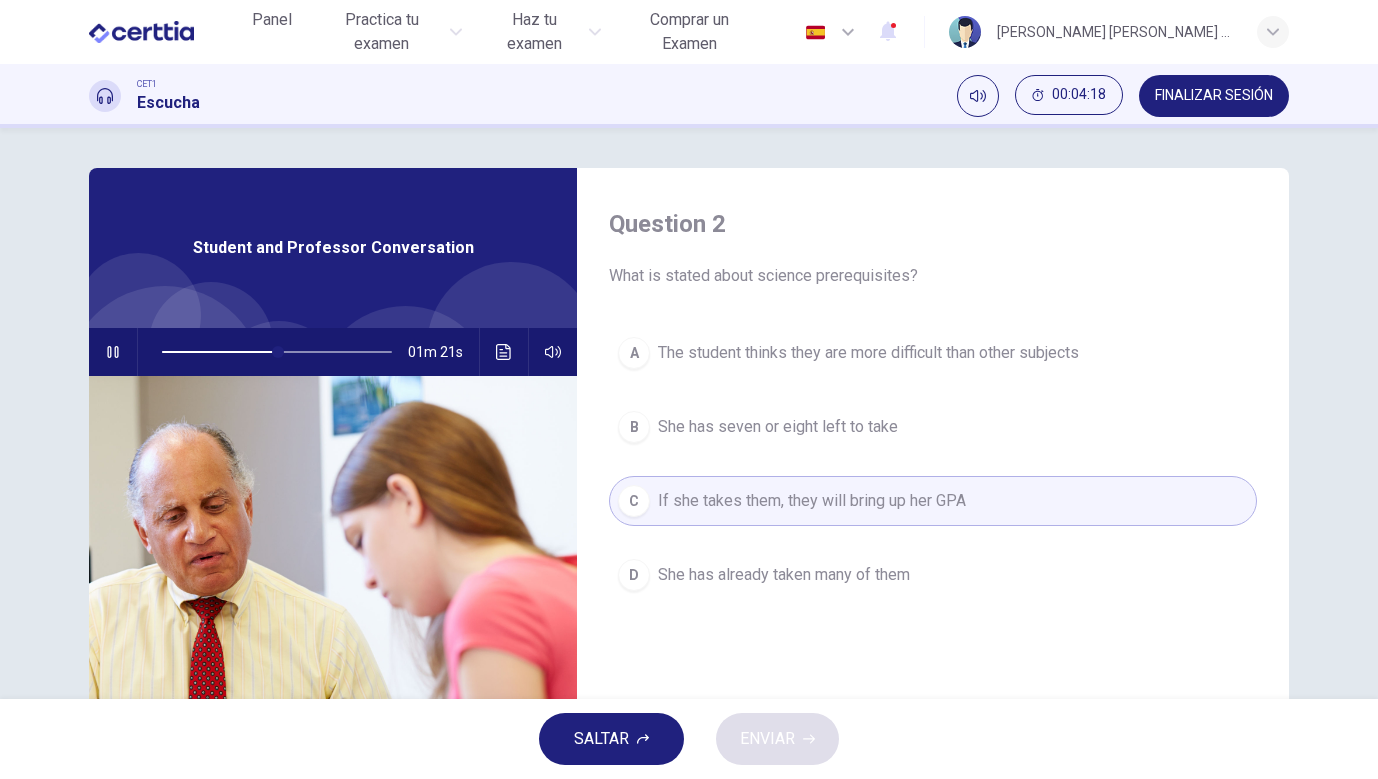 click on "D She has already taken many of them" at bounding box center [933, 575] 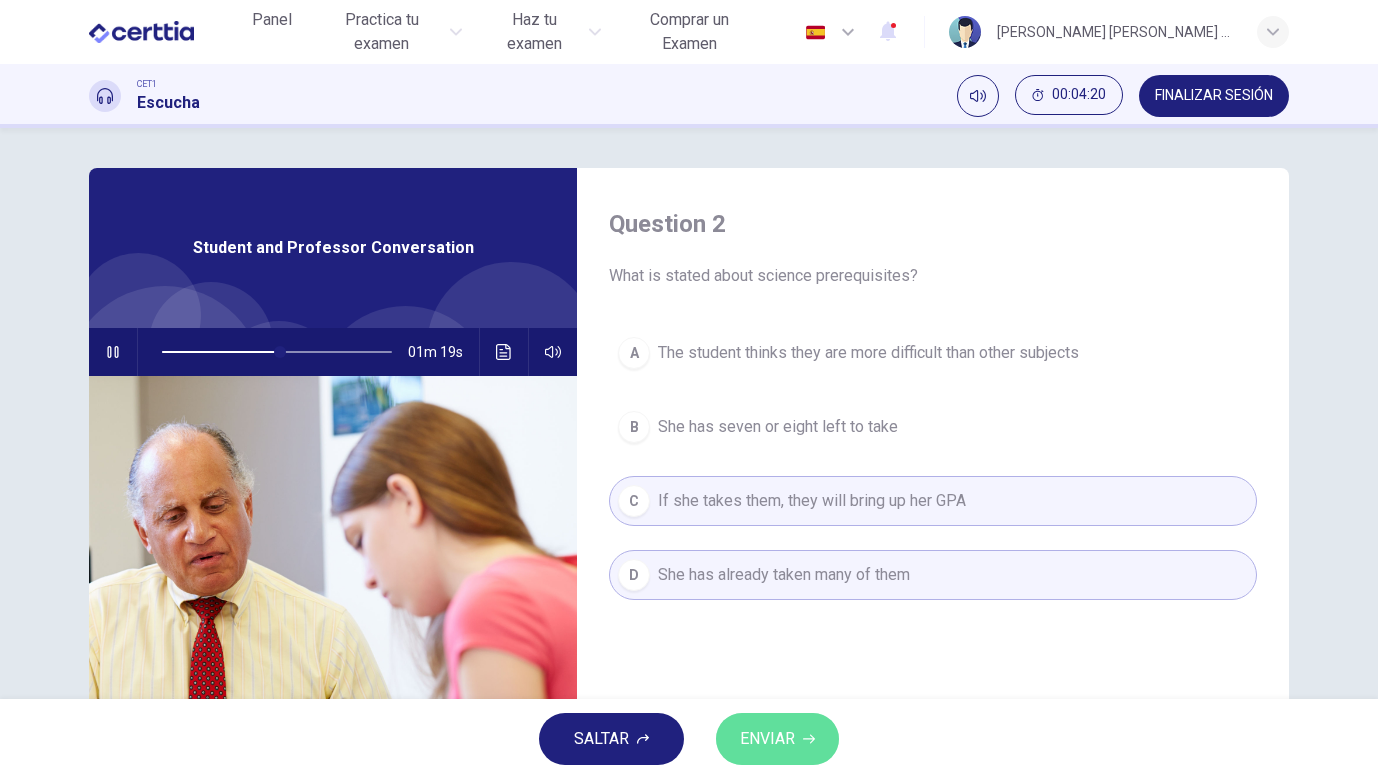 click on "ENVIAR" at bounding box center (767, 739) 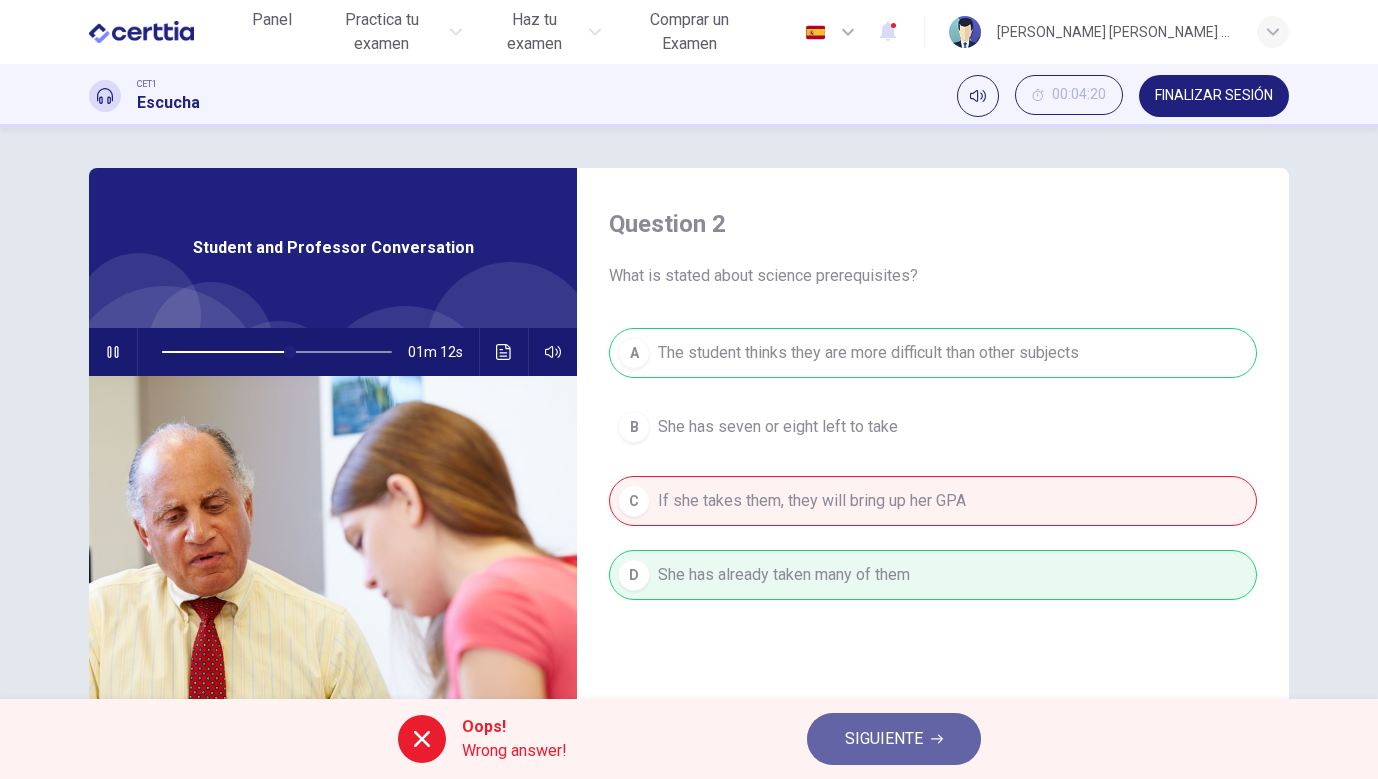 click on "SIGUIENTE" at bounding box center [894, 739] 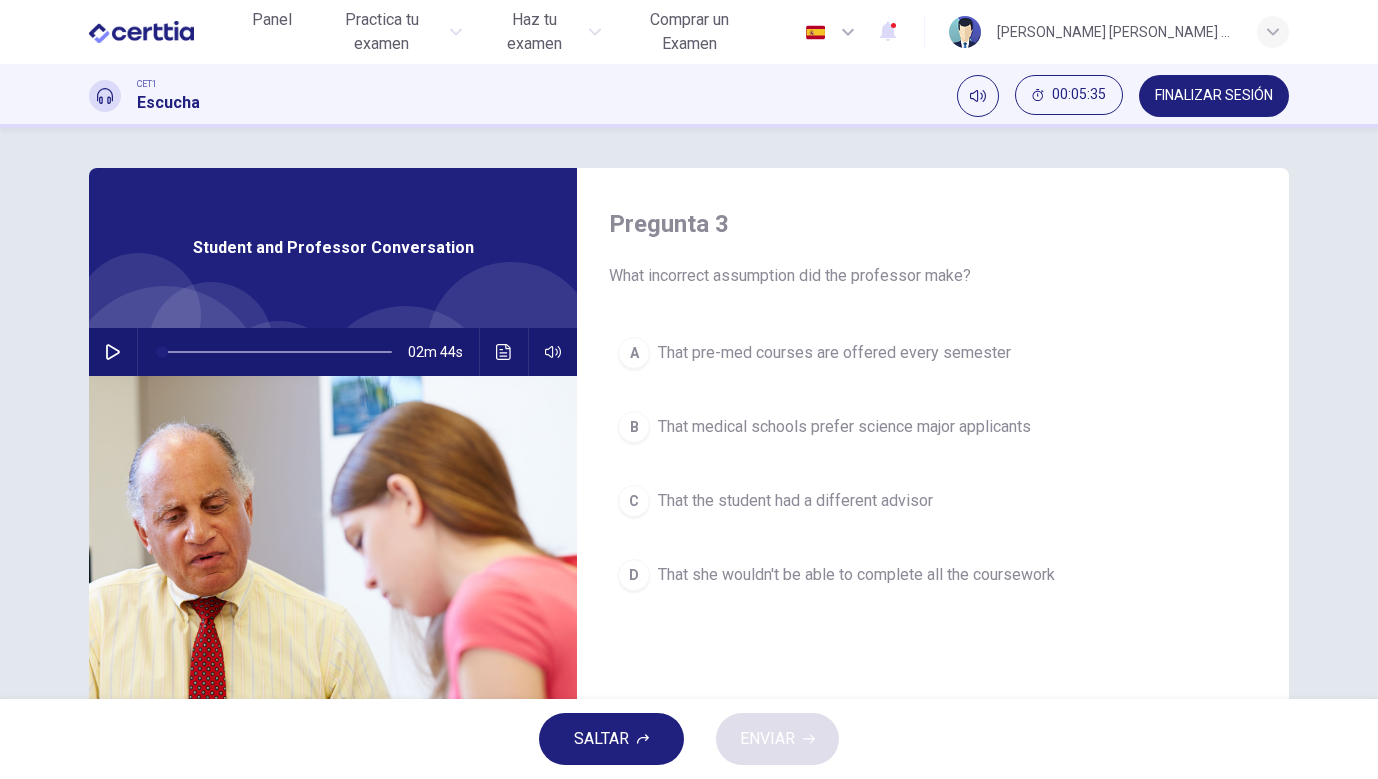 click 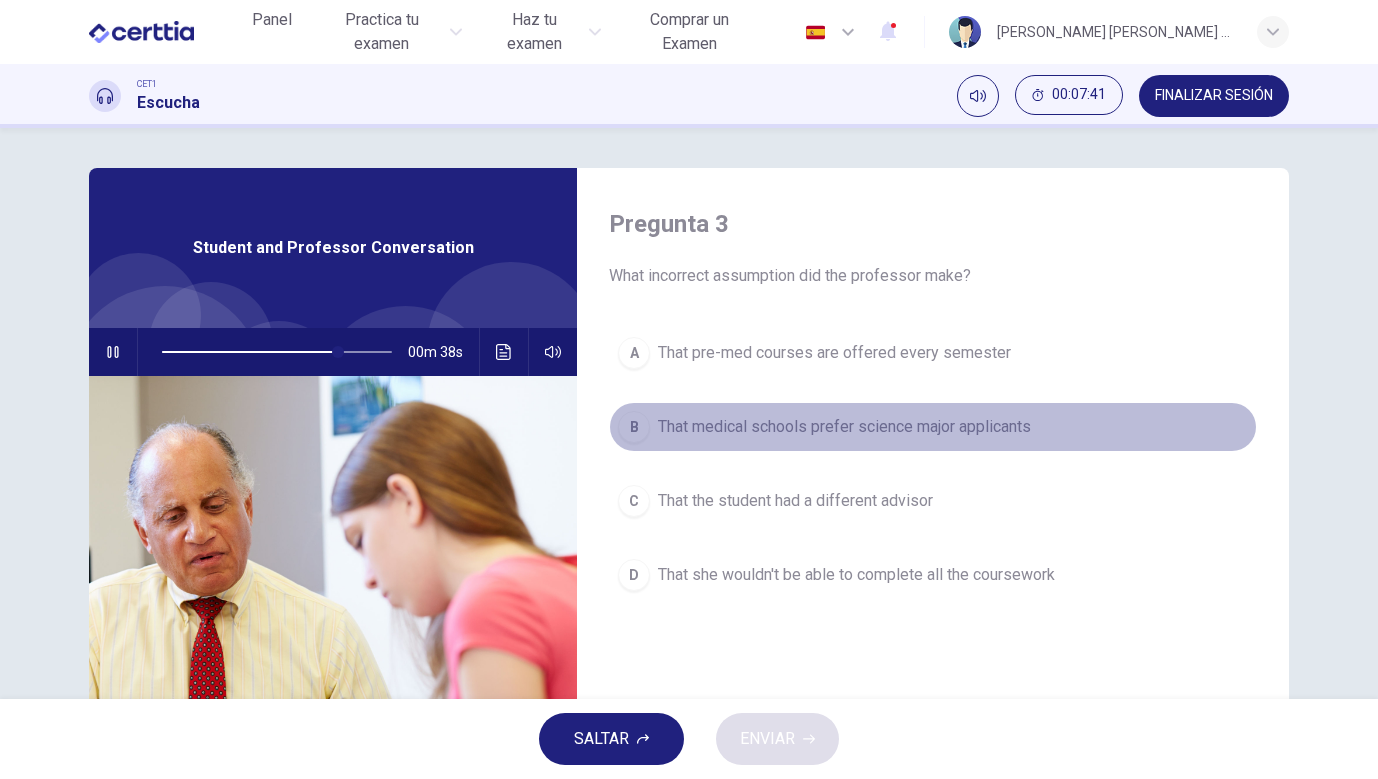 click on "That medical schools prefer science major applicants" at bounding box center (844, 427) 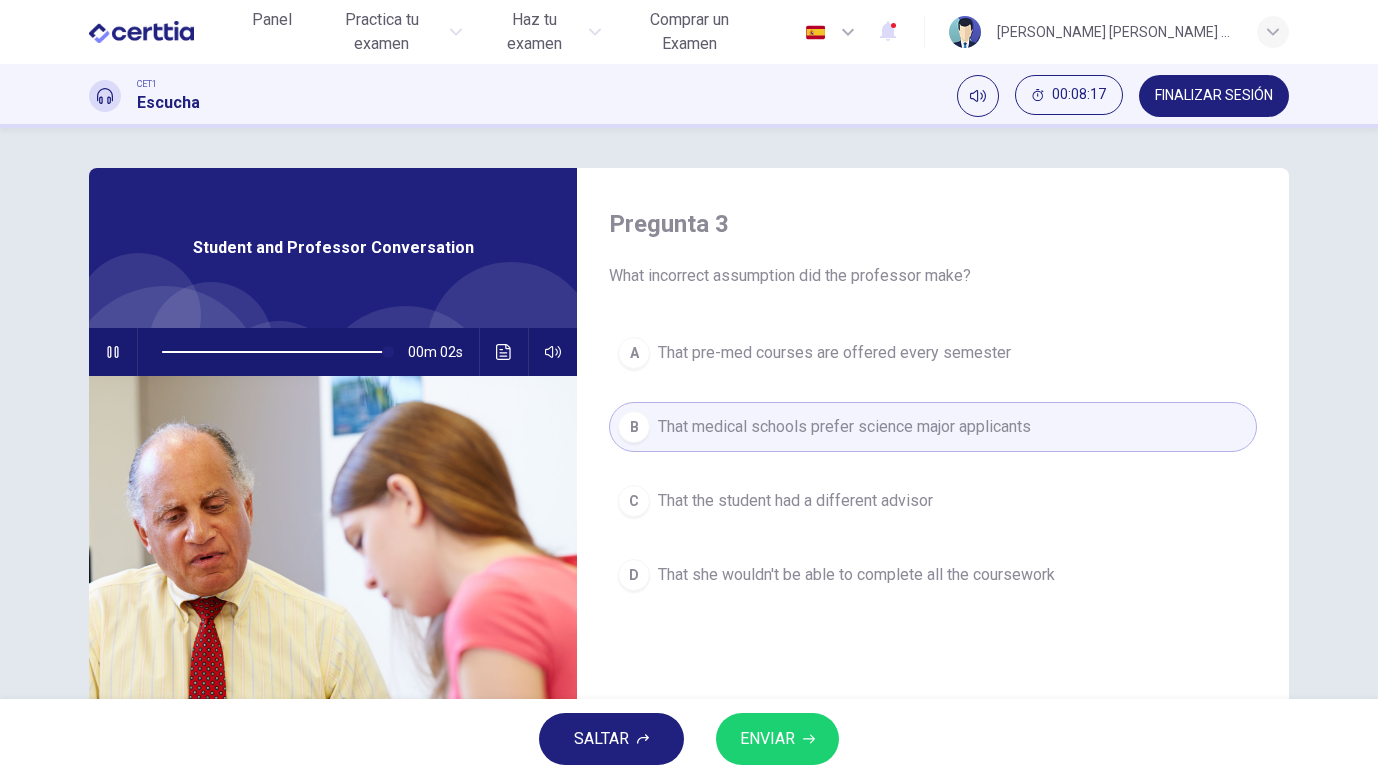 click on "A That pre-med courses are offered every semester B That medical schools prefer science major applicants C That the student had a different advisor D That she wouldn't be able to complete all the coursework" at bounding box center (933, 484) 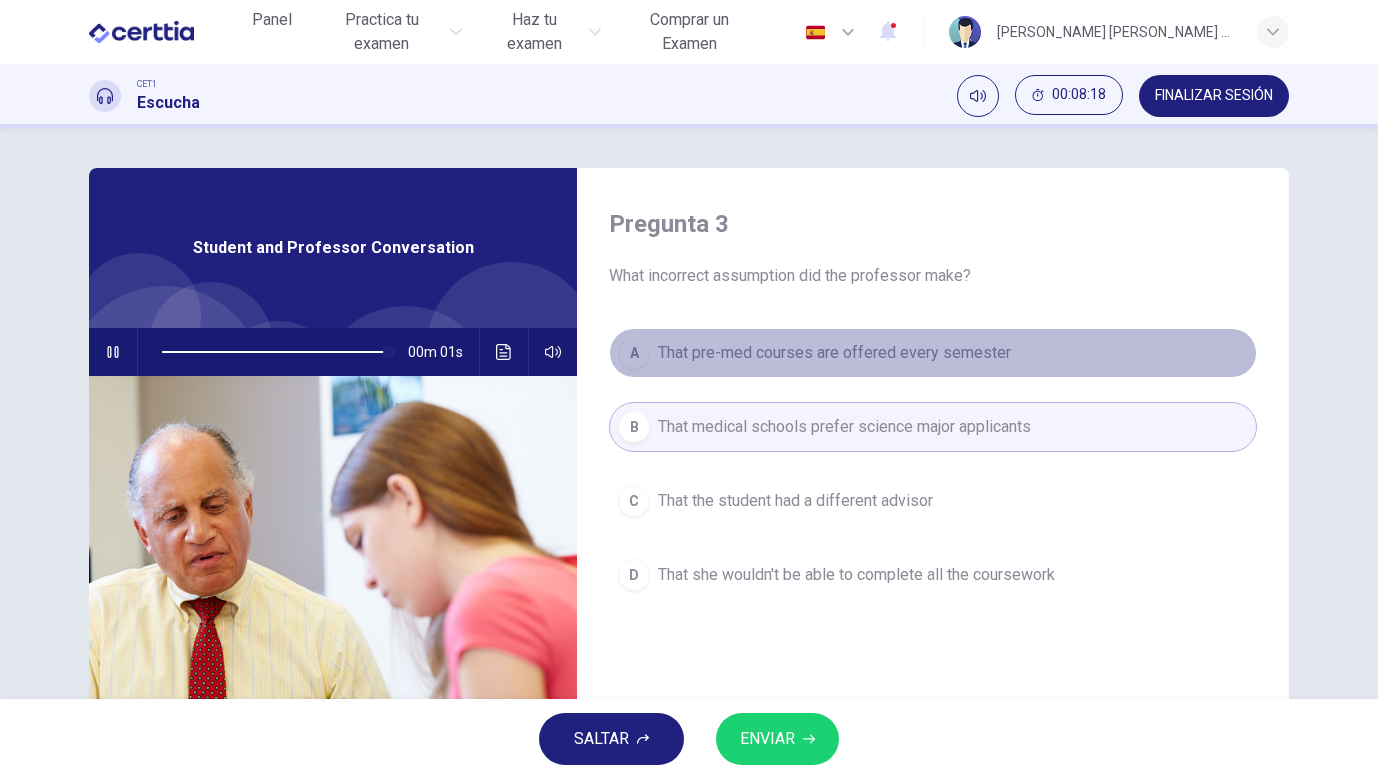 click on "That pre-med courses are offered every semester" at bounding box center (834, 353) 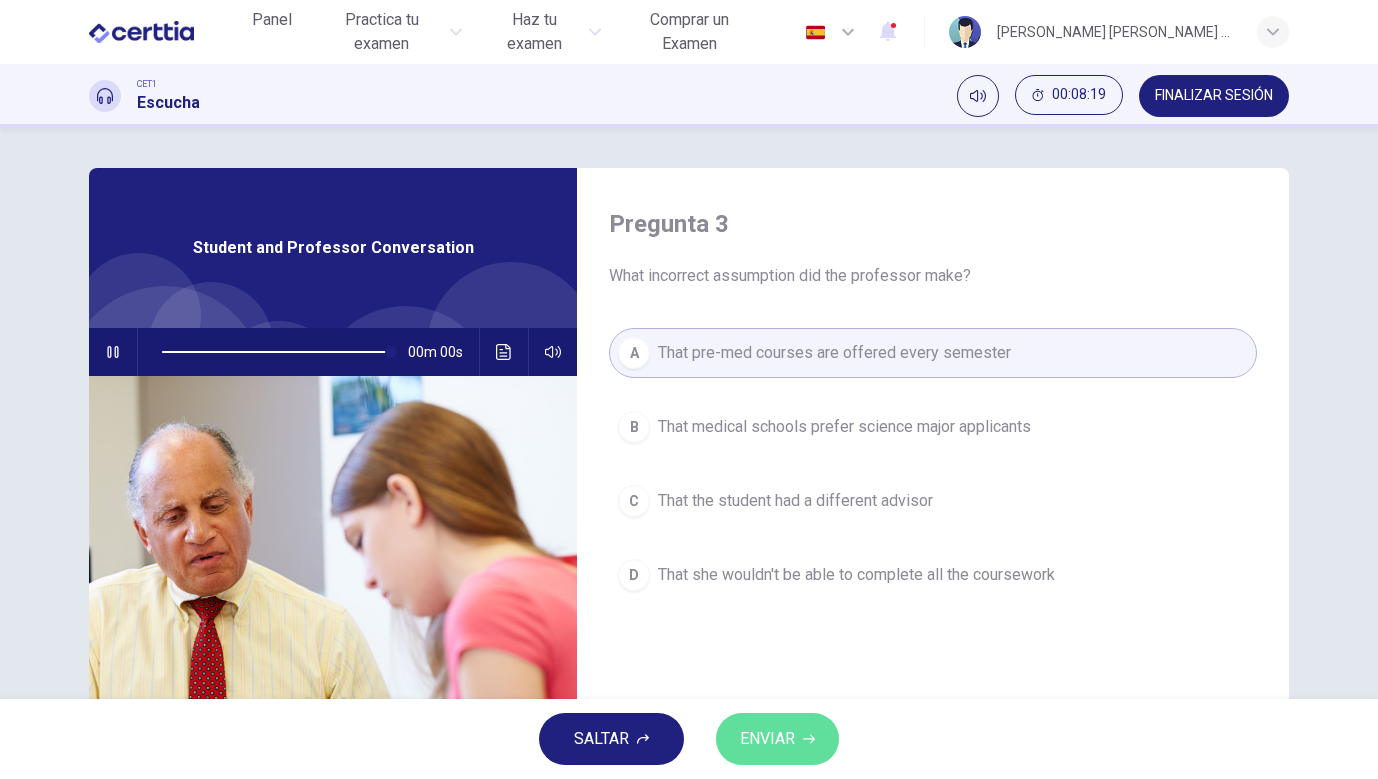 click on "ENVIAR" at bounding box center (777, 739) 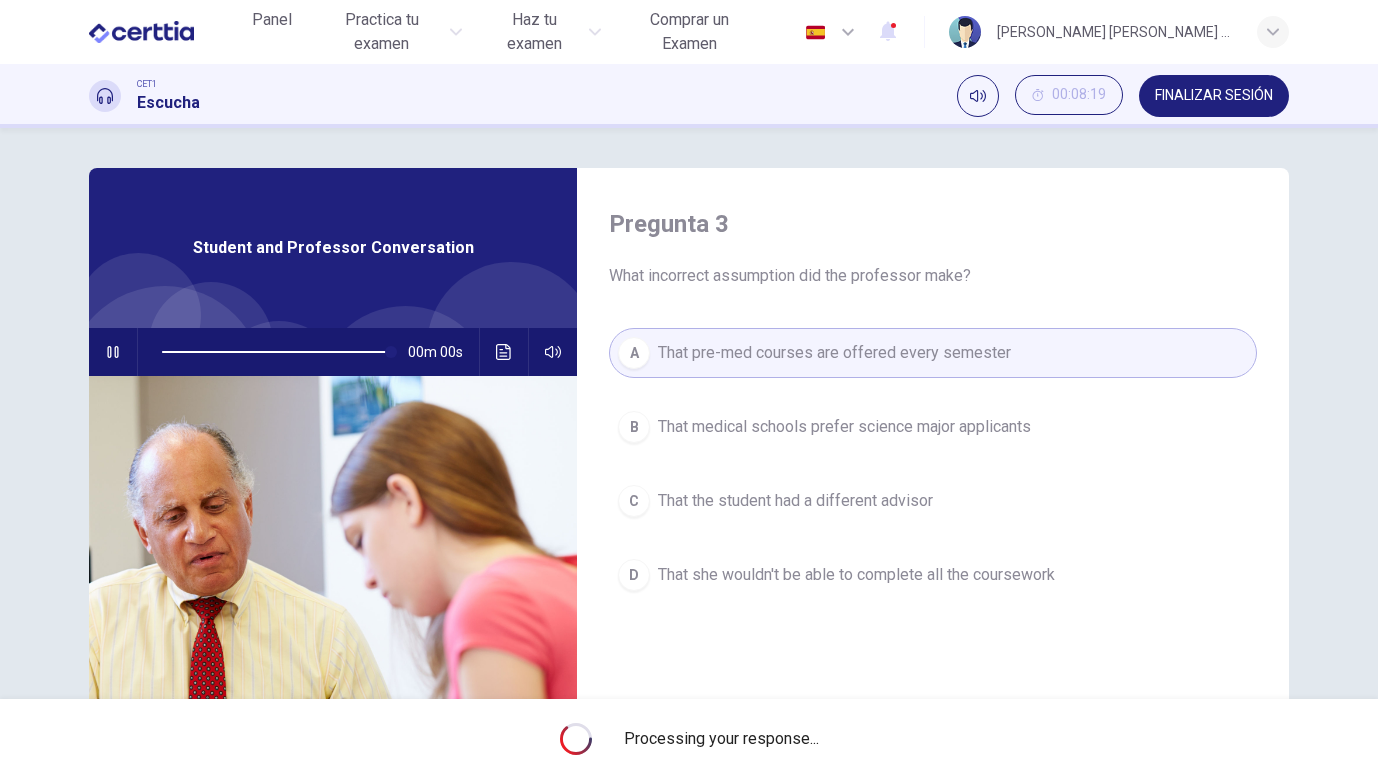 type on "*" 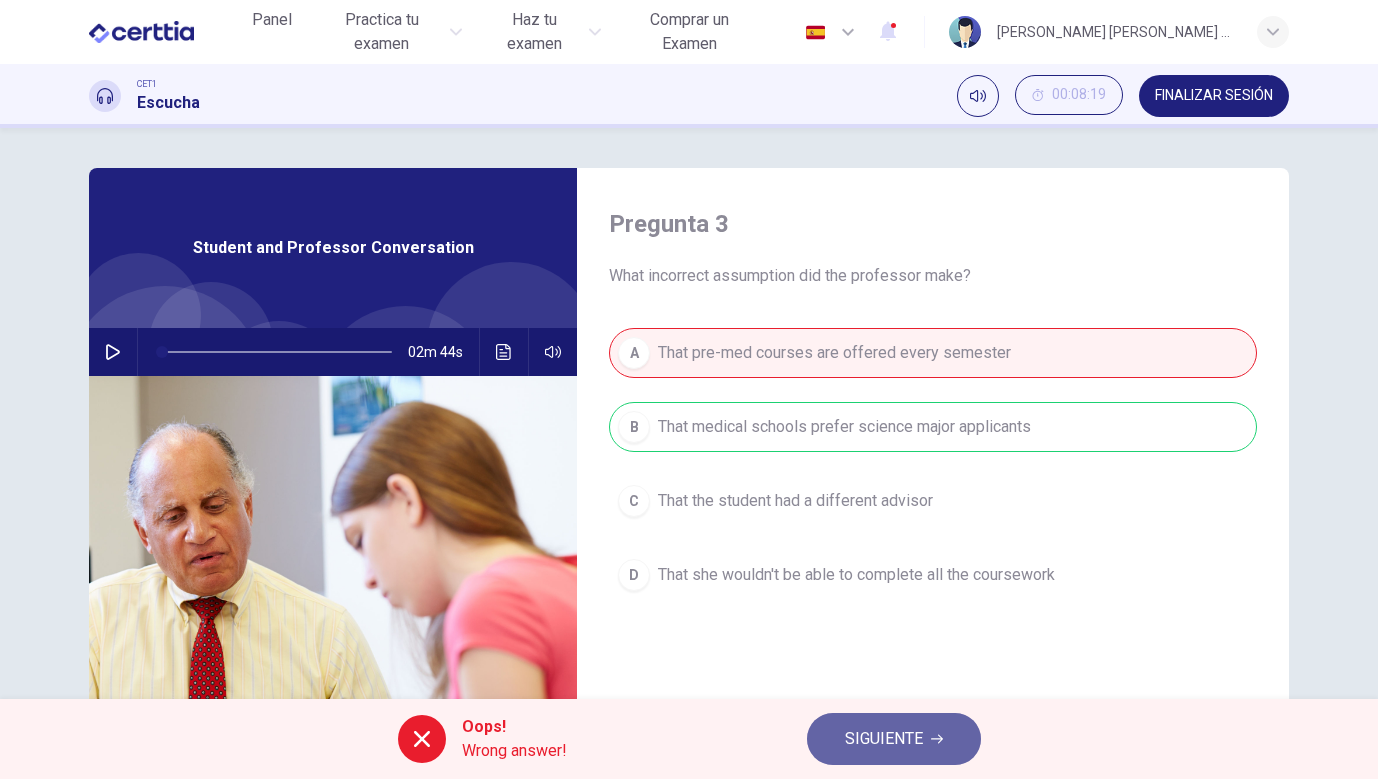 click on "SIGUIENTE" at bounding box center (894, 739) 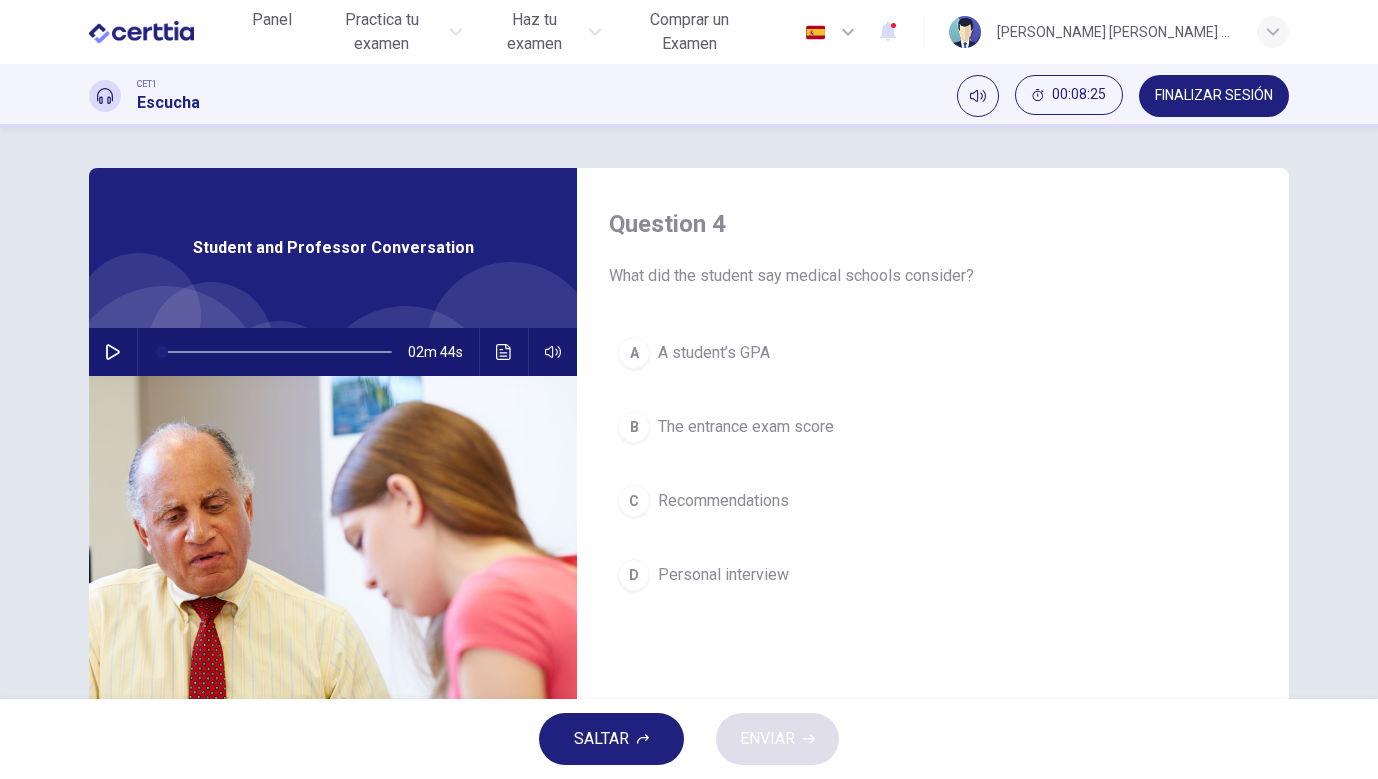 click on "A A student’s GPA" at bounding box center [933, 353] 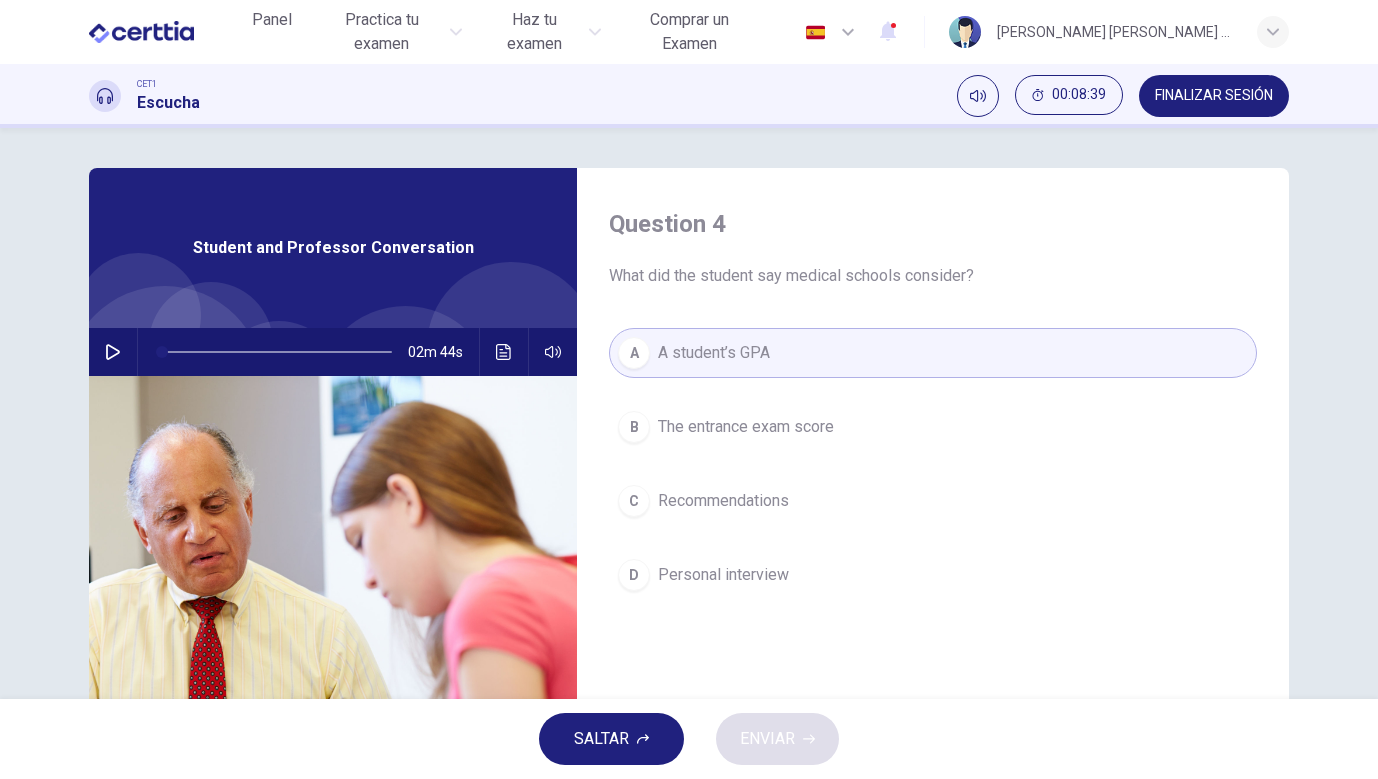 click on "A A student’s GPA B The entrance exam score C Recommendations D Personal interview" at bounding box center [933, 484] 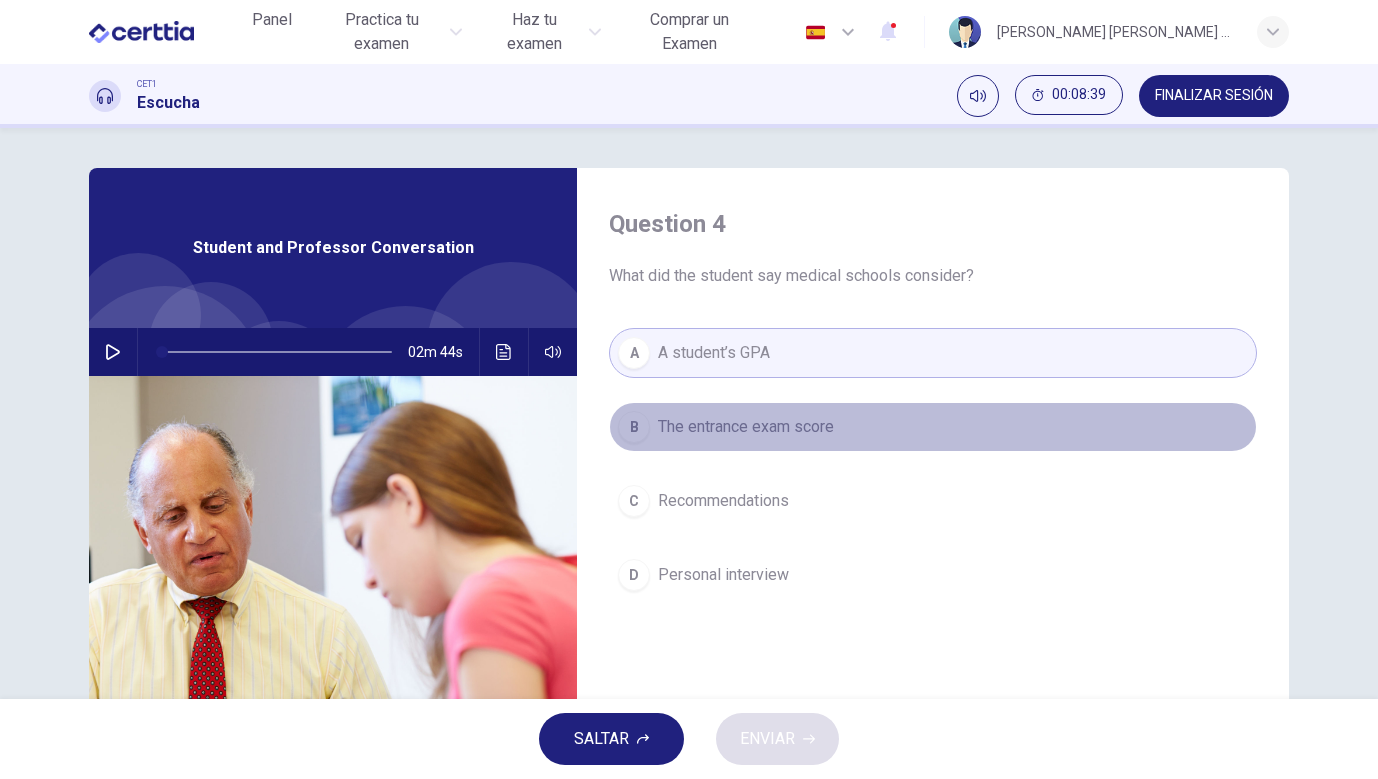 click on "The entrance exam score" at bounding box center [746, 427] 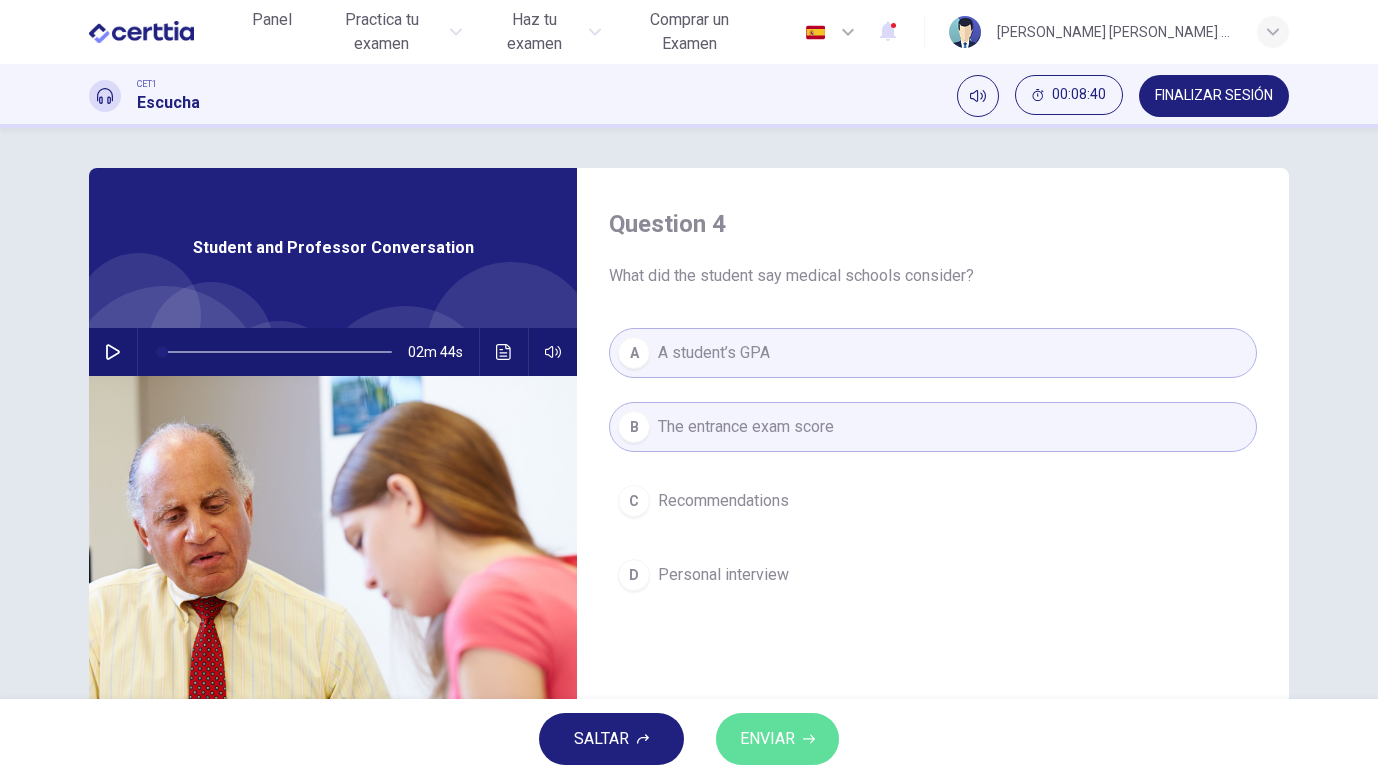 click on "ENVIAR" at bounding box center [777, 739] 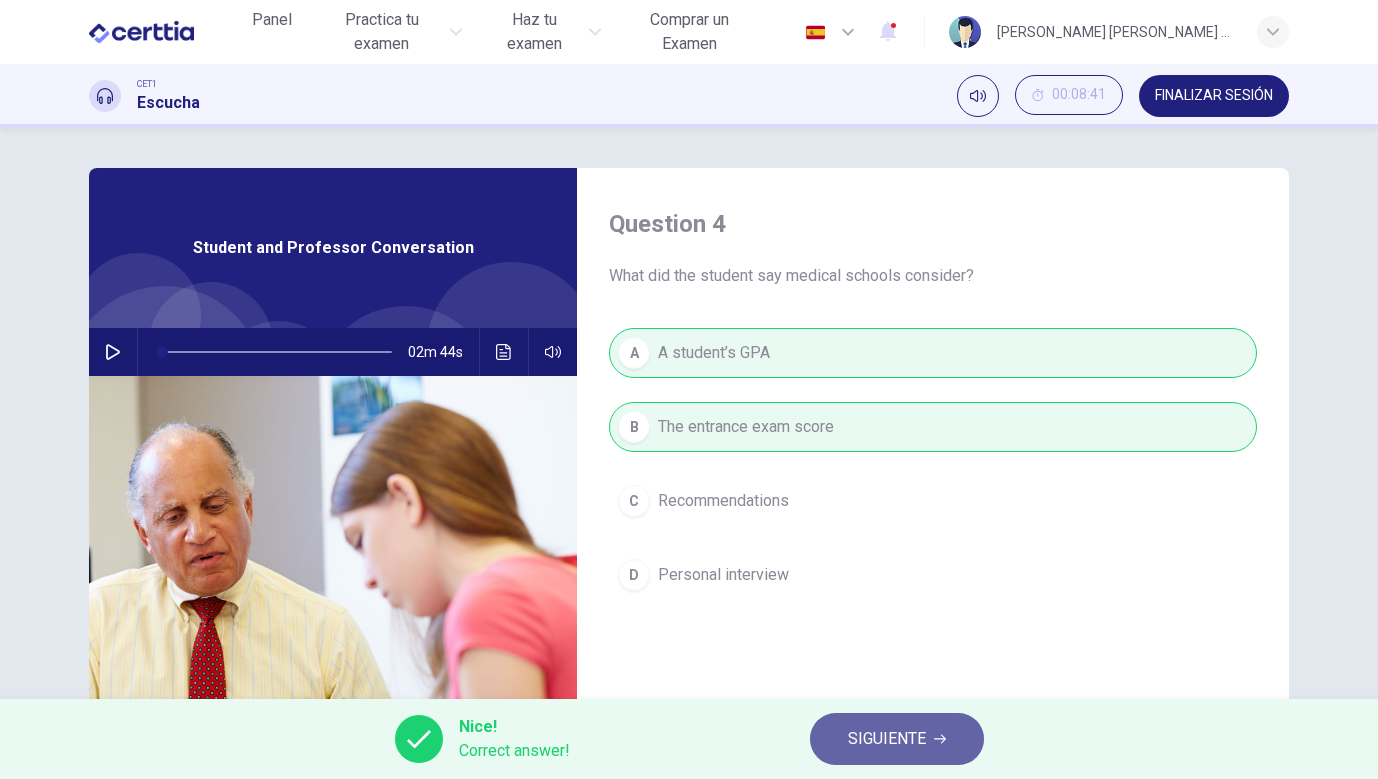 click on "SIGUIENTE" at bounding box center [887, 739] 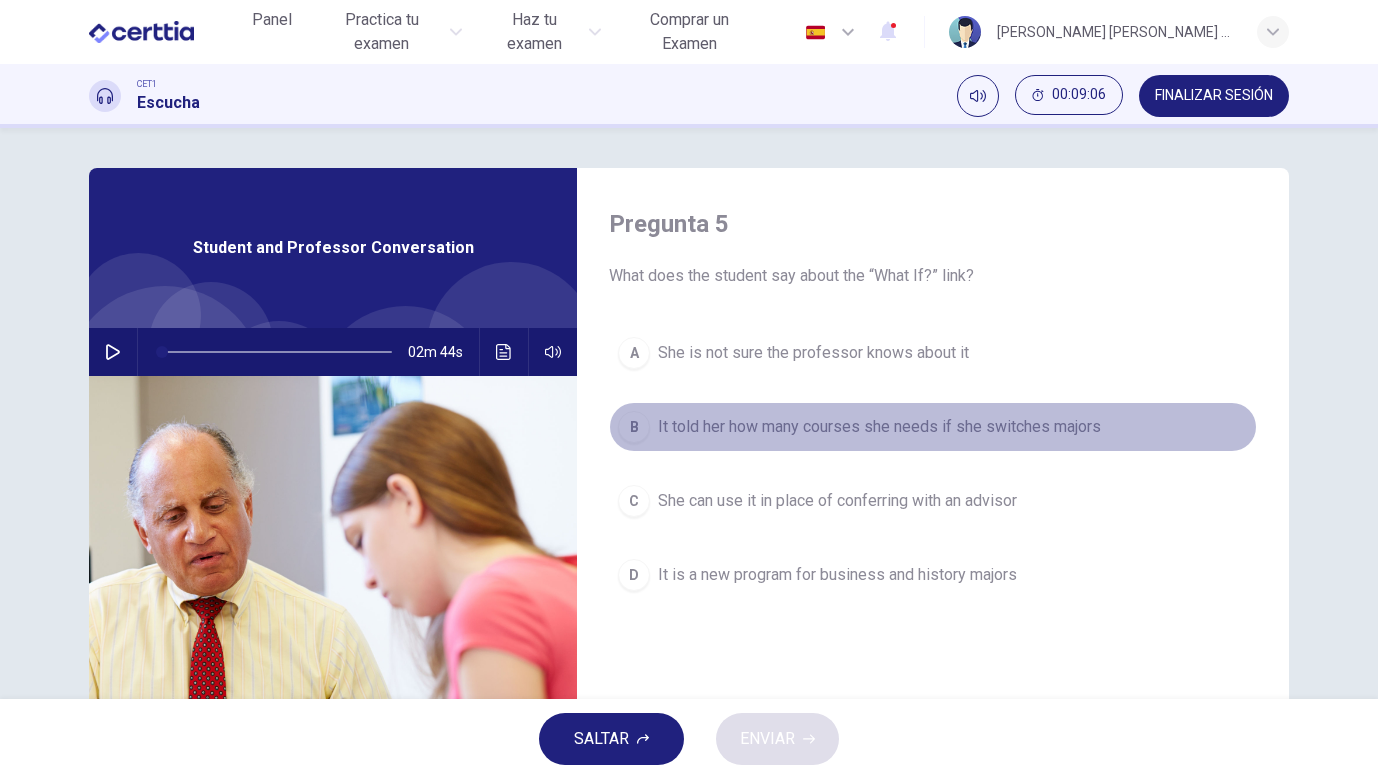 click on "B It told her how many courses she needs if she switches majors" at bounding box center (933, 427) 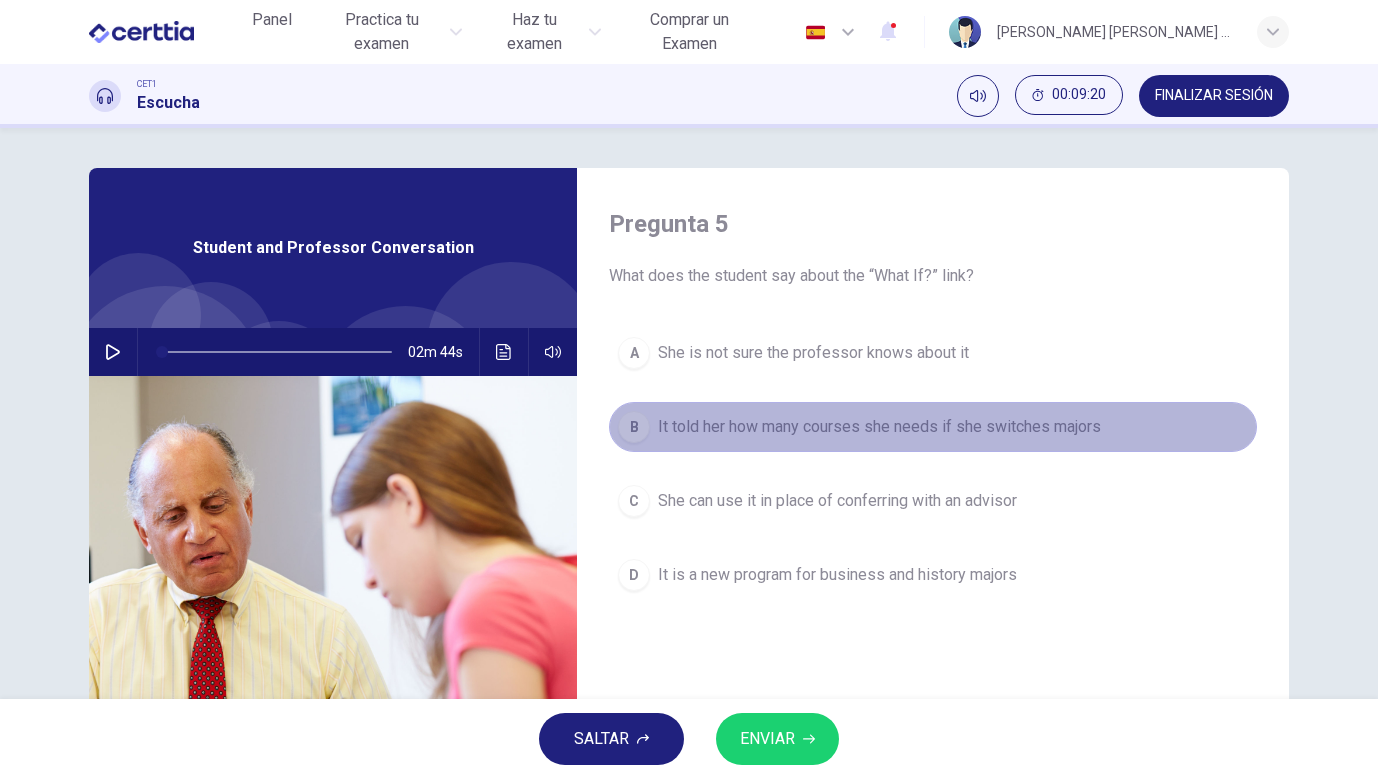 click on "B It told her how many courses she needs if she switches majors" at bounding box center [933, 427] 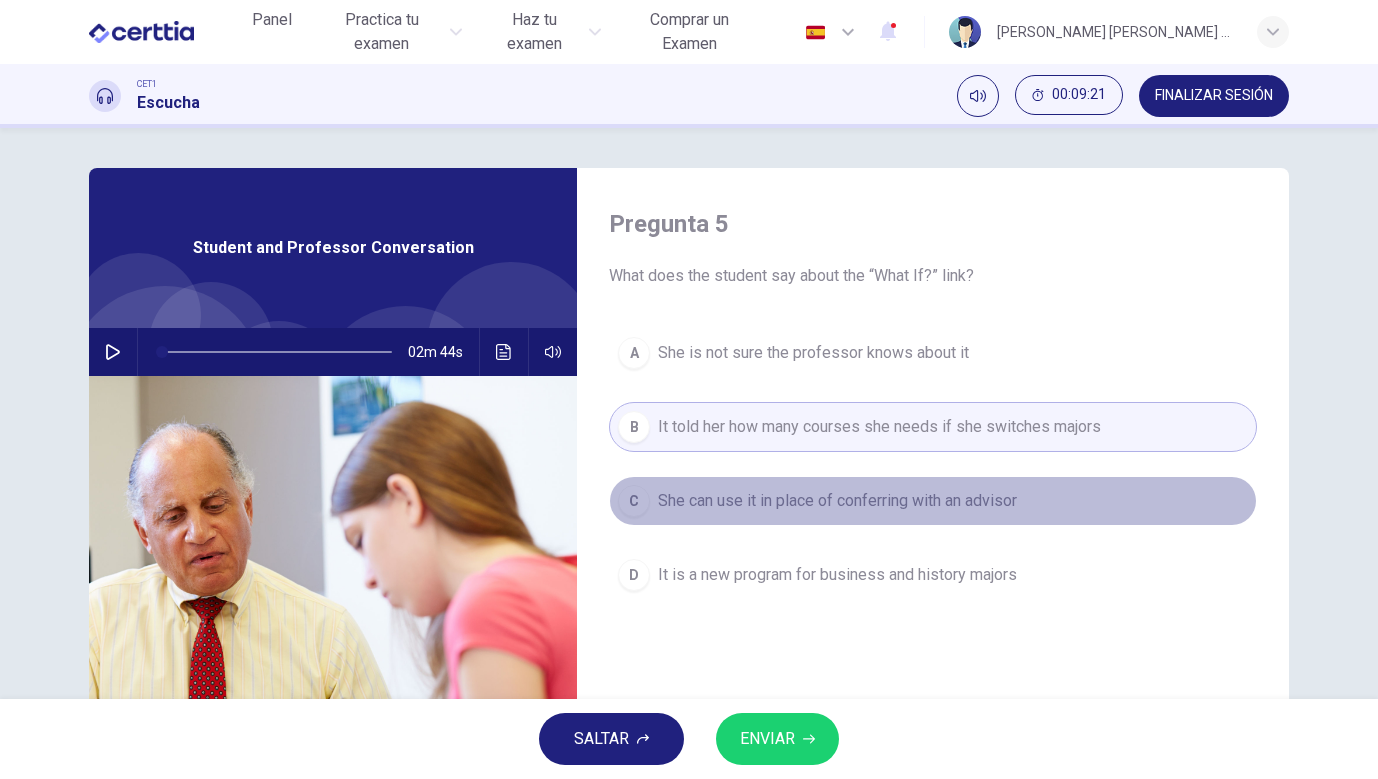 click on "She can use it in place of conferring with an advisor" at bounding box center [837, 501] 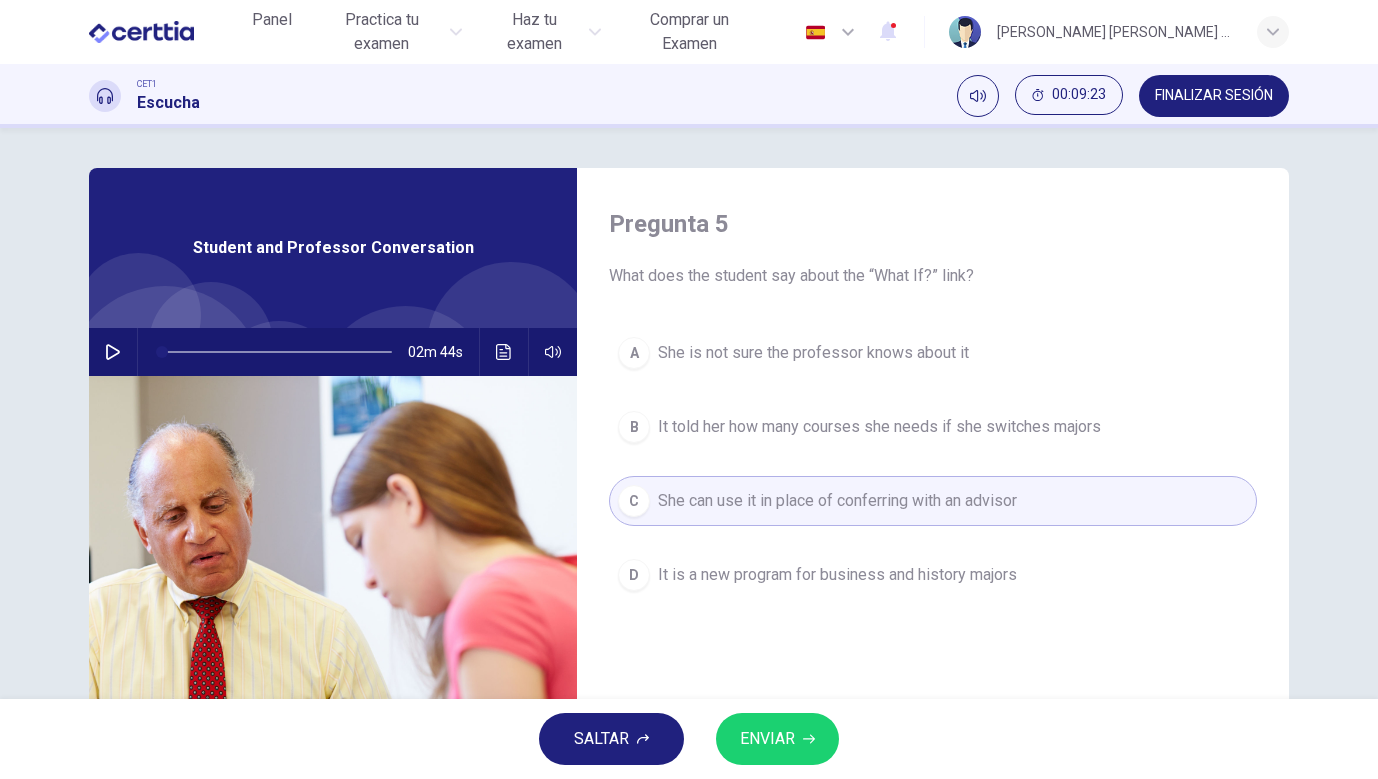 click on "It told her how many courses she needs if she switches majors" at bounding box center (879, 427) 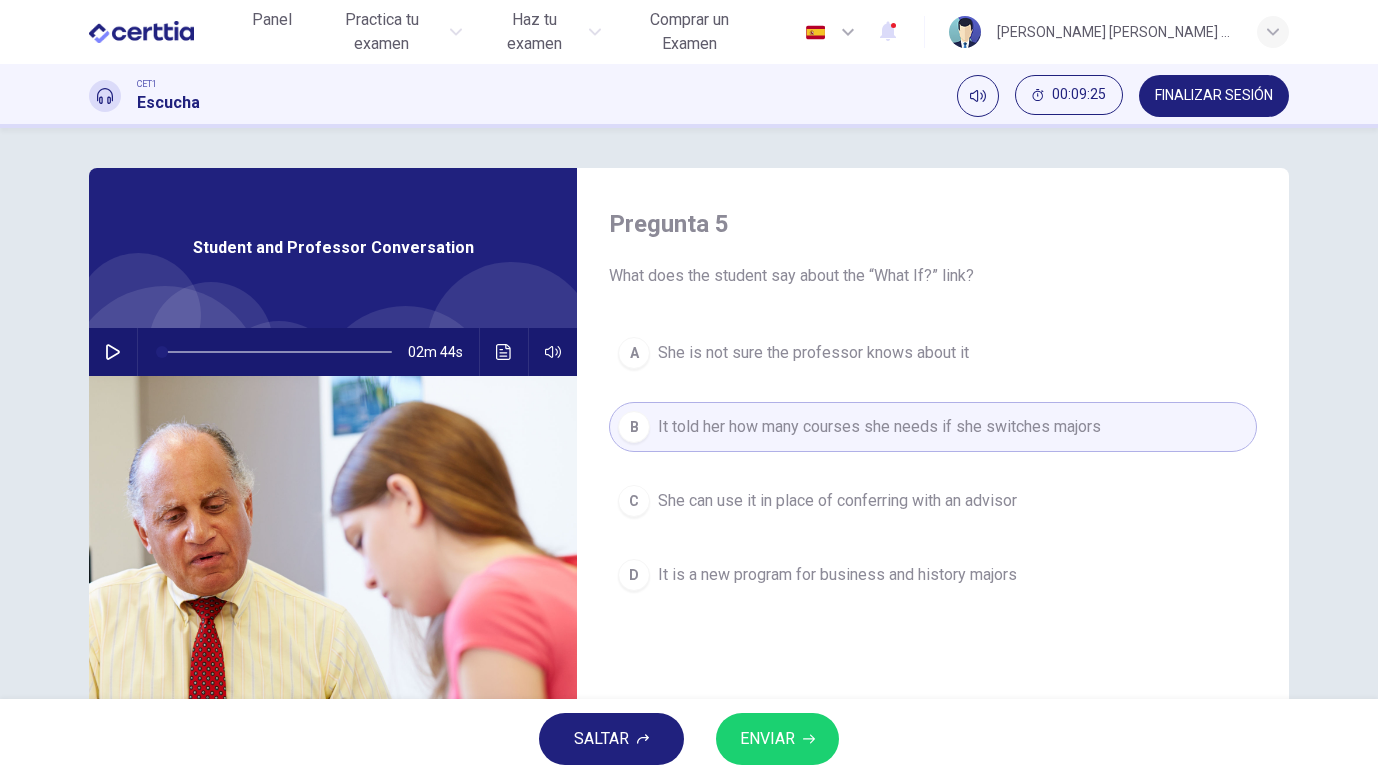 click on "ENVIAR" at bounding box center [777, 739] 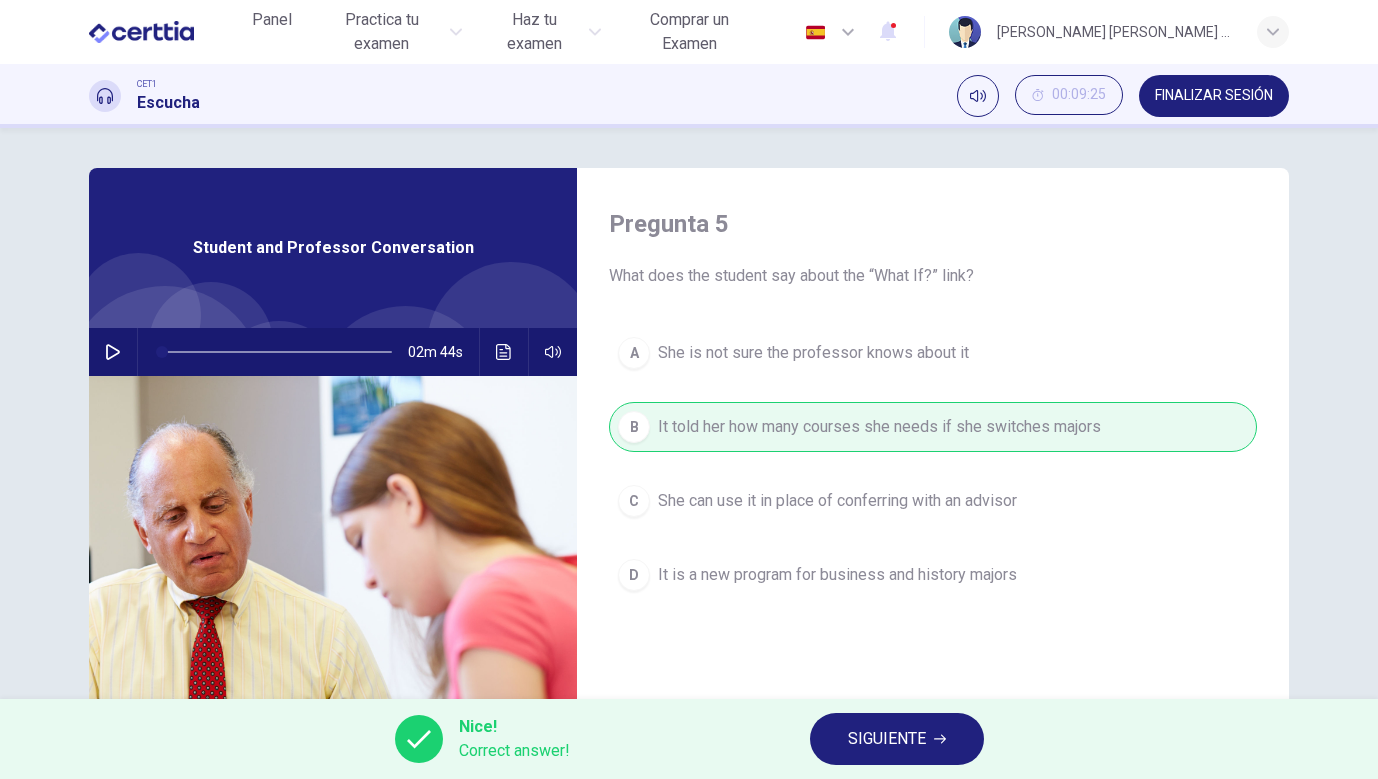 click on "SIGUIENTE" at bounding box center [887, 739] 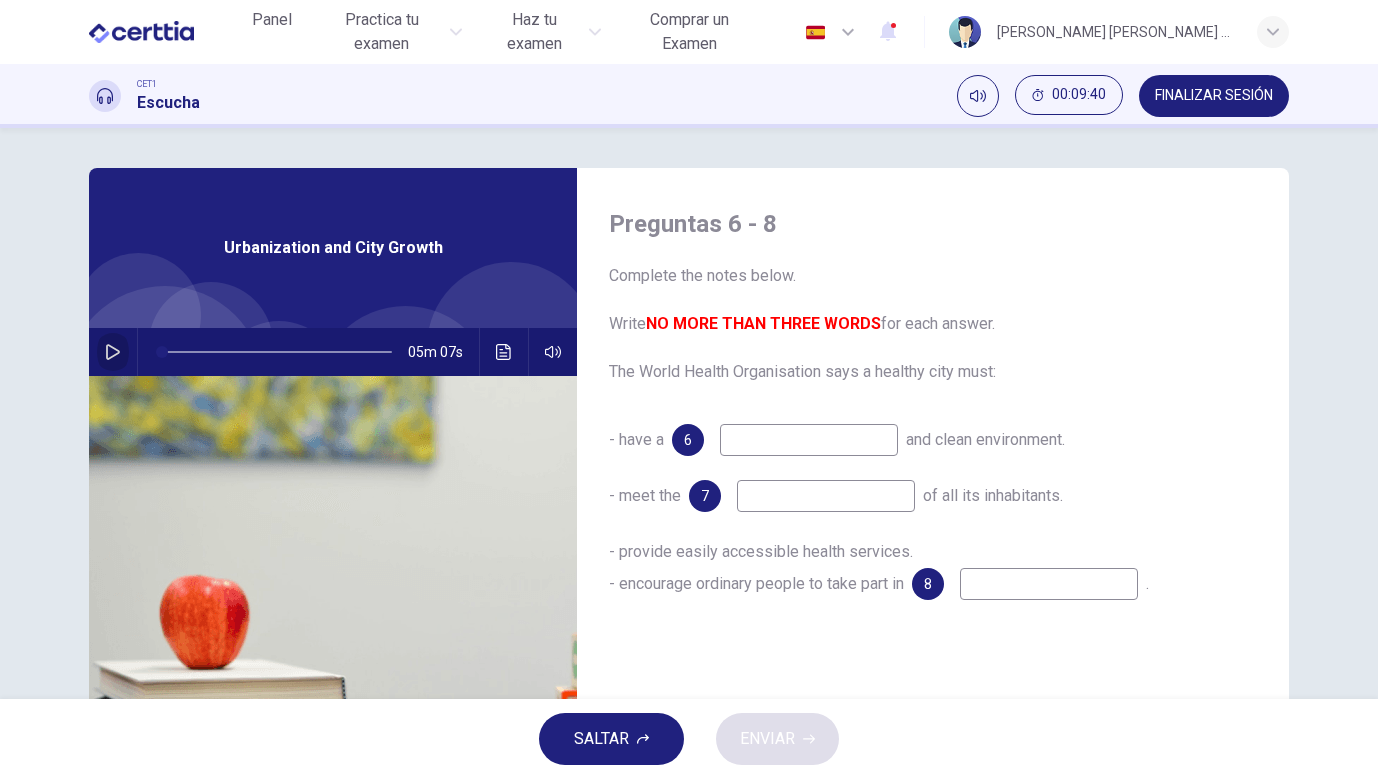click at bounding box center (113, 352) 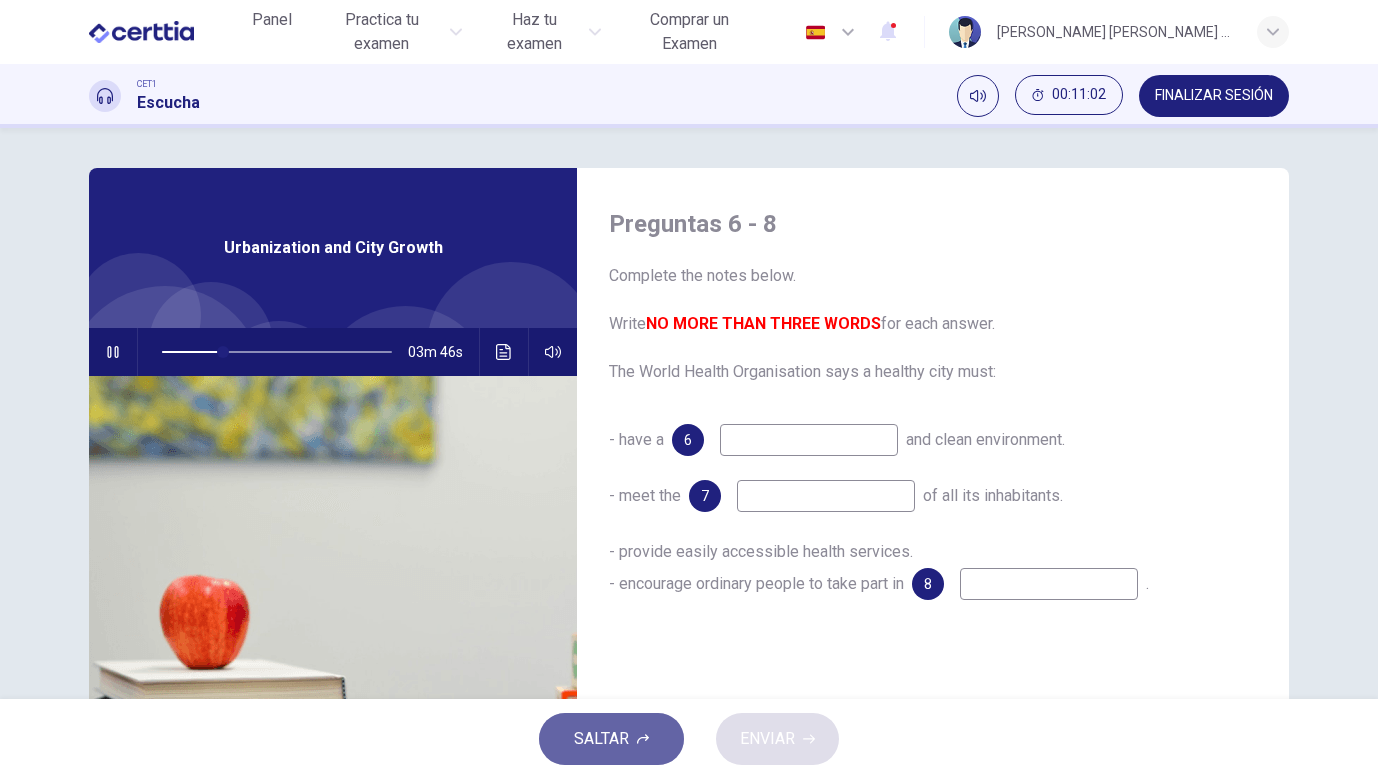 click on "SALTAR" at bounding box center (611, 739) 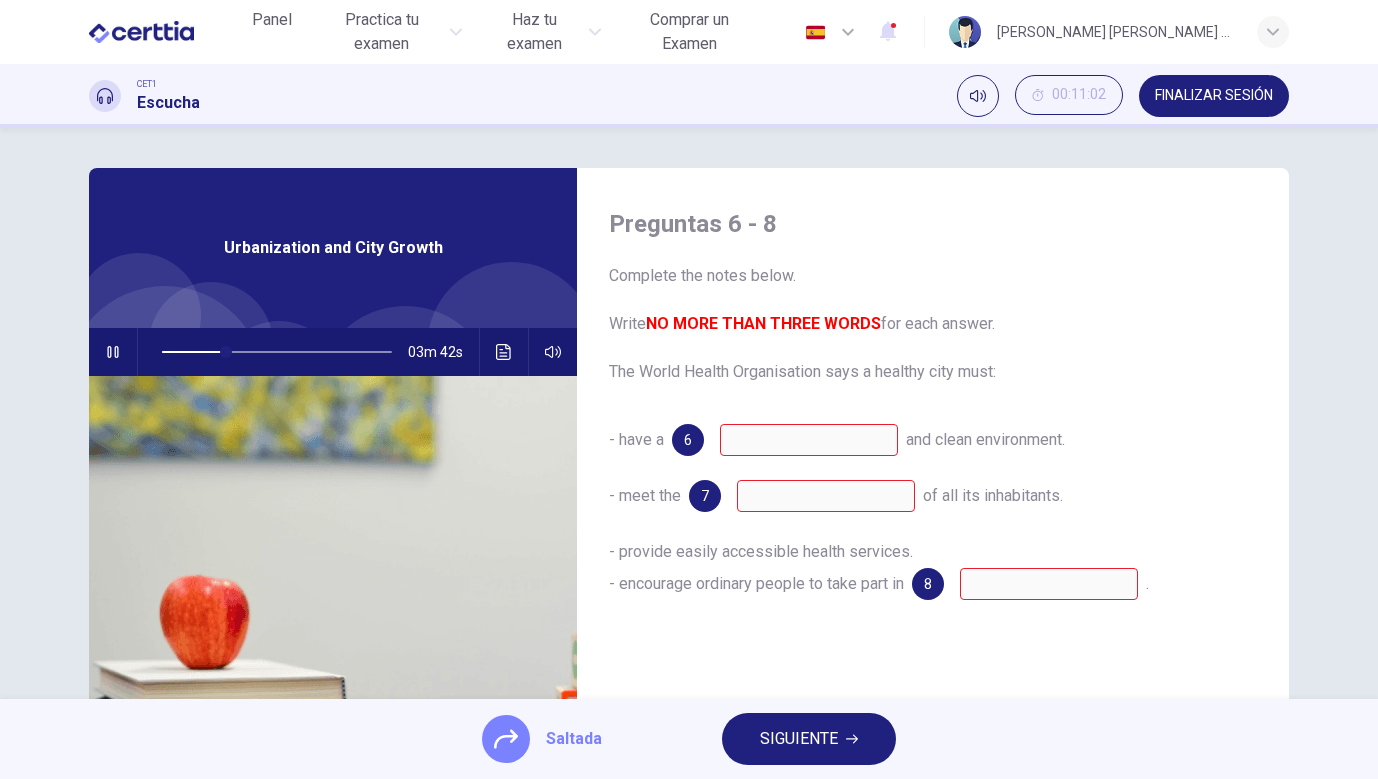 click on "SIGUIENTE" at bounding box center (809, 739) 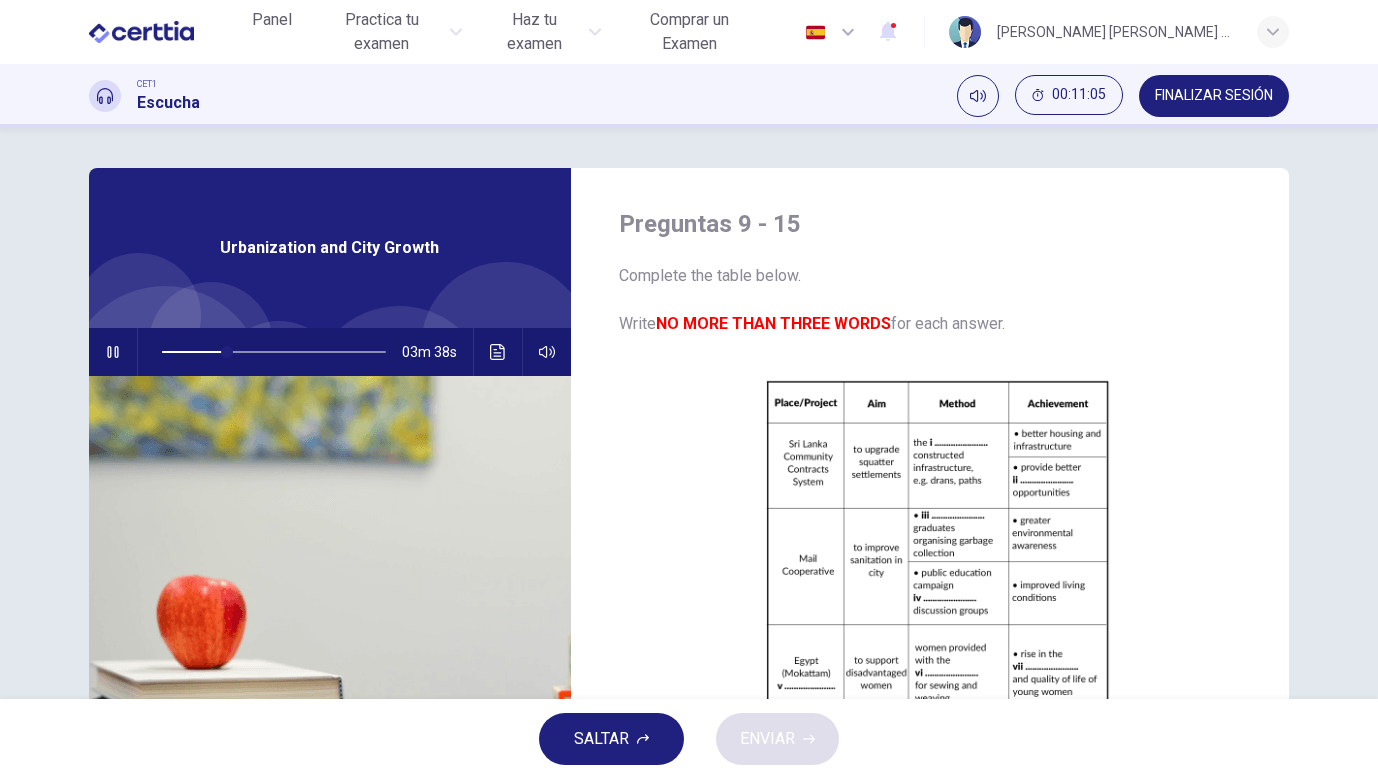 click 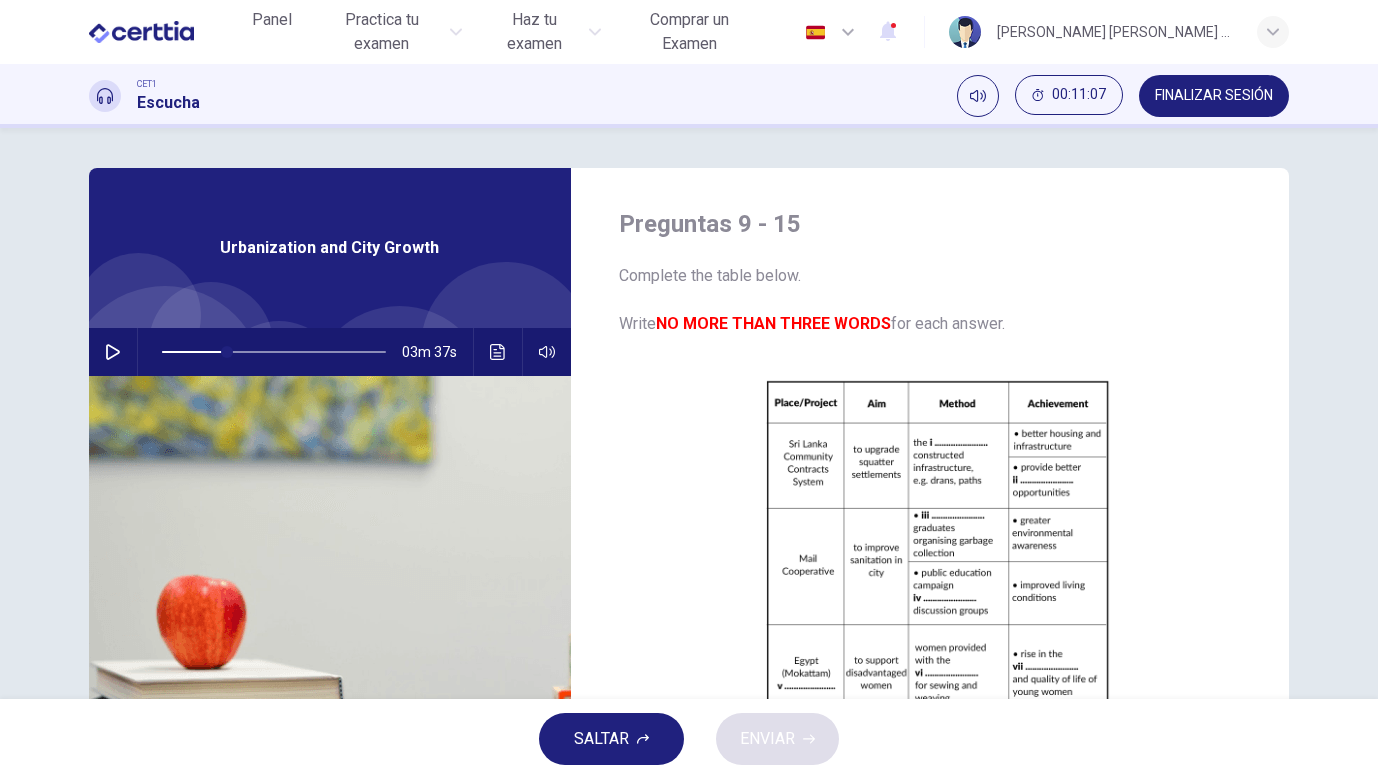 type on "**" 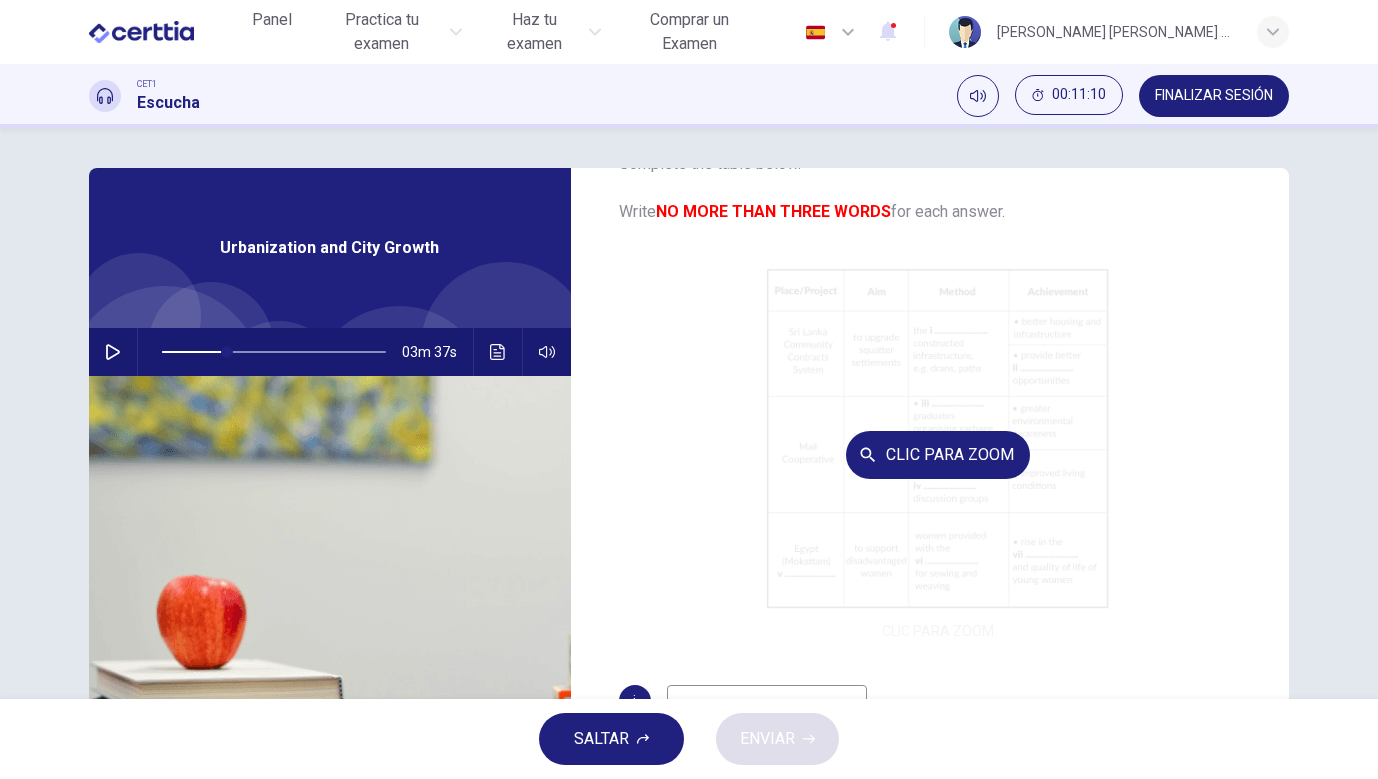 scroll, scrollTop: 112, scrollLeft: 0, axis: vertical 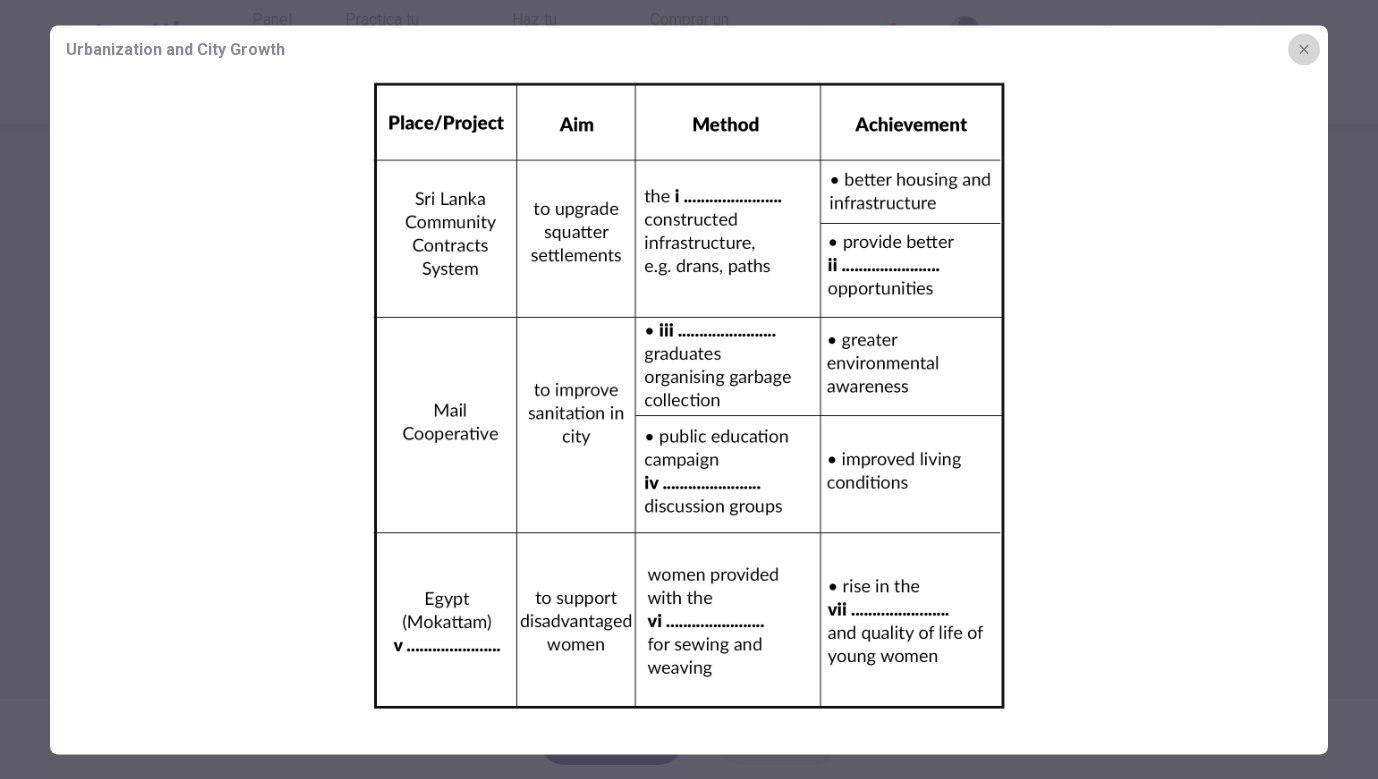 drag, startPoint x: 1303, startPoint y: 48, endPoint x: 1233, endPoint y: 95, distance: 84.31489 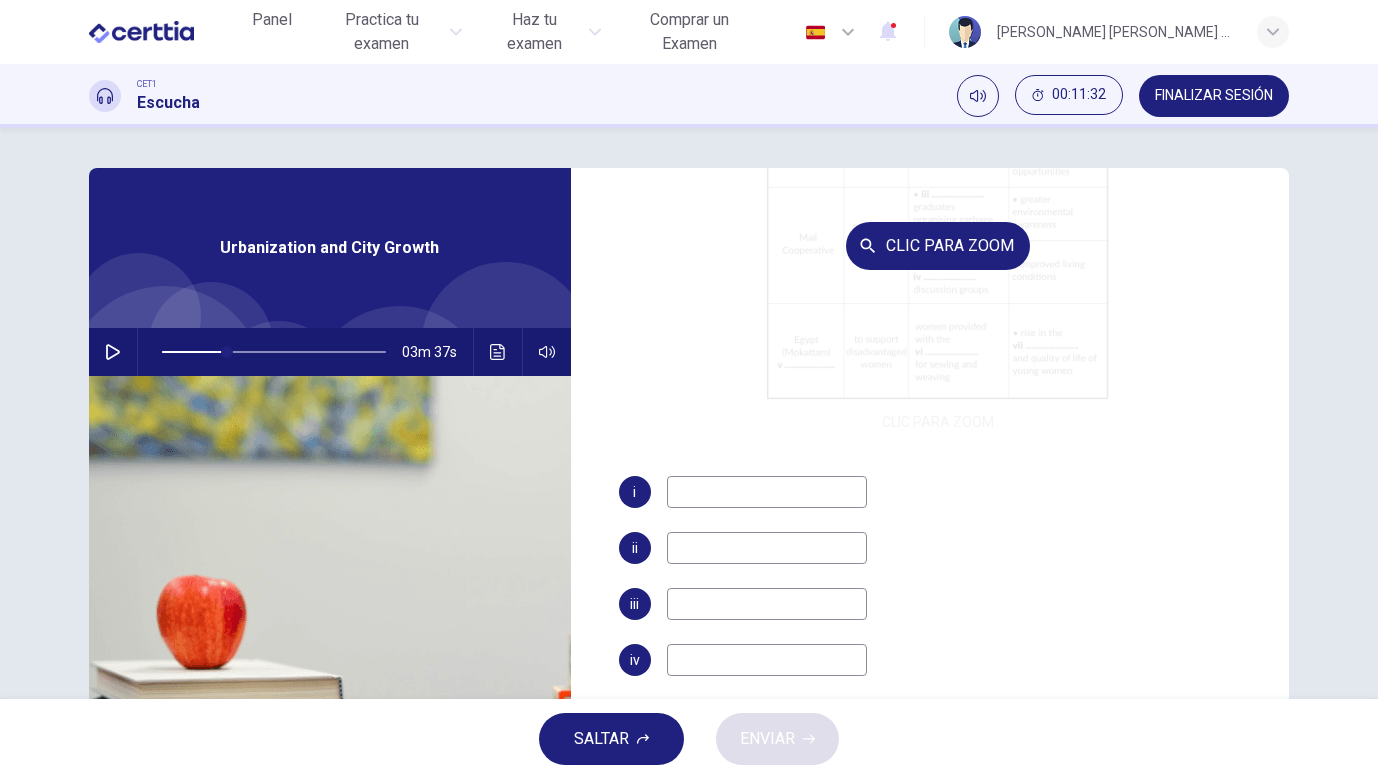 scroll, scrollTop: 342, scrollLeft: 0, axis: vertical 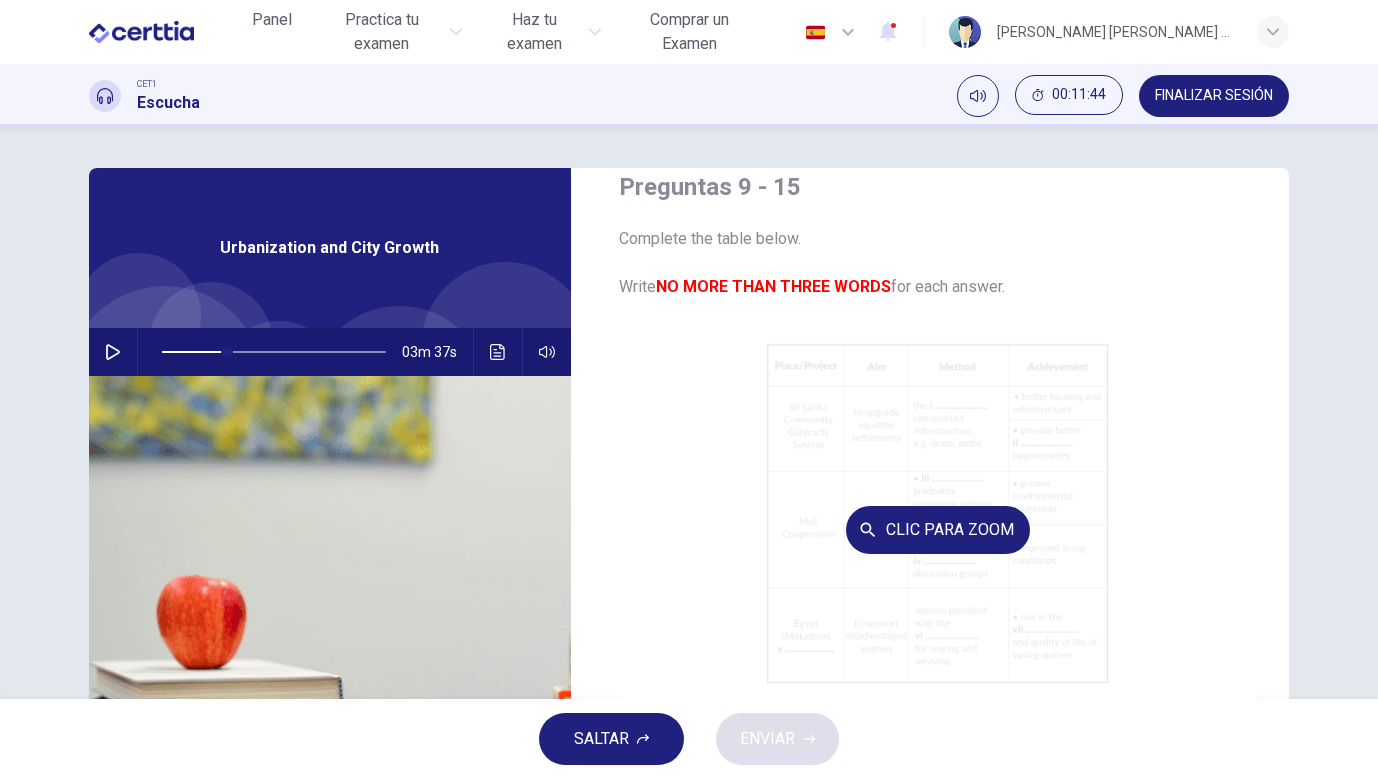 click on "Clic para zoom" at bounding box center (938, 529) 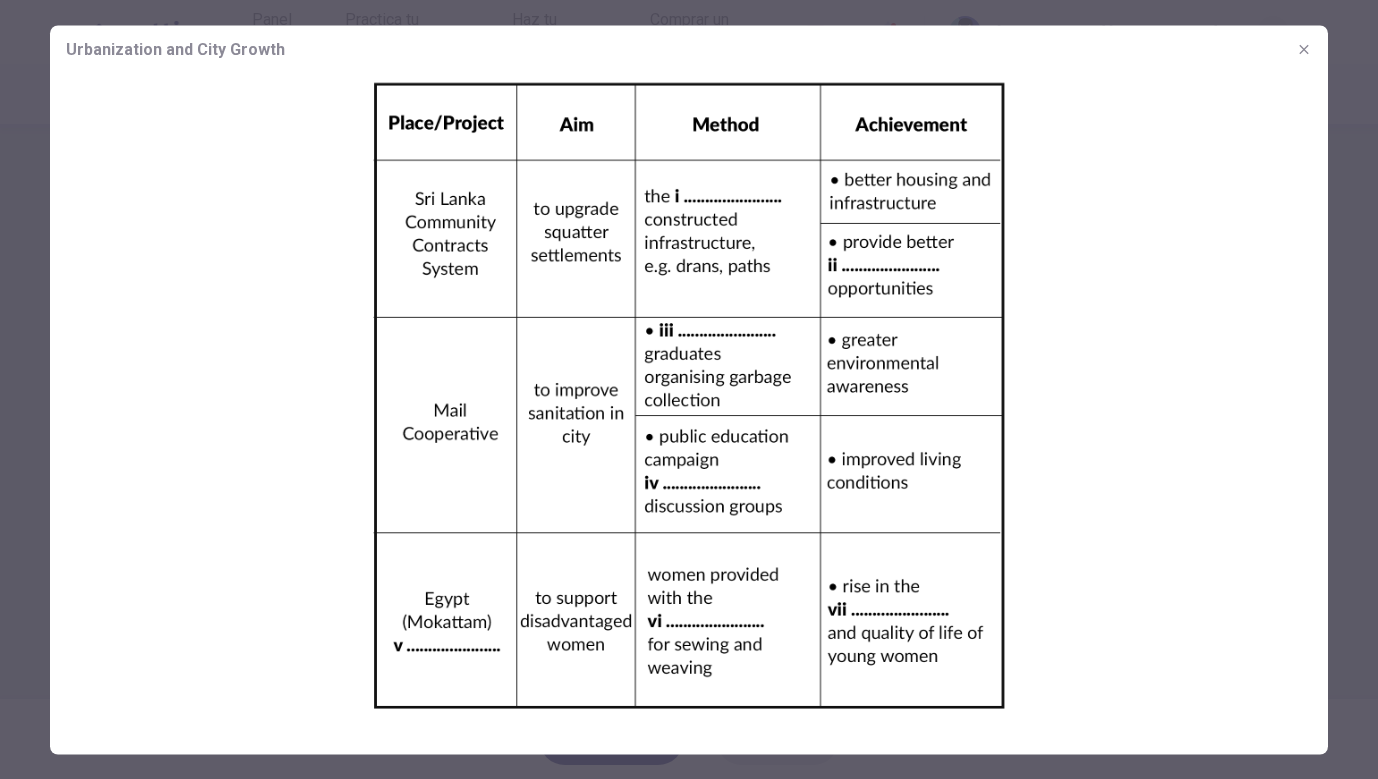 click 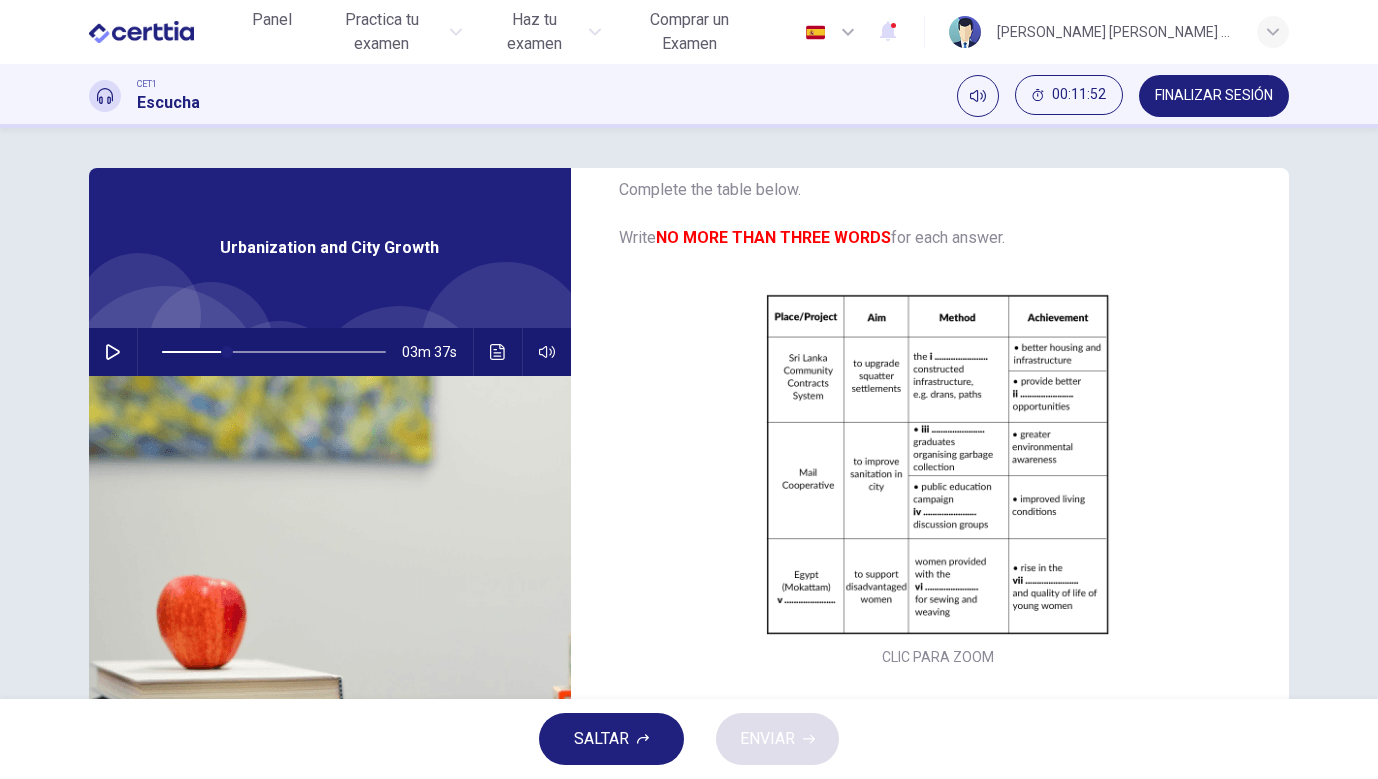 scroll, scrollTop: 342, scrollLeft: 0, axis: vertical 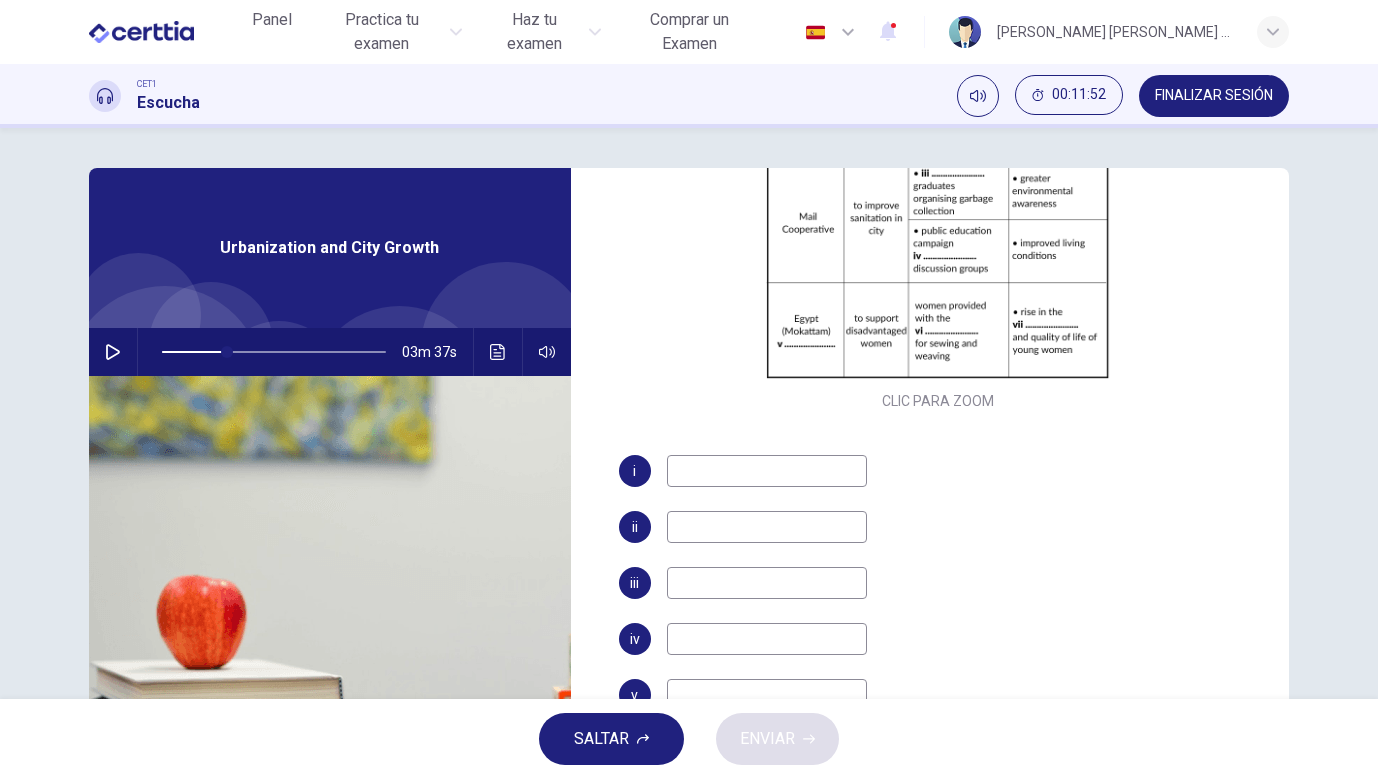 click at bounding box center [767, 471] 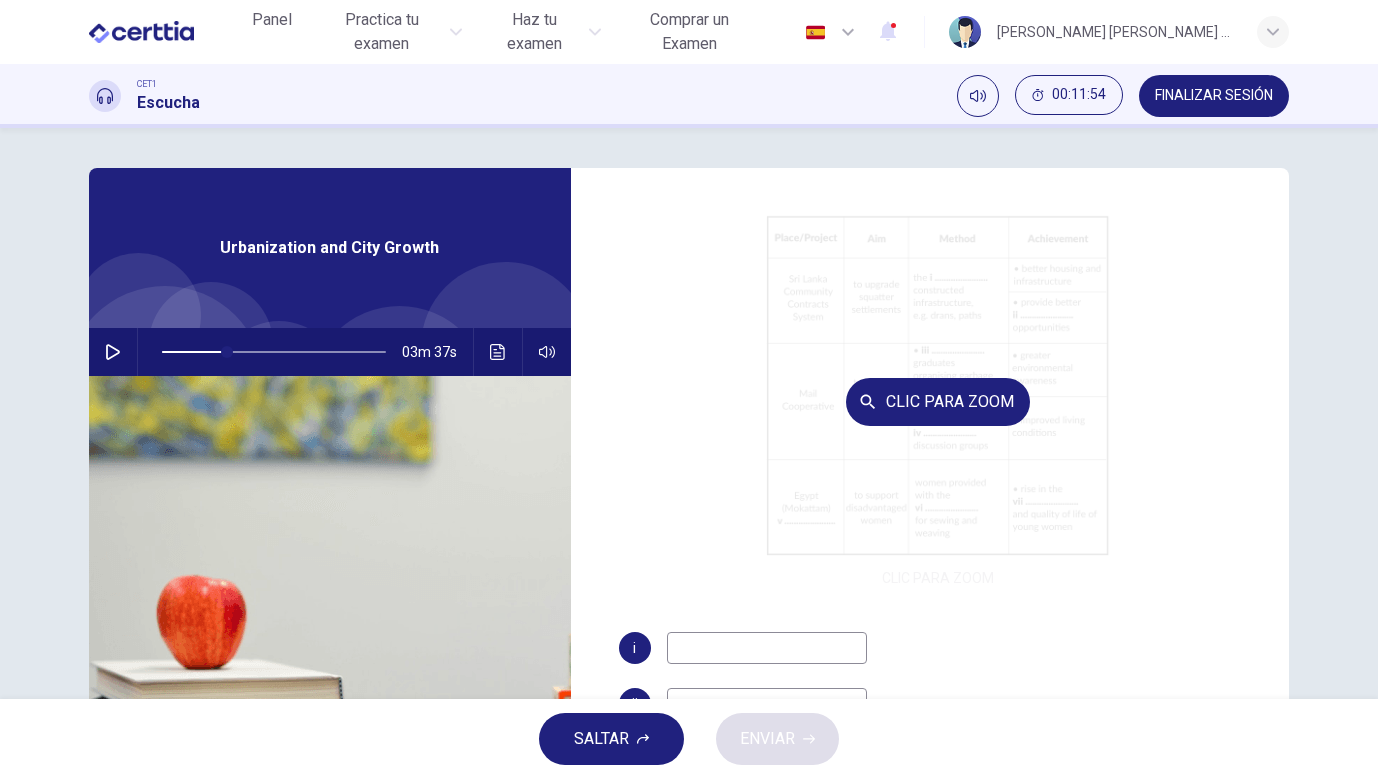 scroll, scrollTop: 107, scrollLeft: 0, axis: vertical 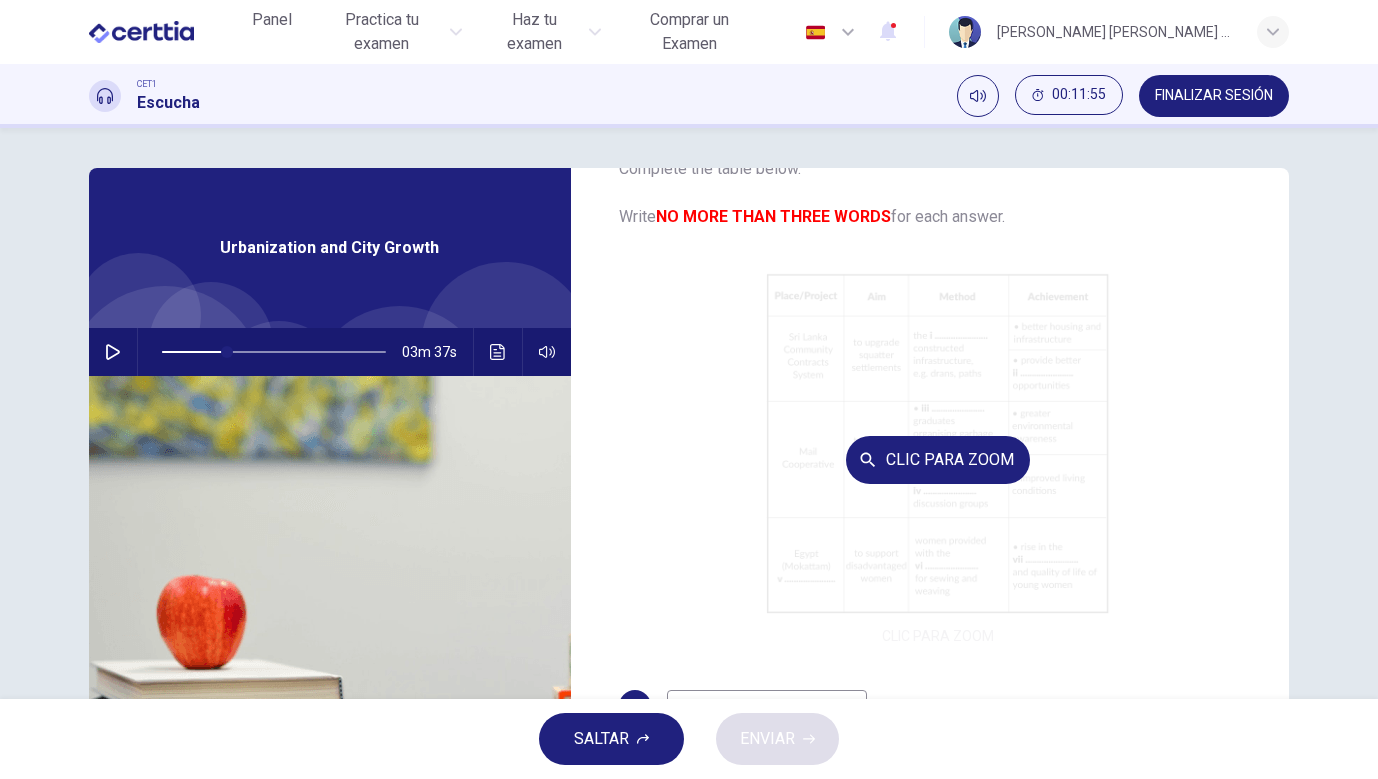 click on "Clic para zoom" at bounding box center (938, 459) 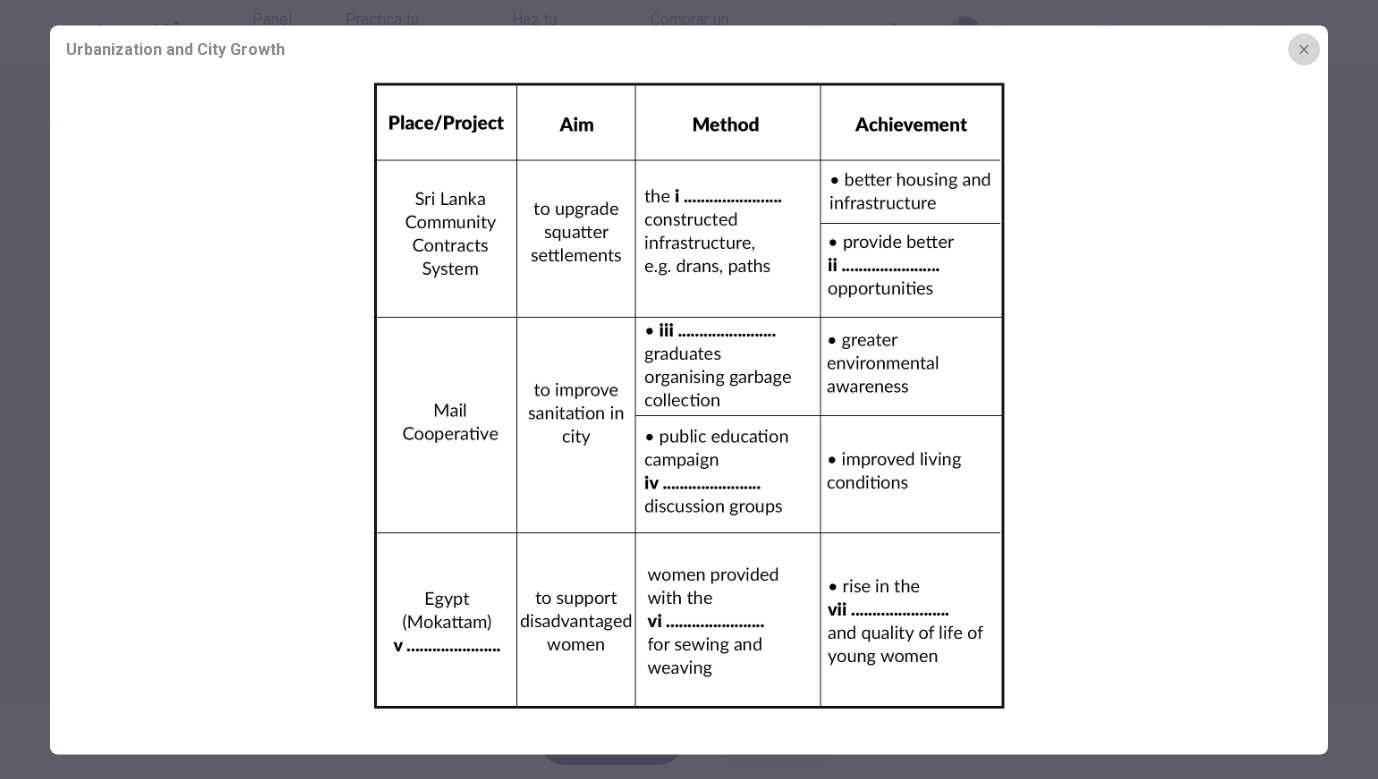 click 